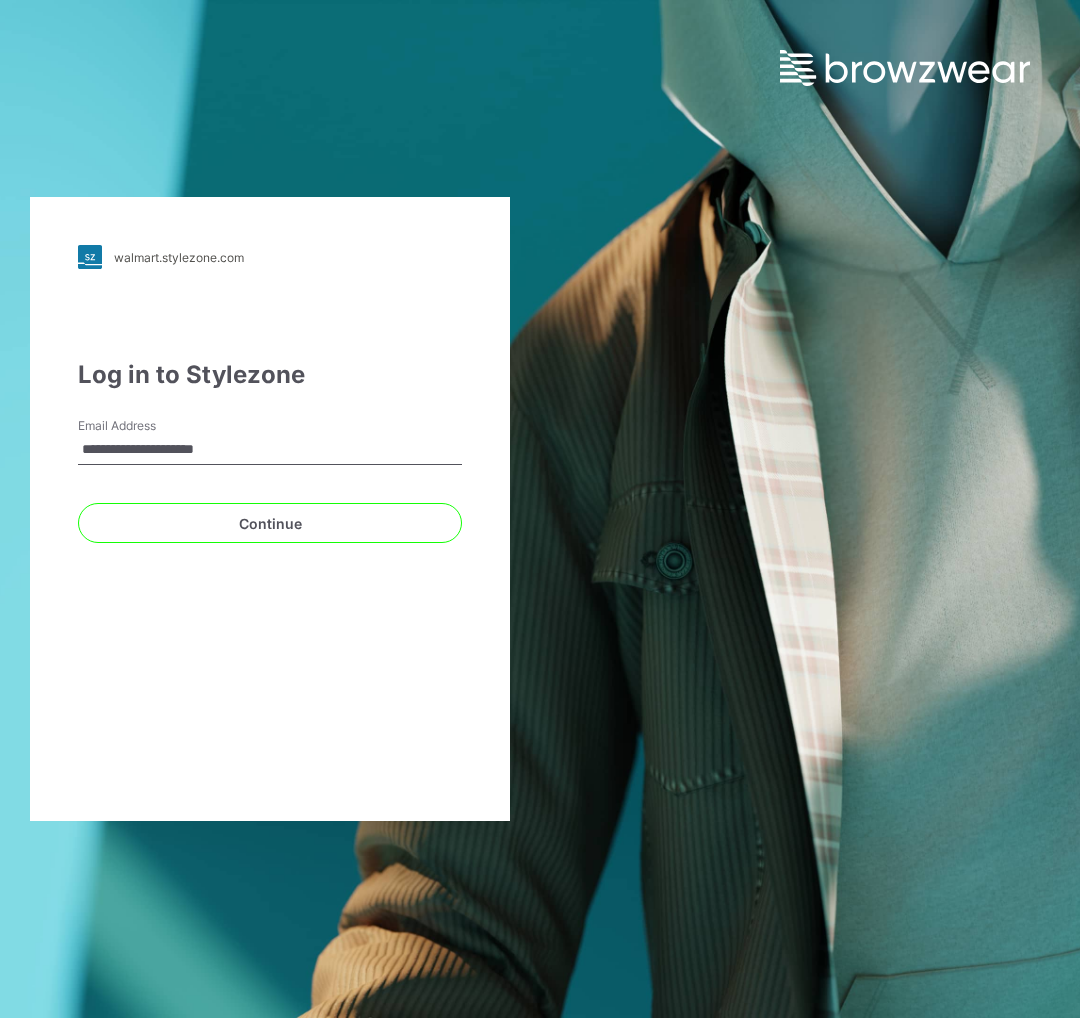 scroll, scrollTop: 0, scrollLeft: 0, axis: both 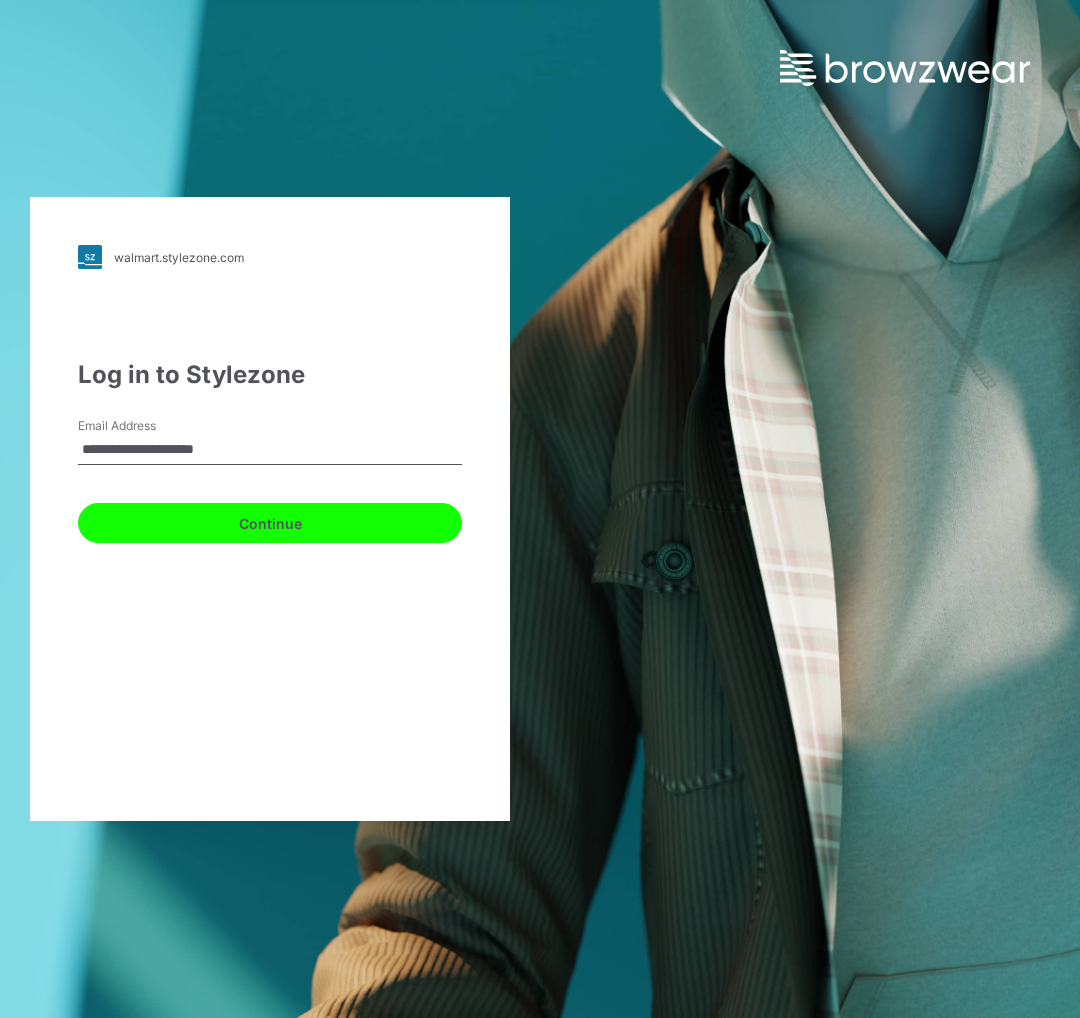 click on "Continue" at bounding box center [270, 523] 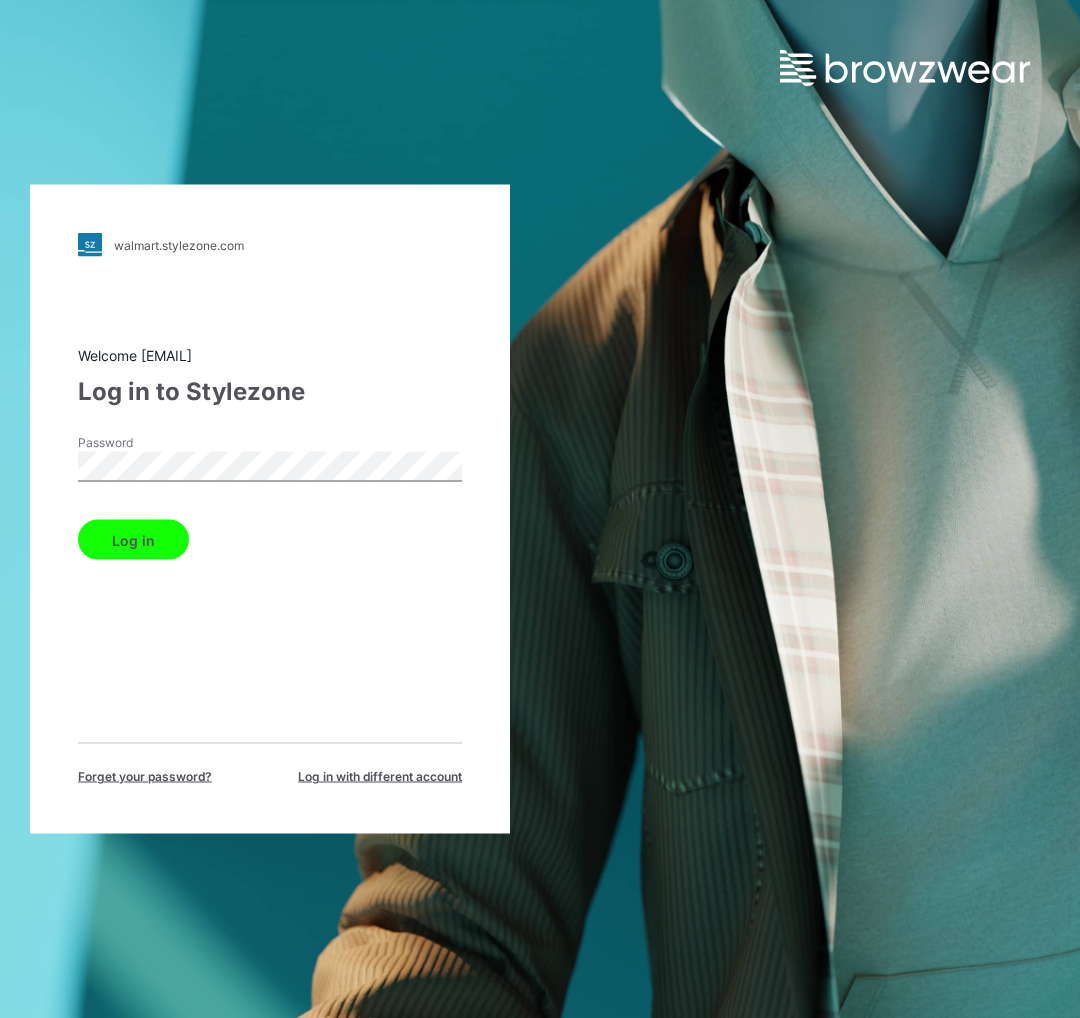 click on "Log in" at bounding box center (133, 540) 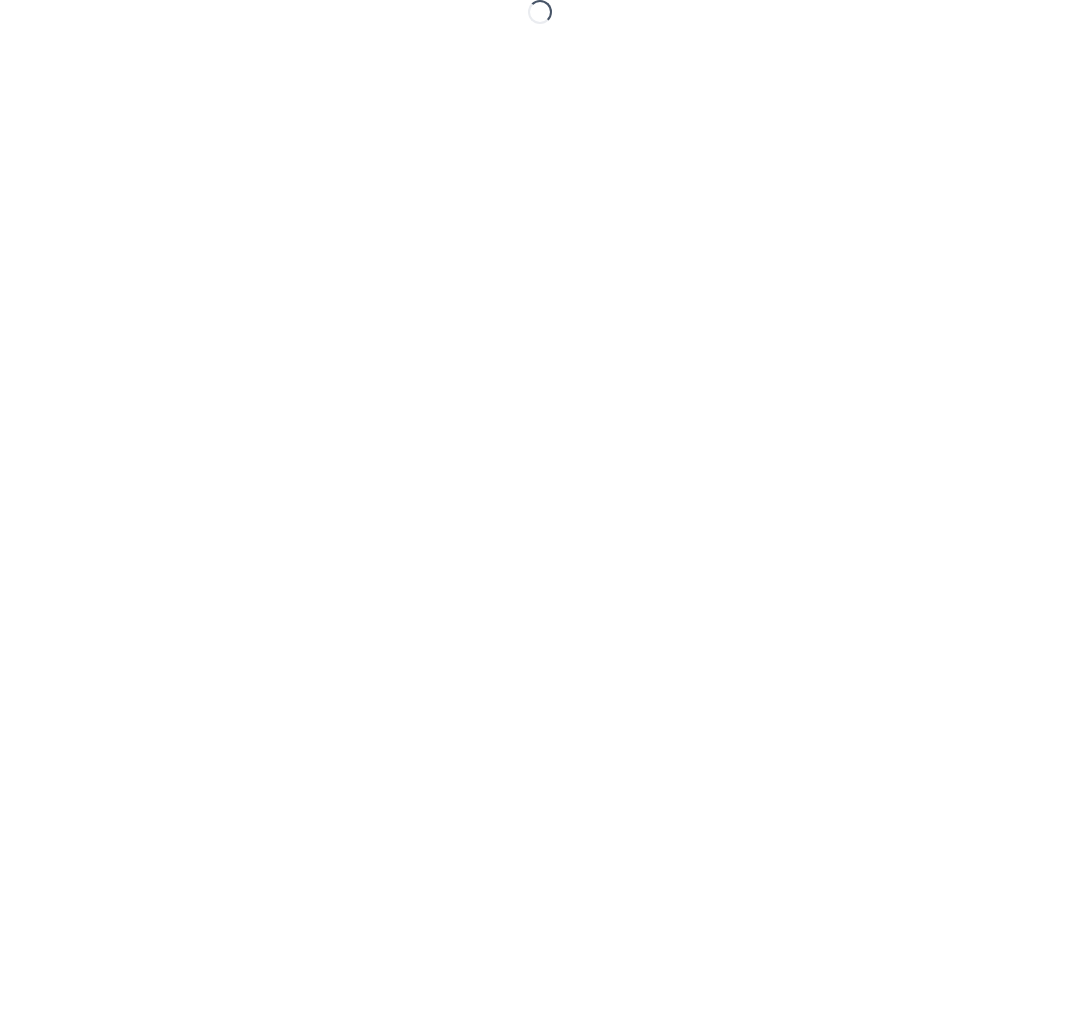 scroll, scrollTop: 0, scrollLeft: 0, axis: both 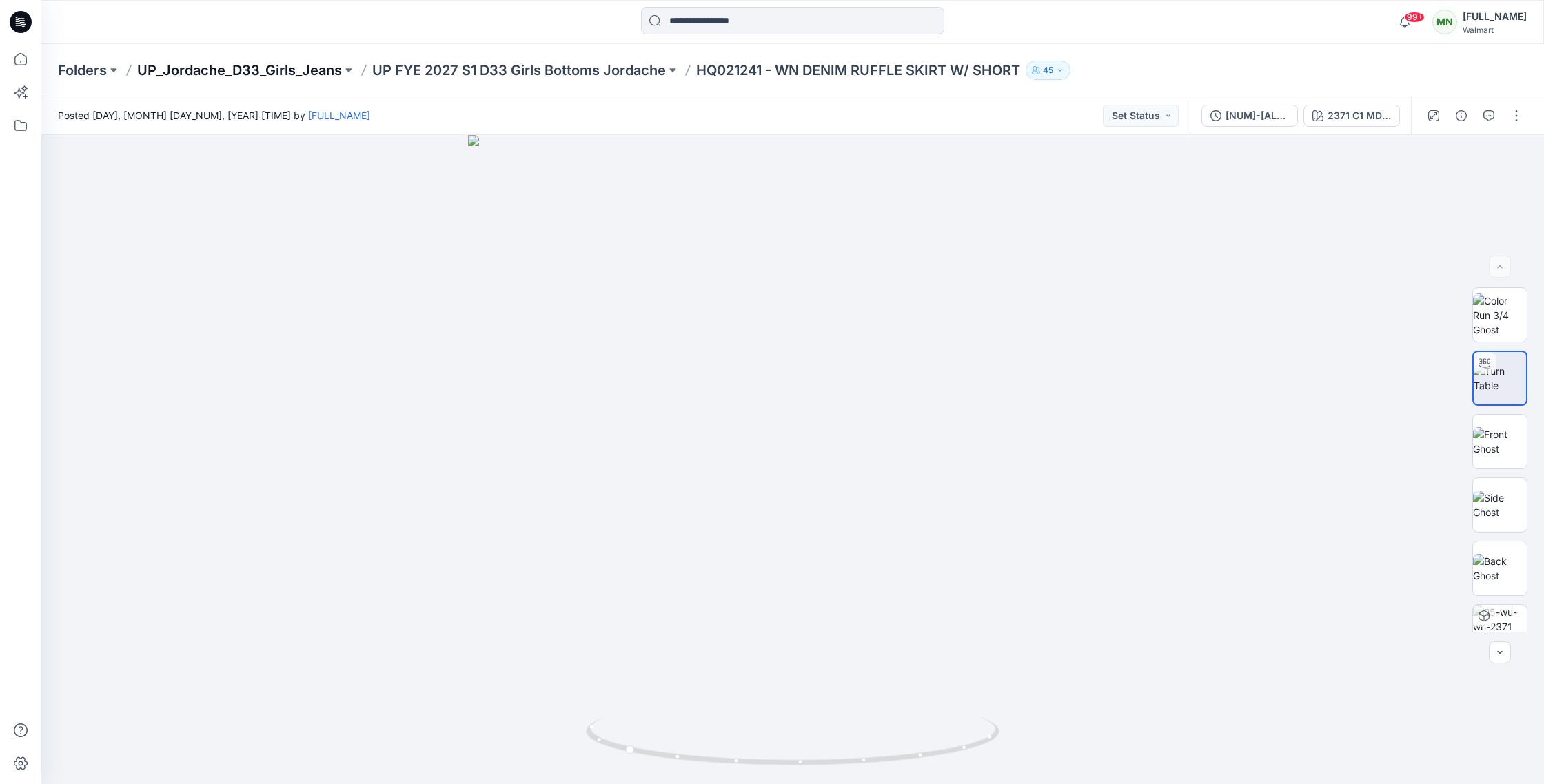 click on "UP_Jordache_D33_Girls_Jeans" at bounding box center [239, 70] 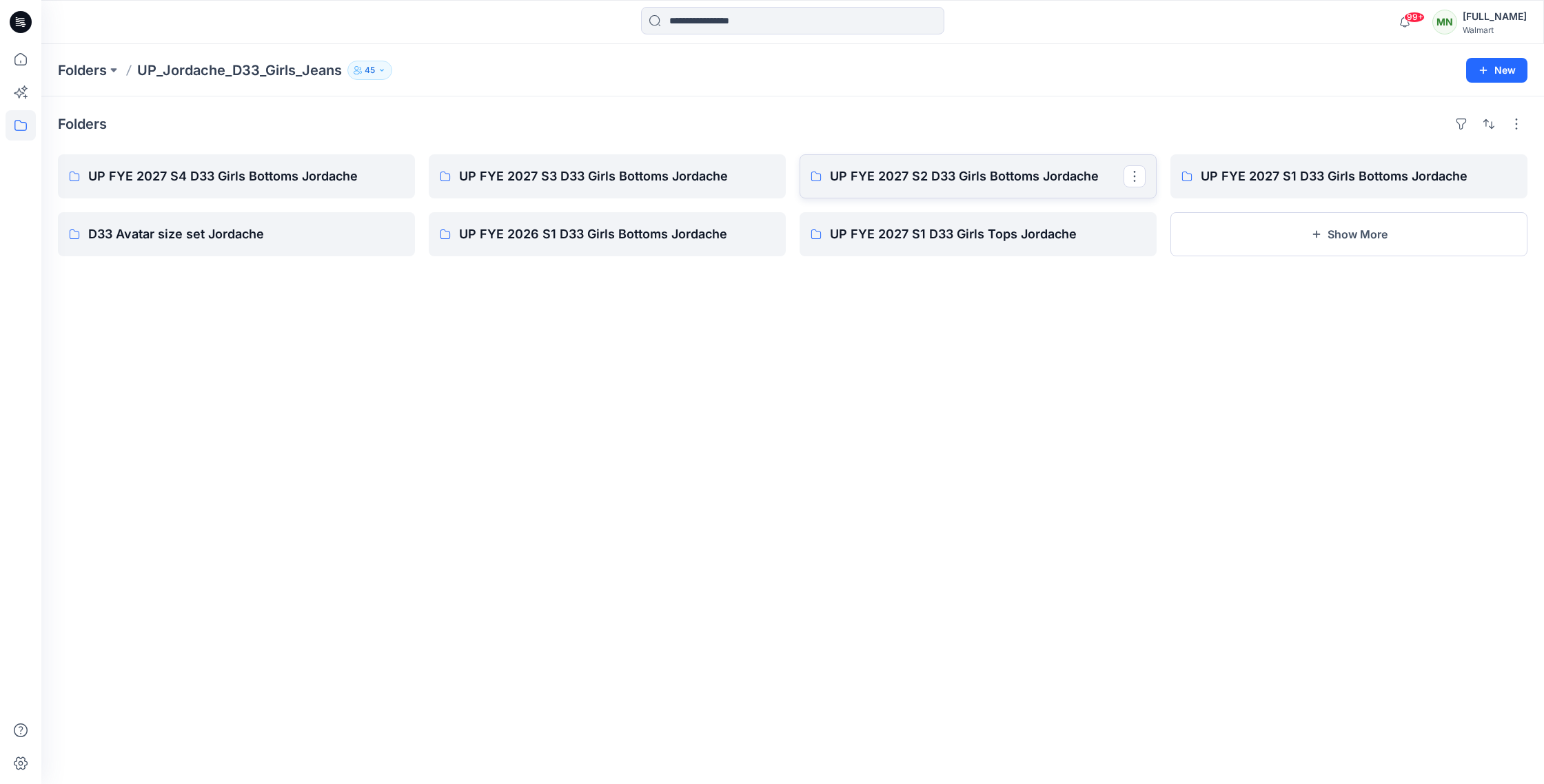 click on "UP FYE 2027 S2 D33 Girls Bottoms Jordache" at bounding box center [977, 176] 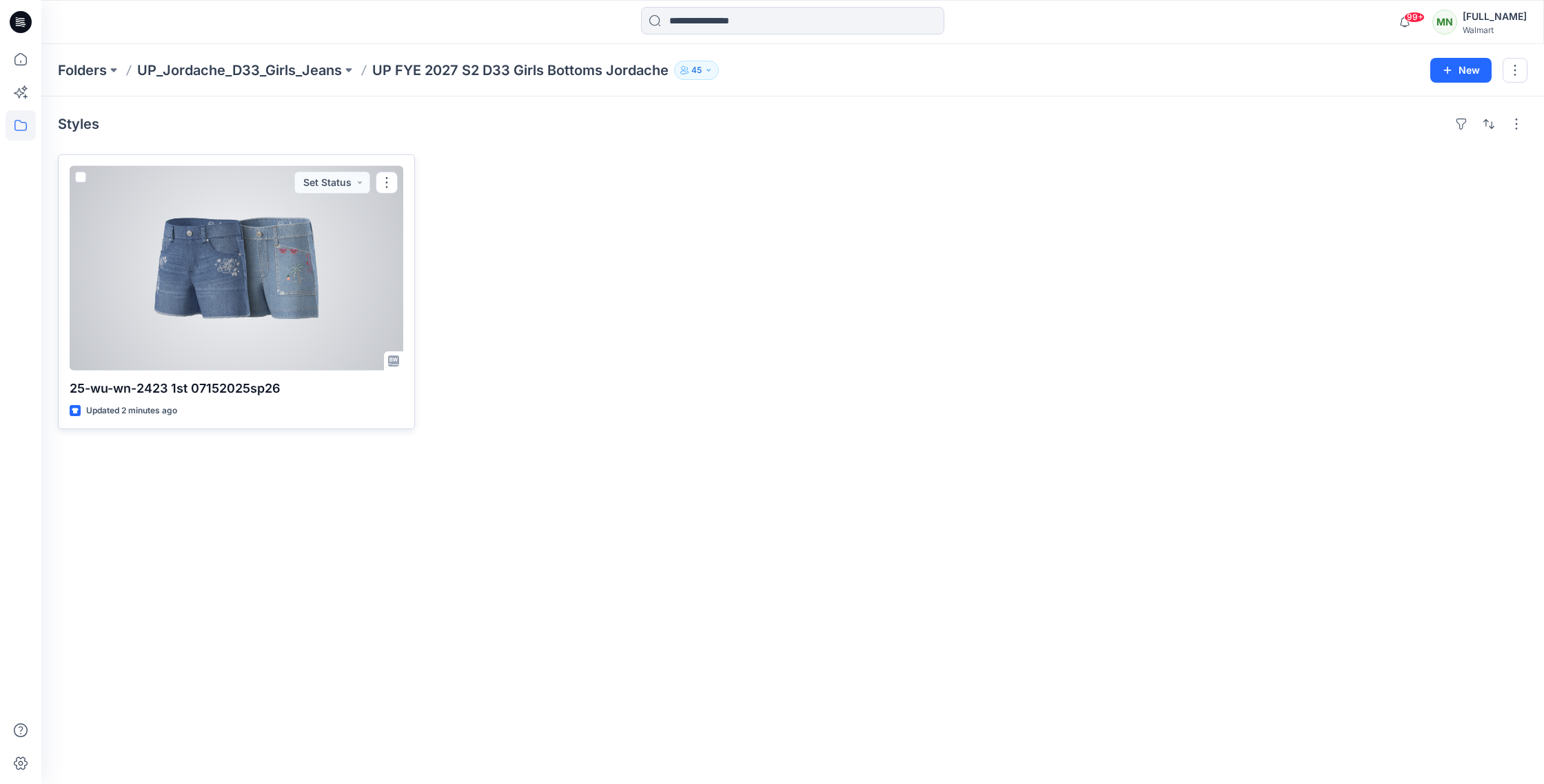 click at bounding box center [236, 268] 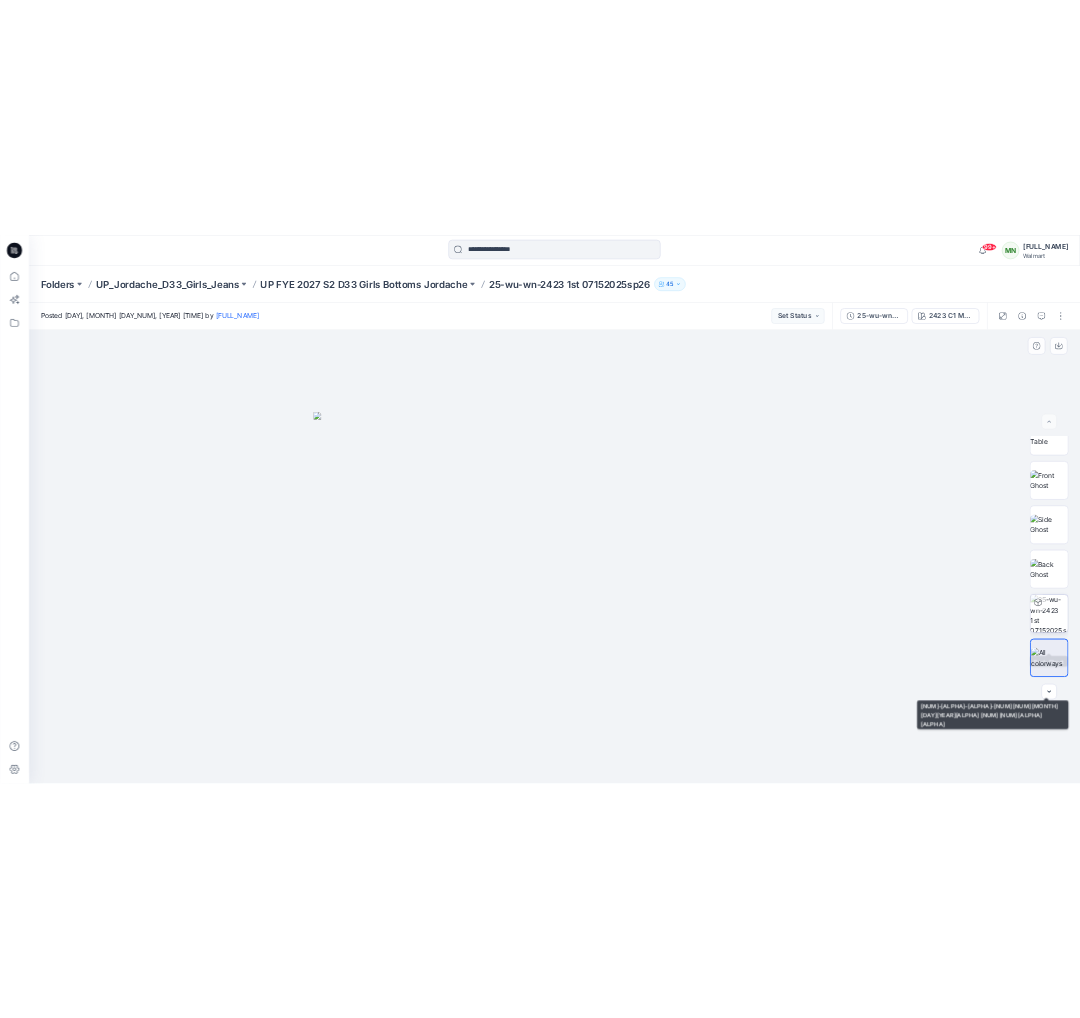 scroll, scrollTop: 0, scrollLeft: 0, axis: both 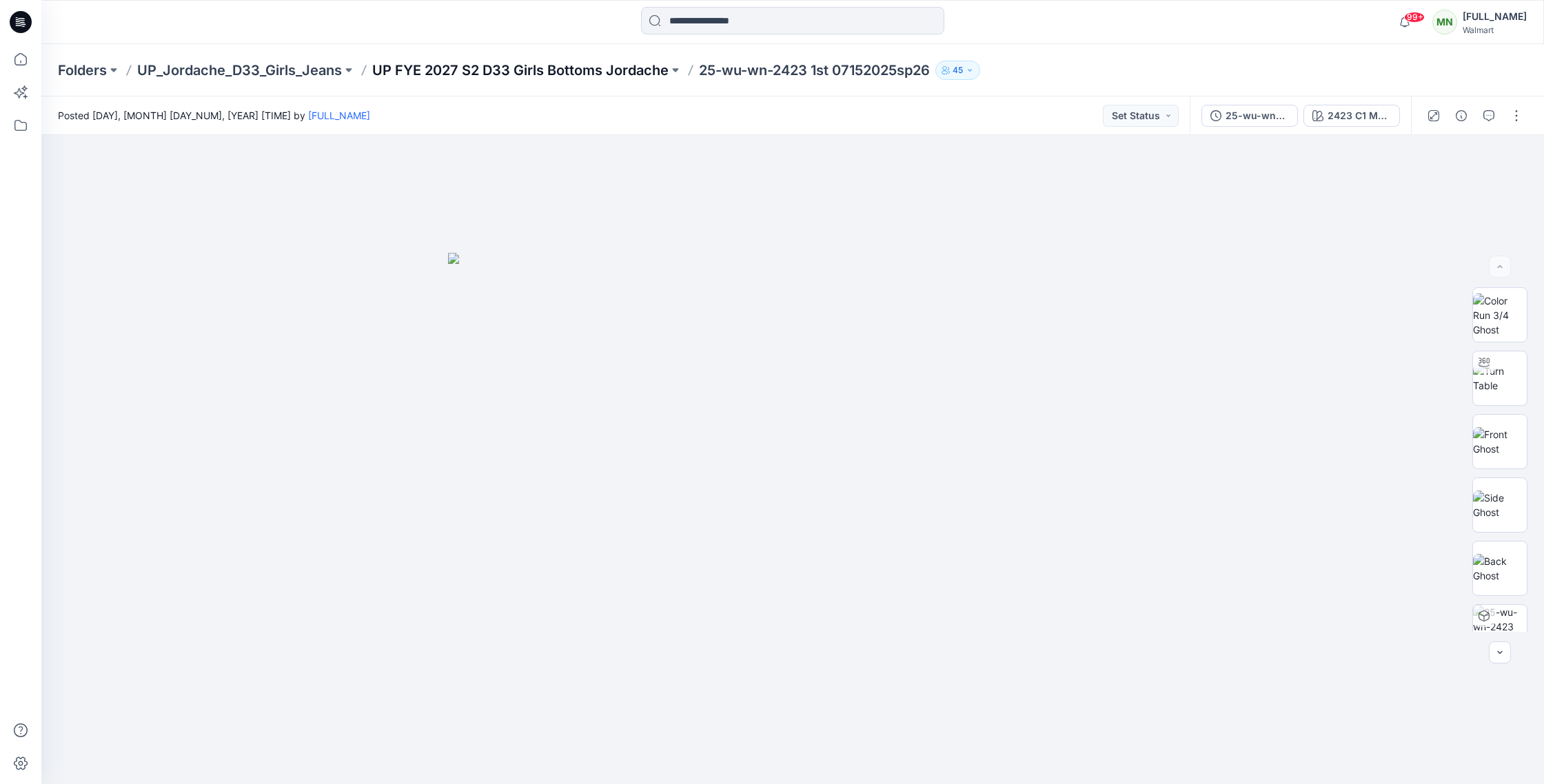 click on "UP FYE 2027 S2 D33 Girls Bottoms Jordache" at bounding box center (520, 70) 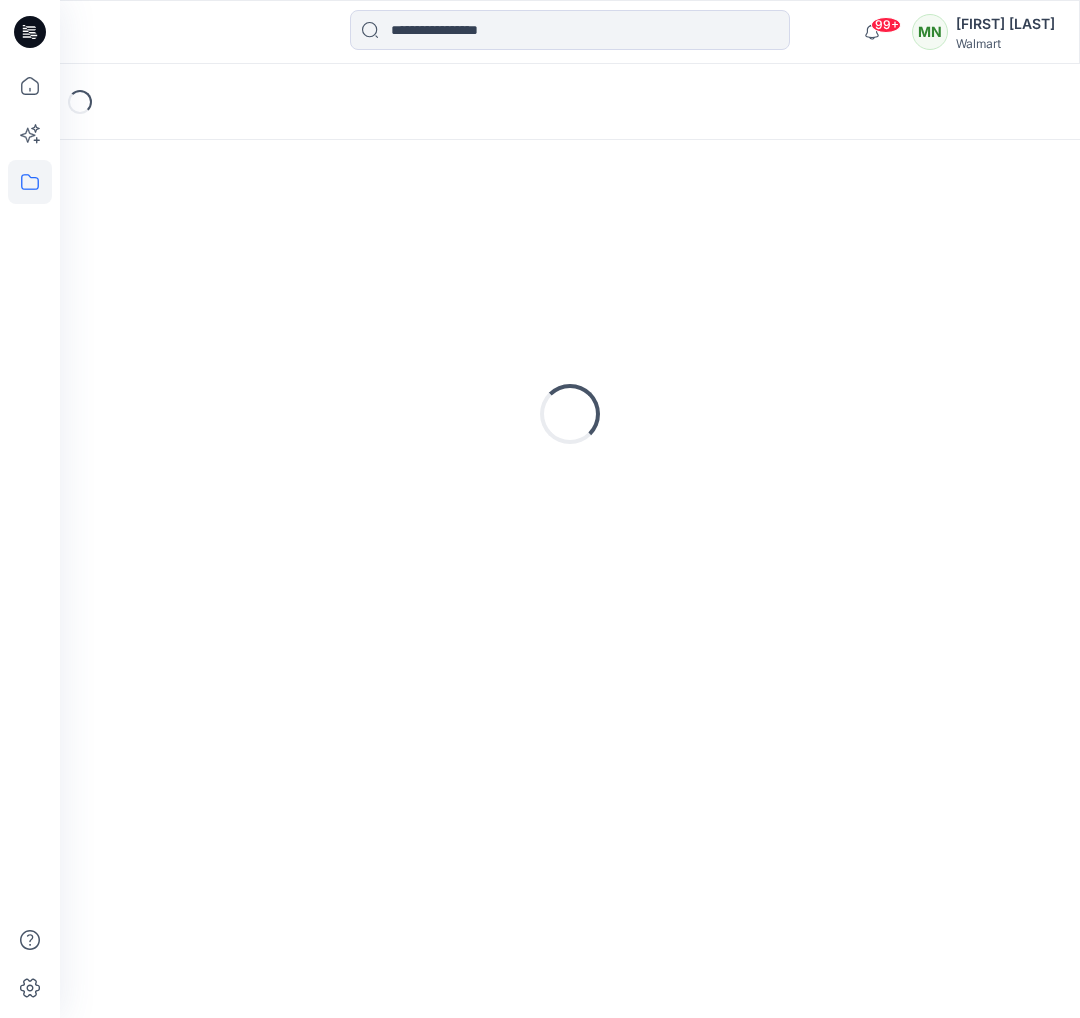 scroll, scrollTop: 0, scrollLeft: 0, axis: both 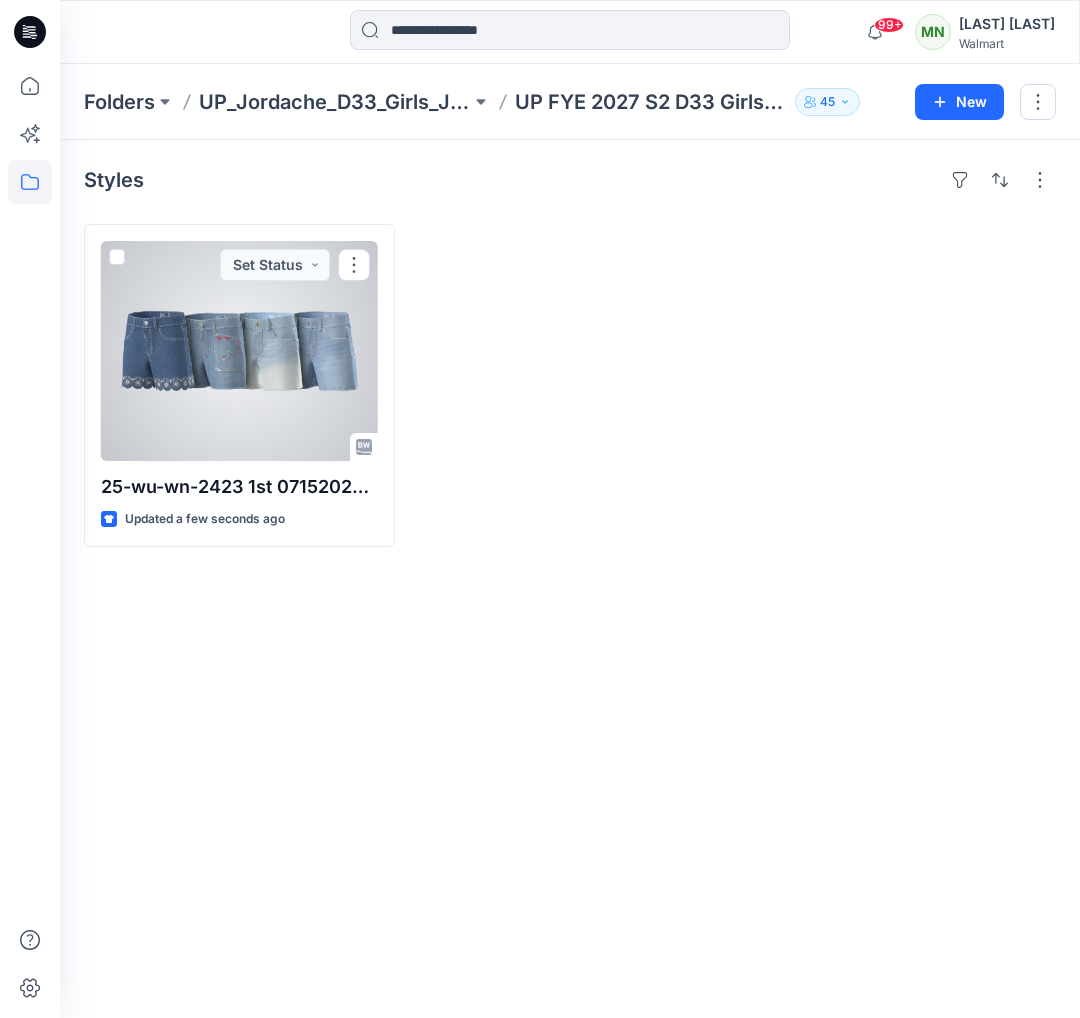 click at bounding box center (239, 351) 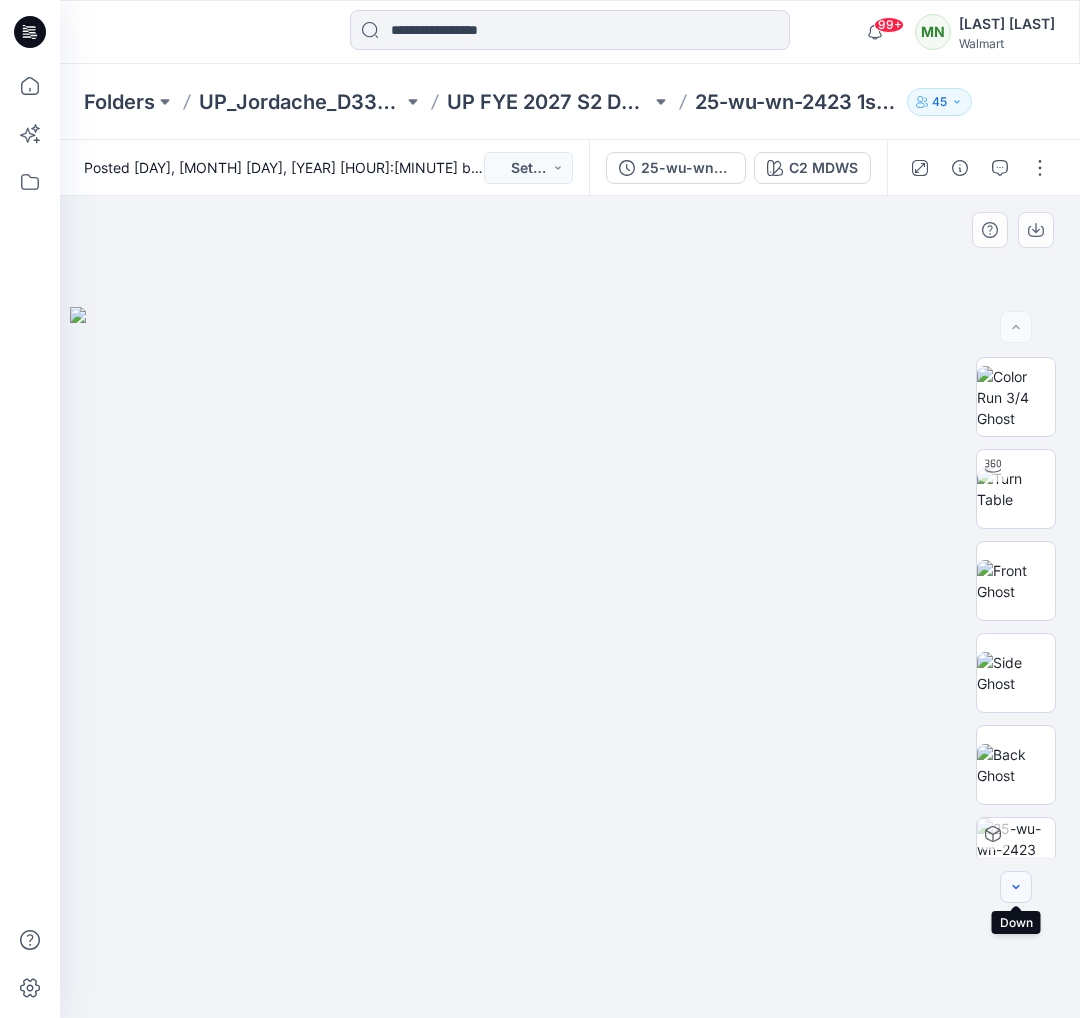 click 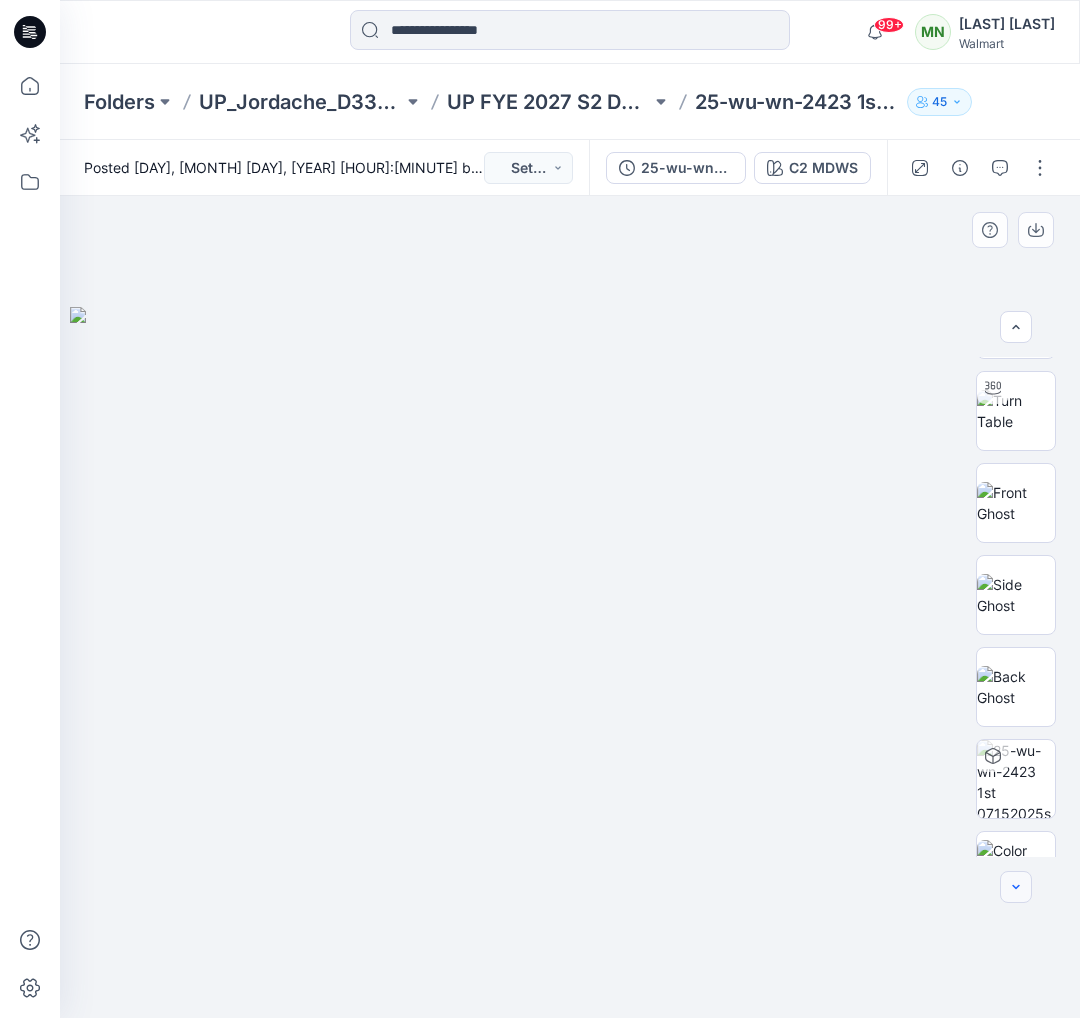 click 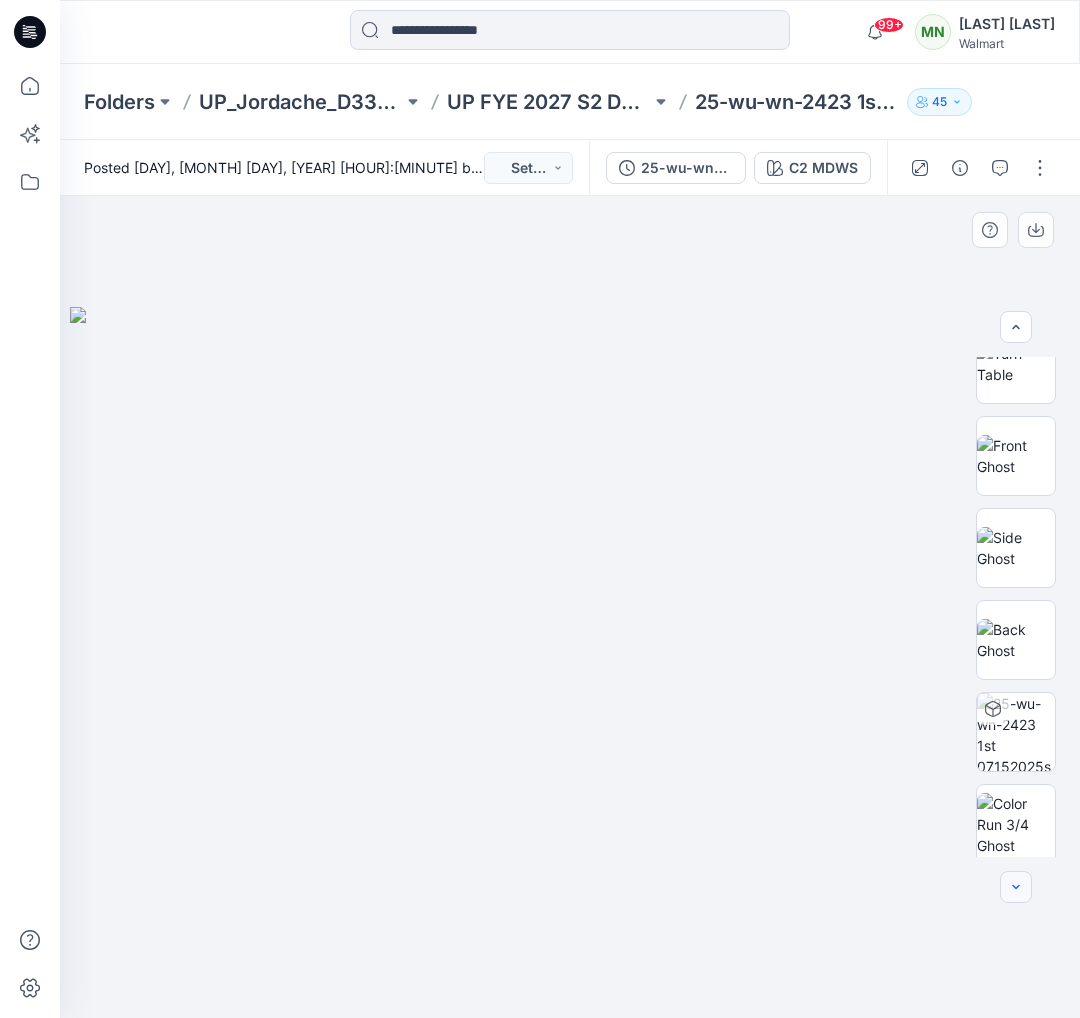 scroll, scrollTop: 156, scrollLeft: 0, axis: vertical 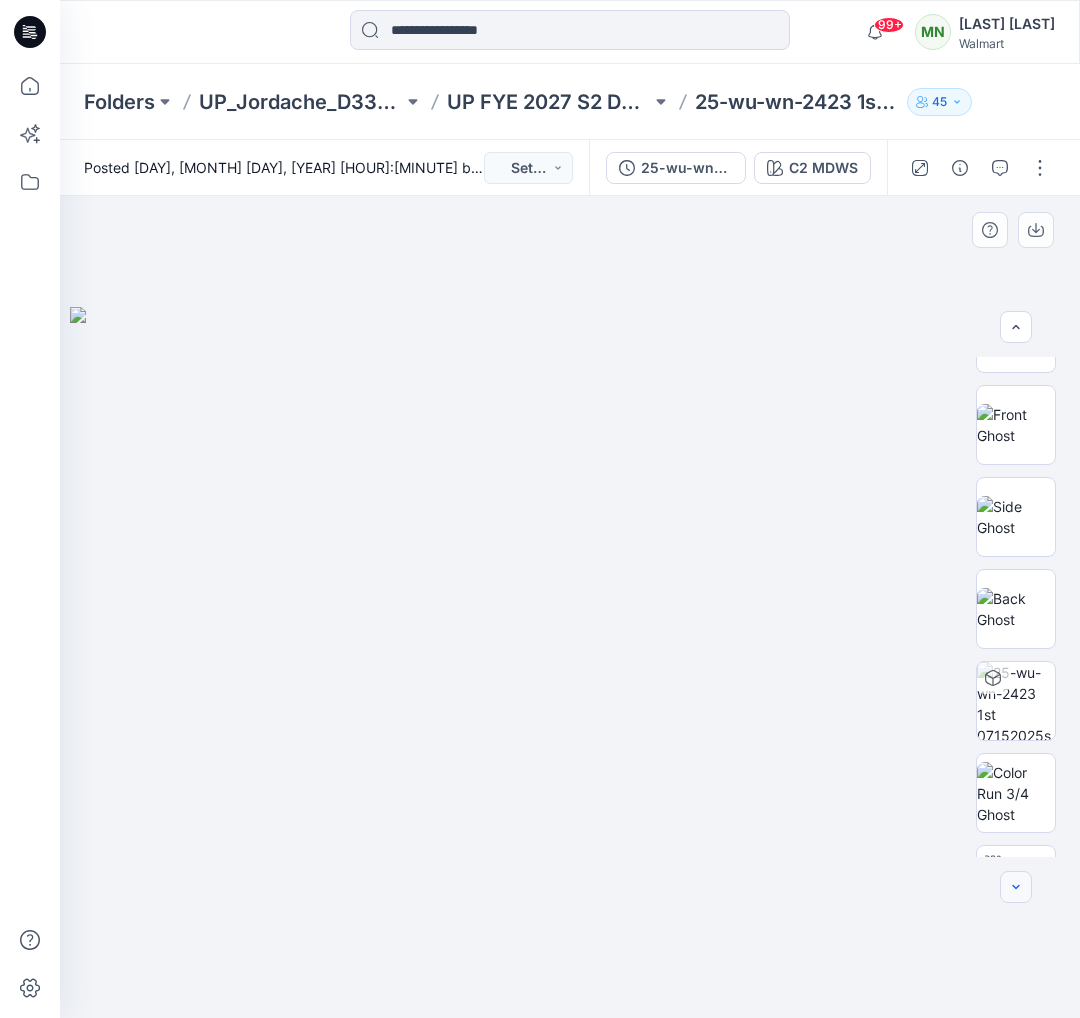 click 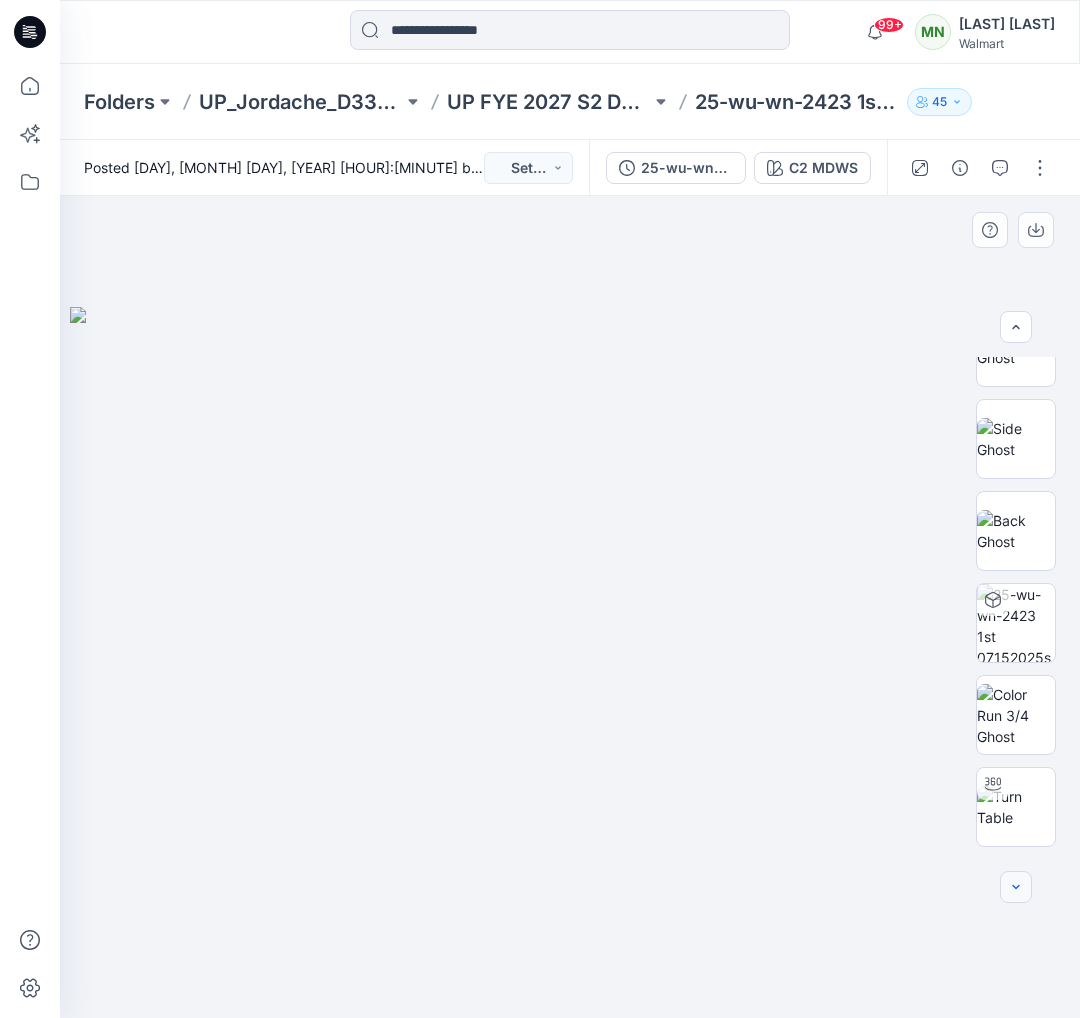 click 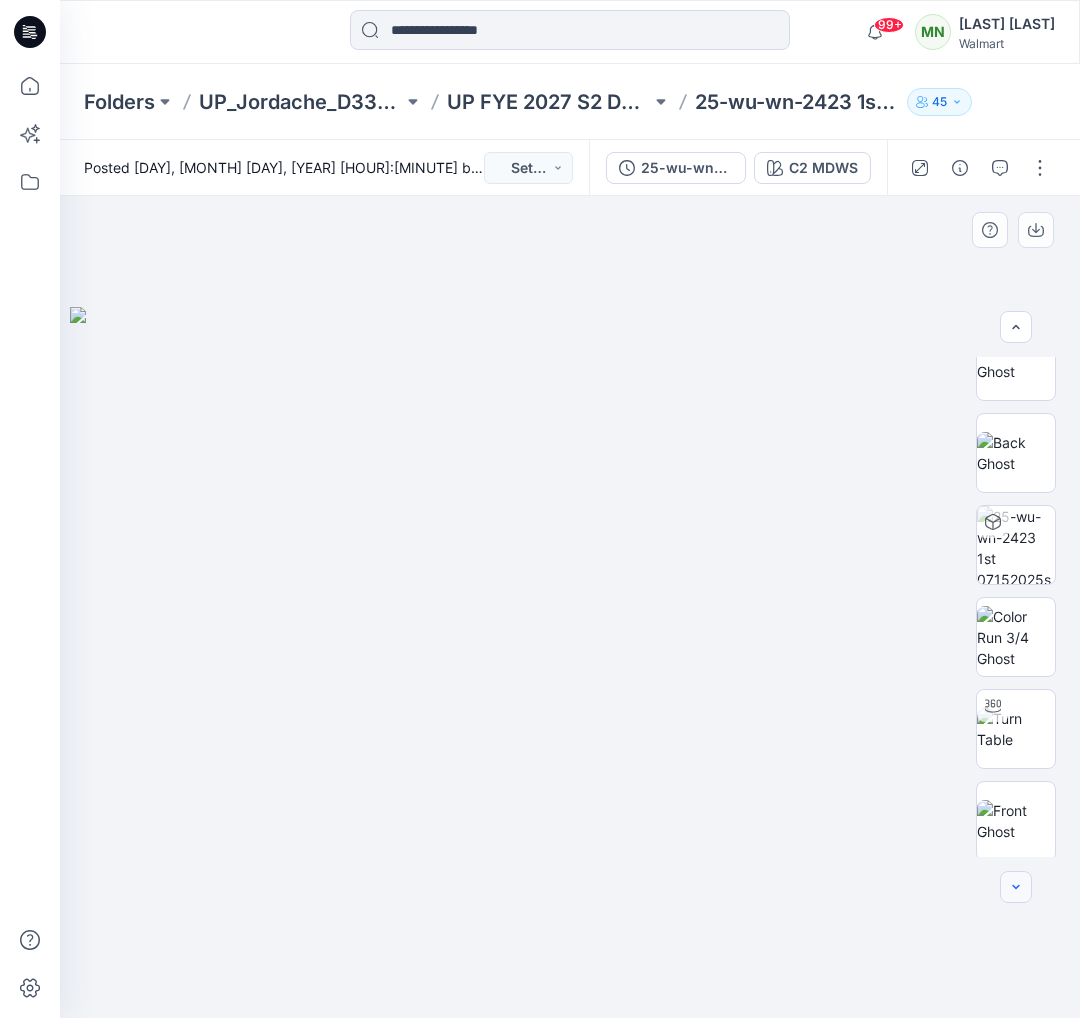 click 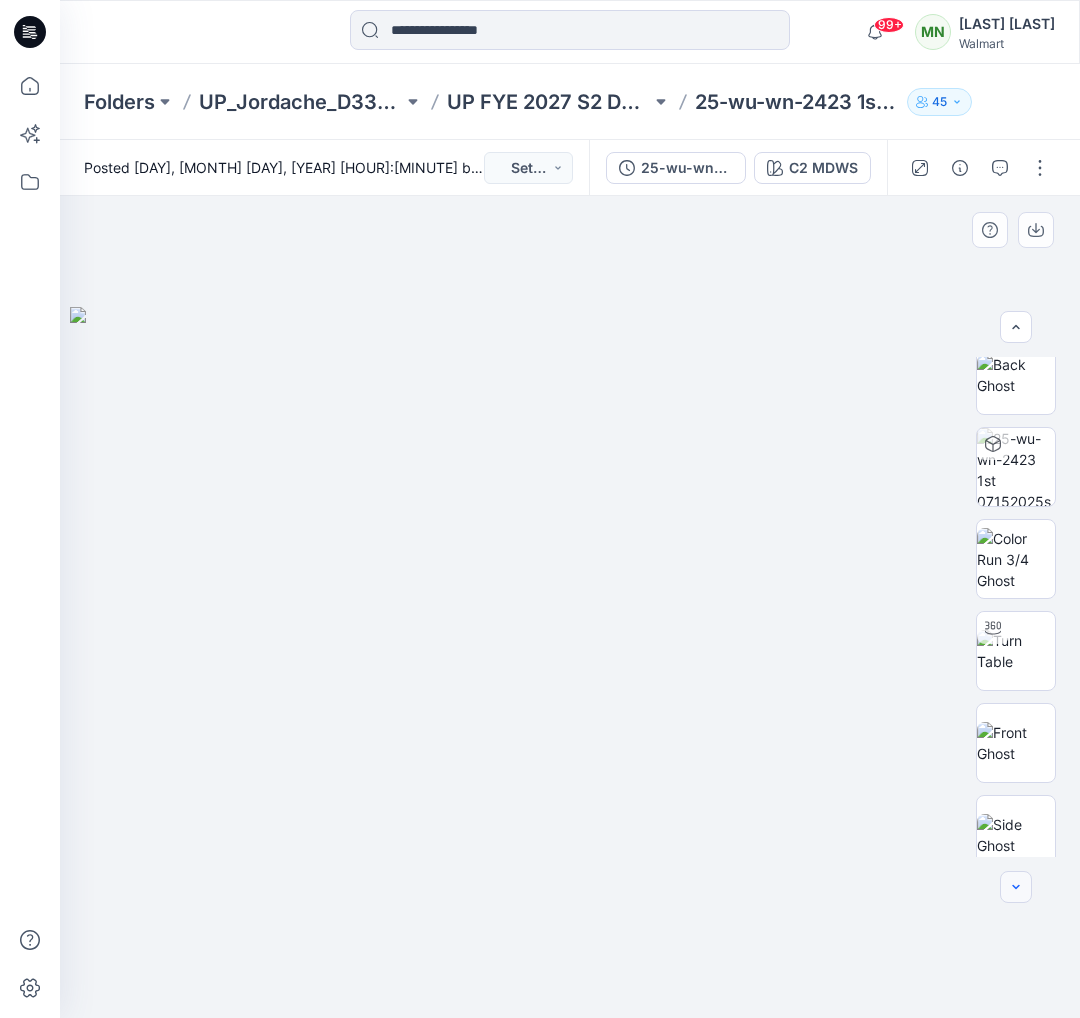 click 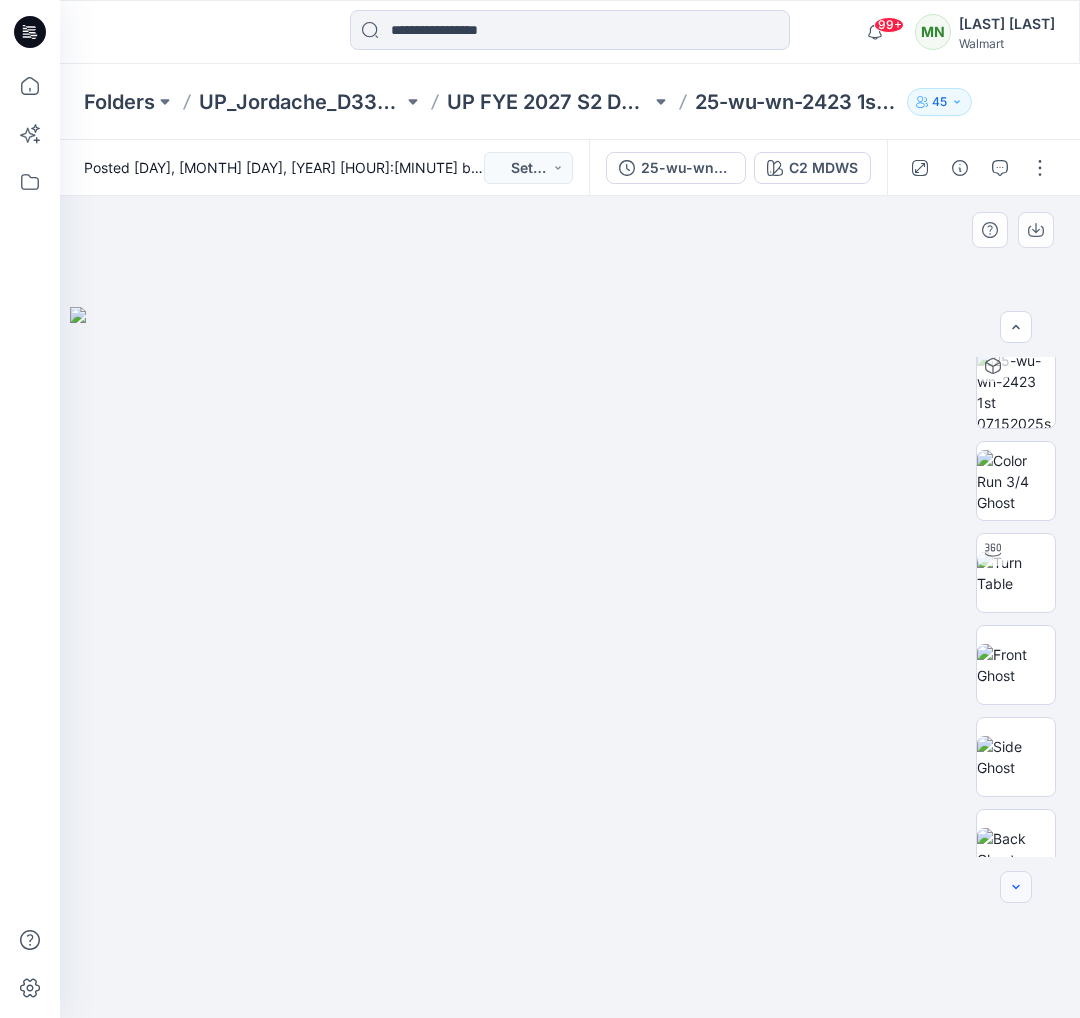 click 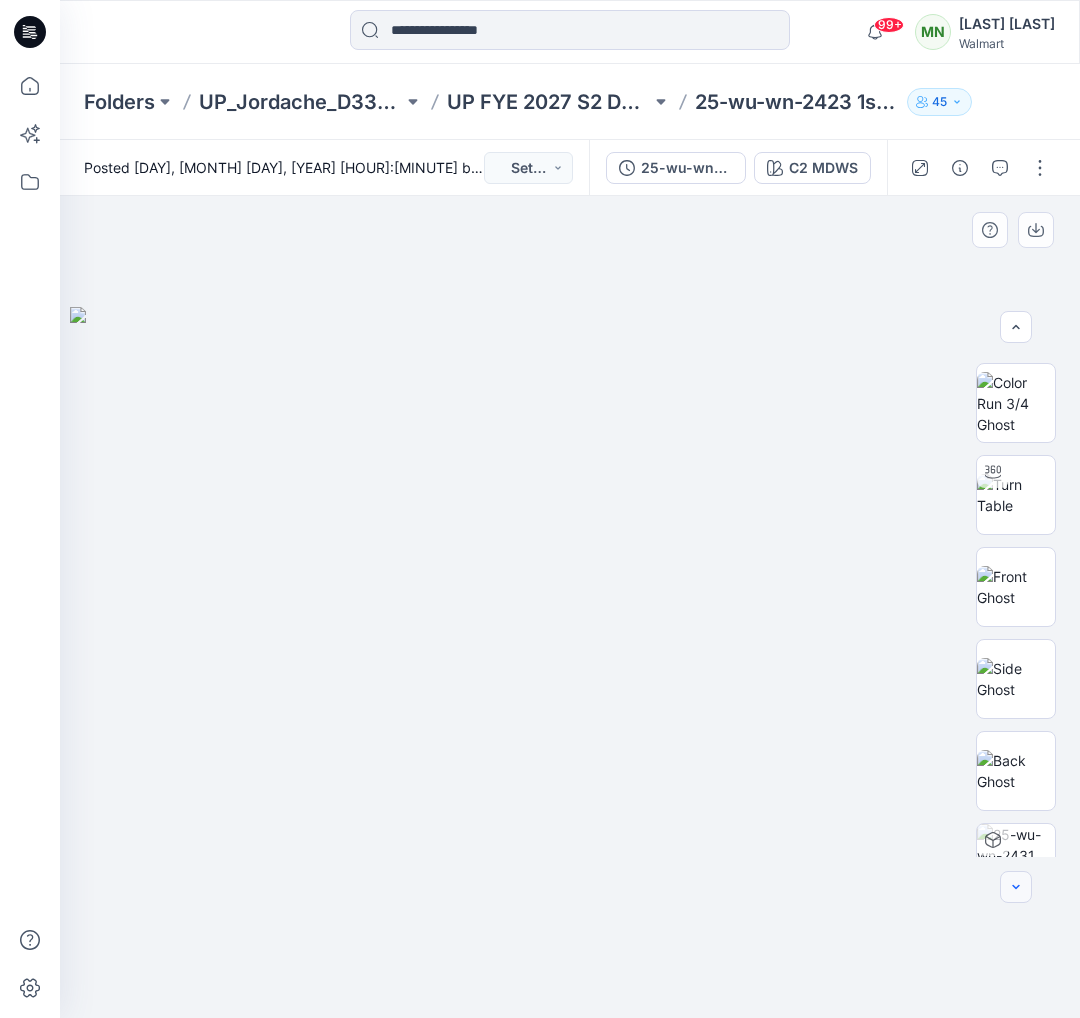 click 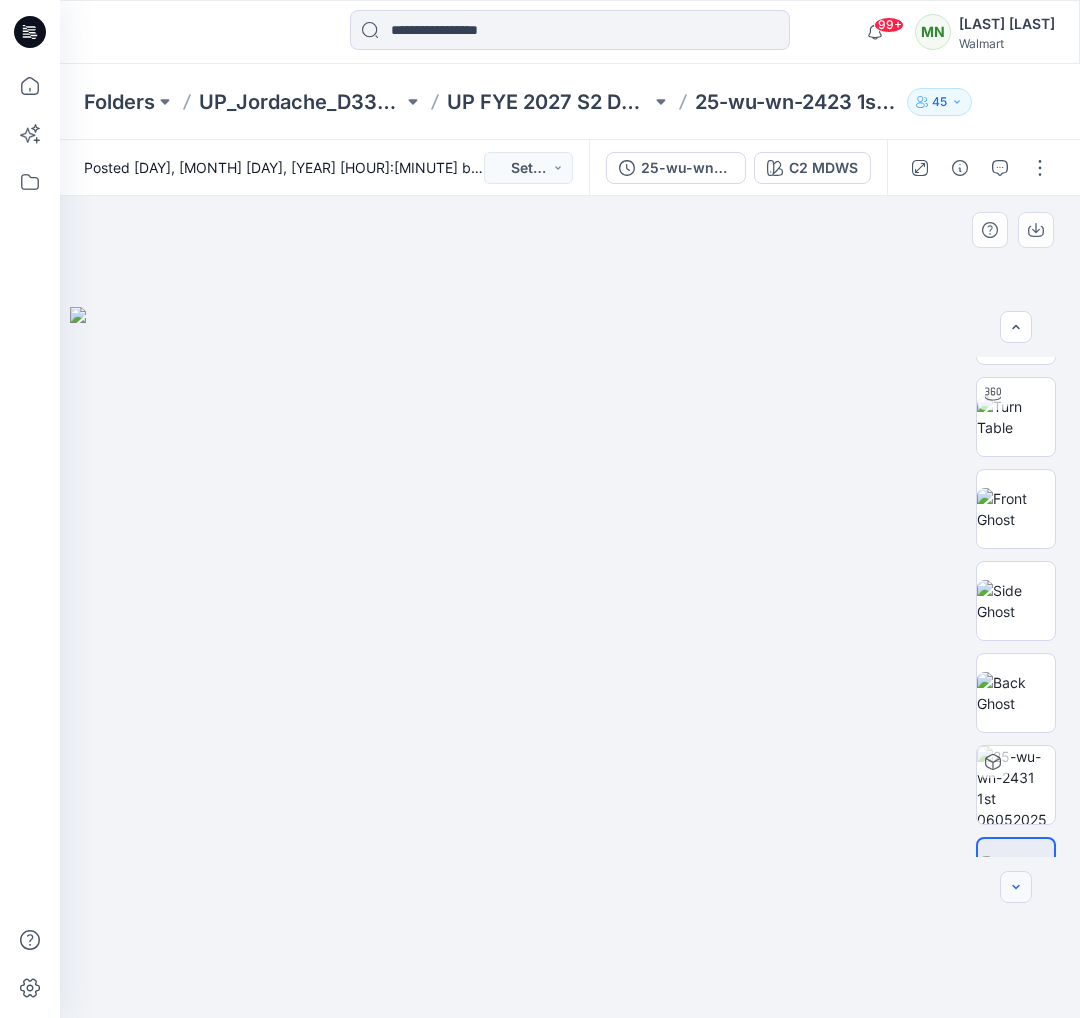 click 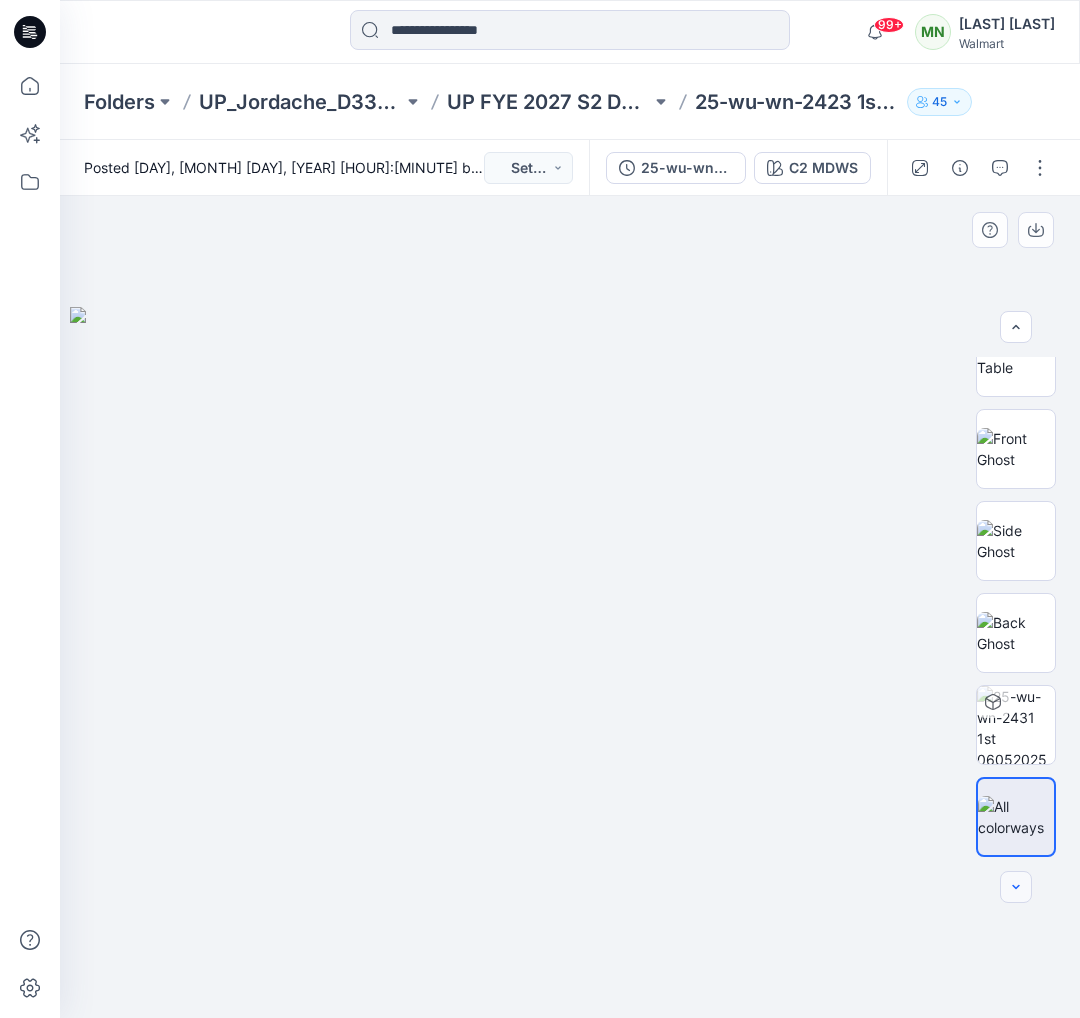 click at bounding box center (1016, 887) 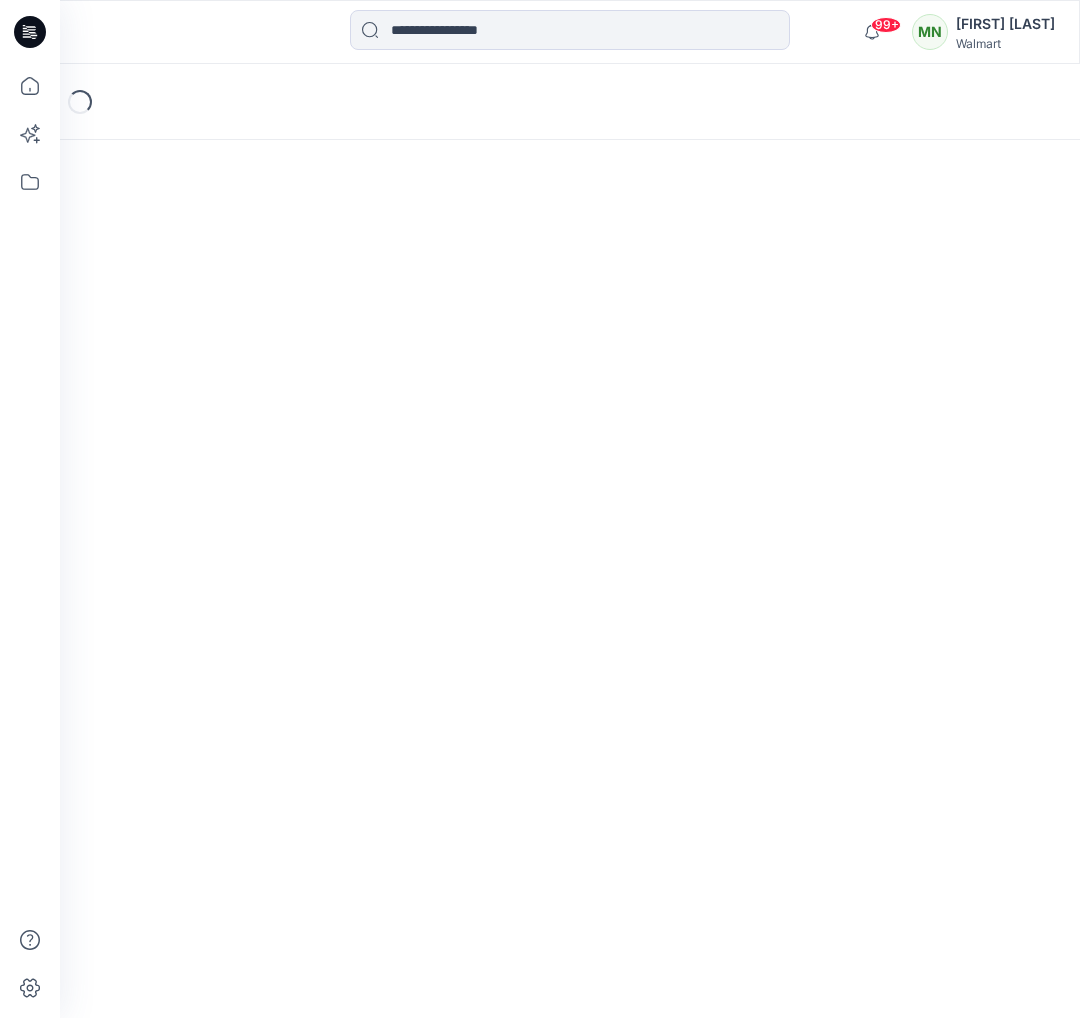 scroll, scrollTop: 0, scrollLeft: 0, axis: both 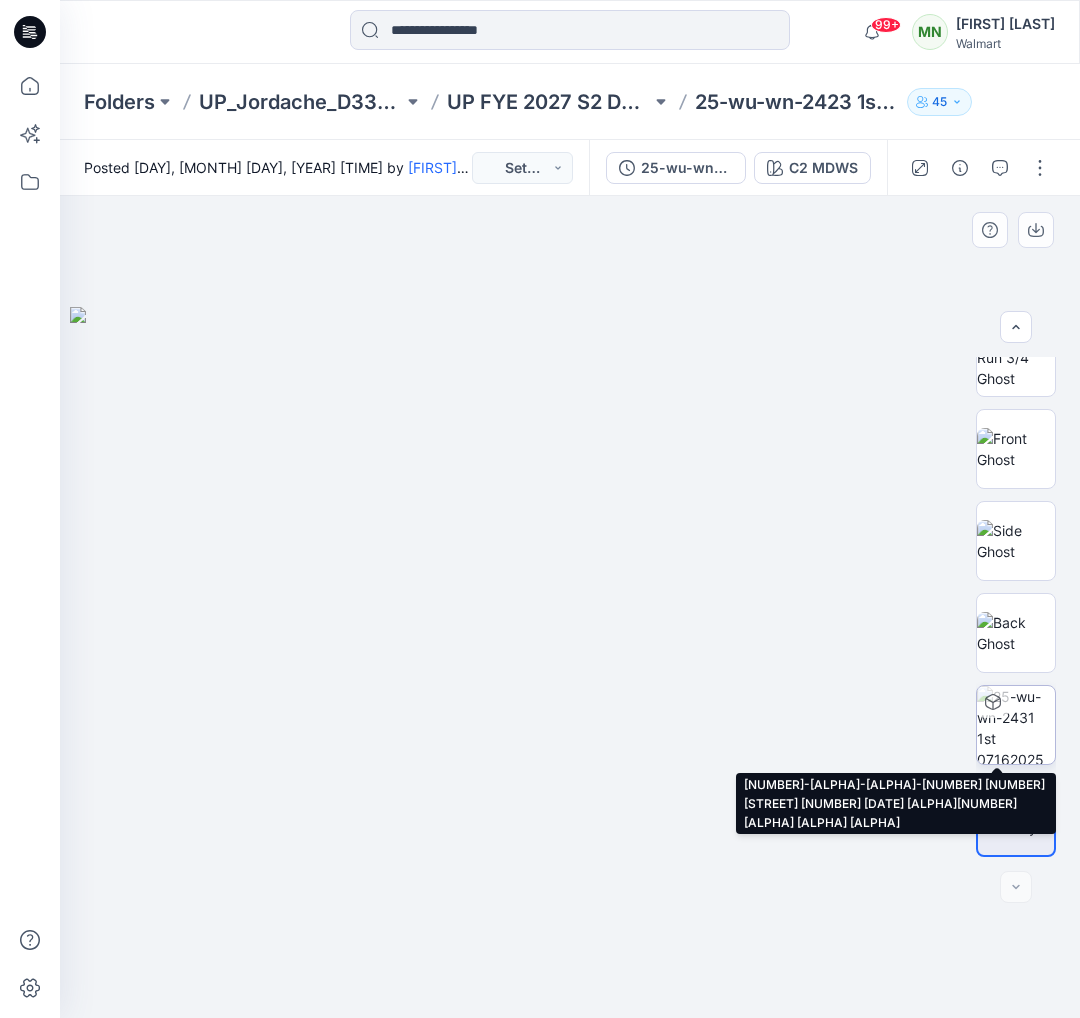 click at bounding box center [1016, 725] 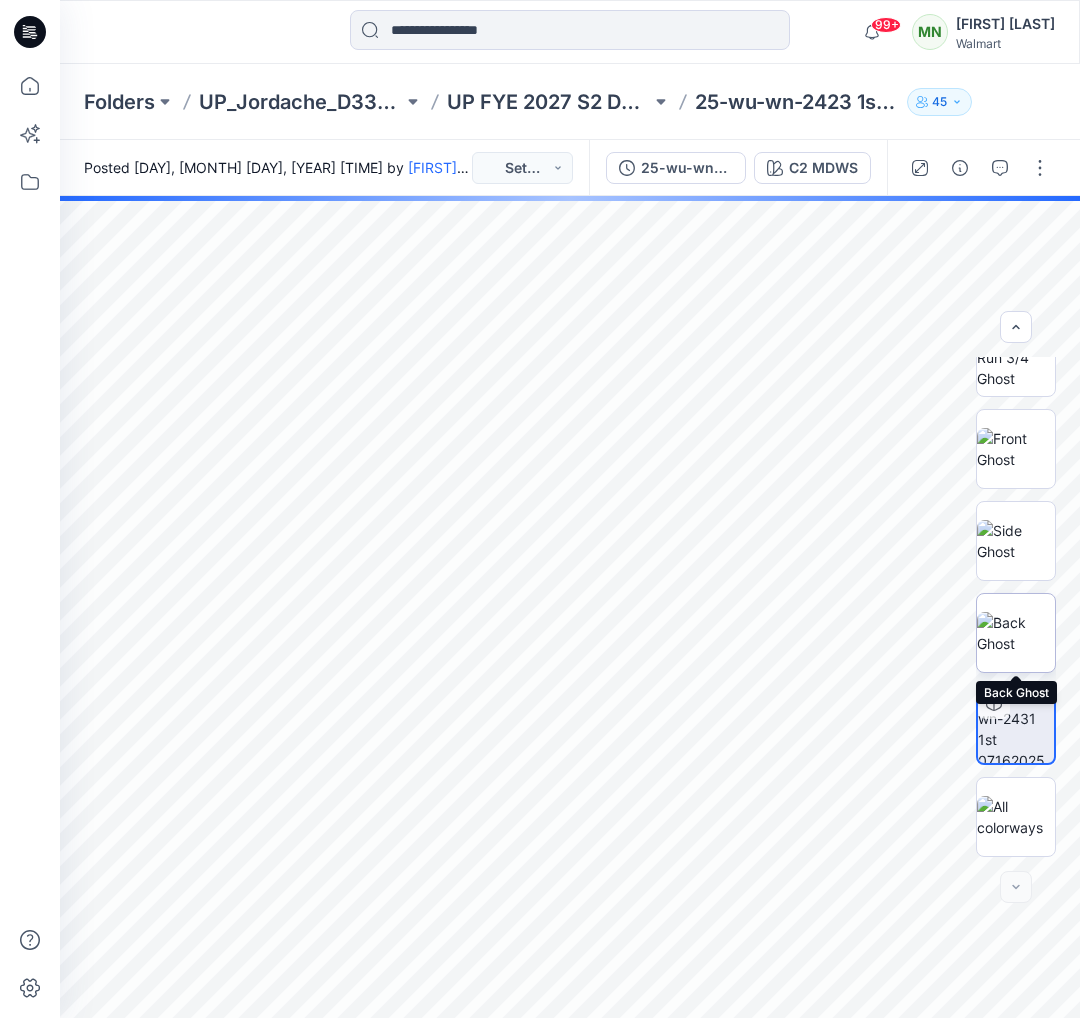 click at bounding box center (1016, 633) 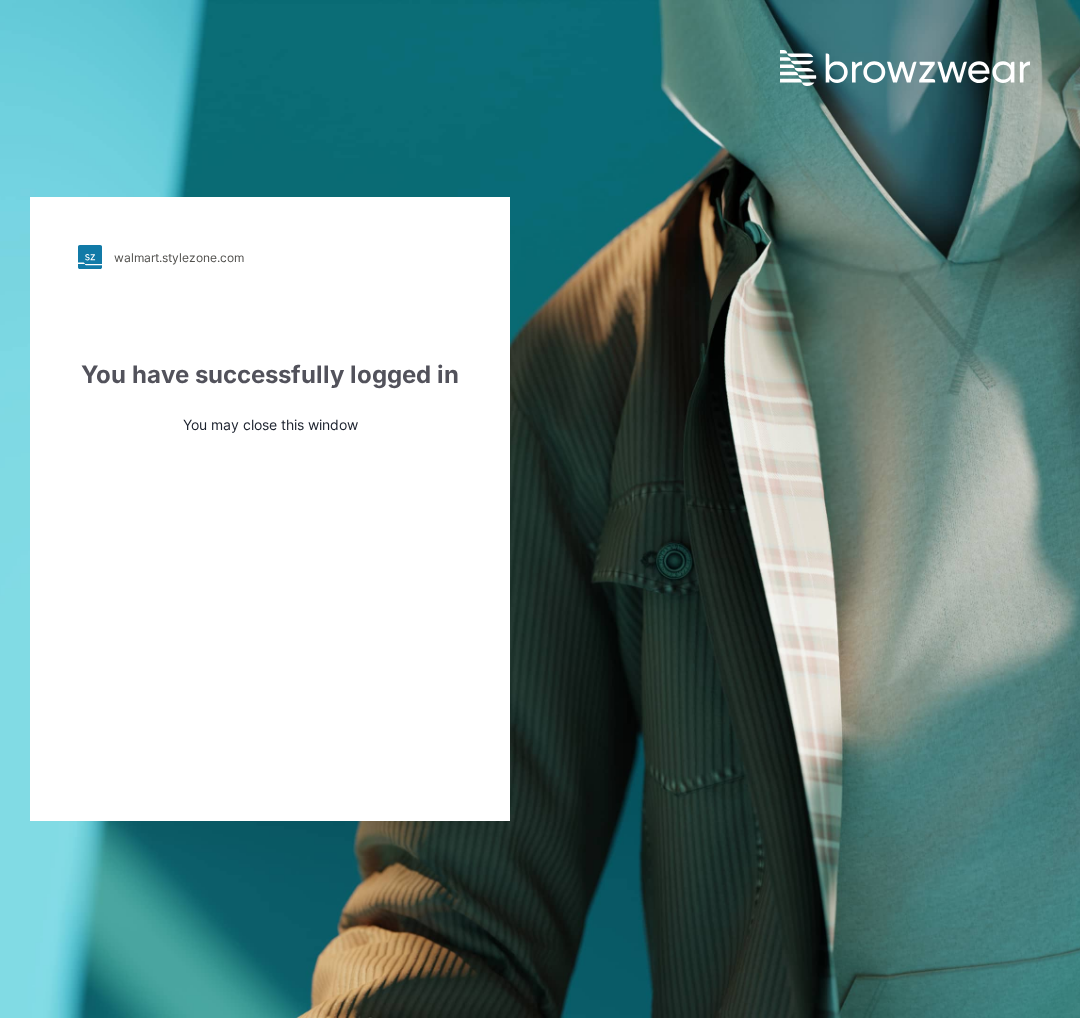 scroll, scrollTop: 0, scrollLeft: 0, axis: both 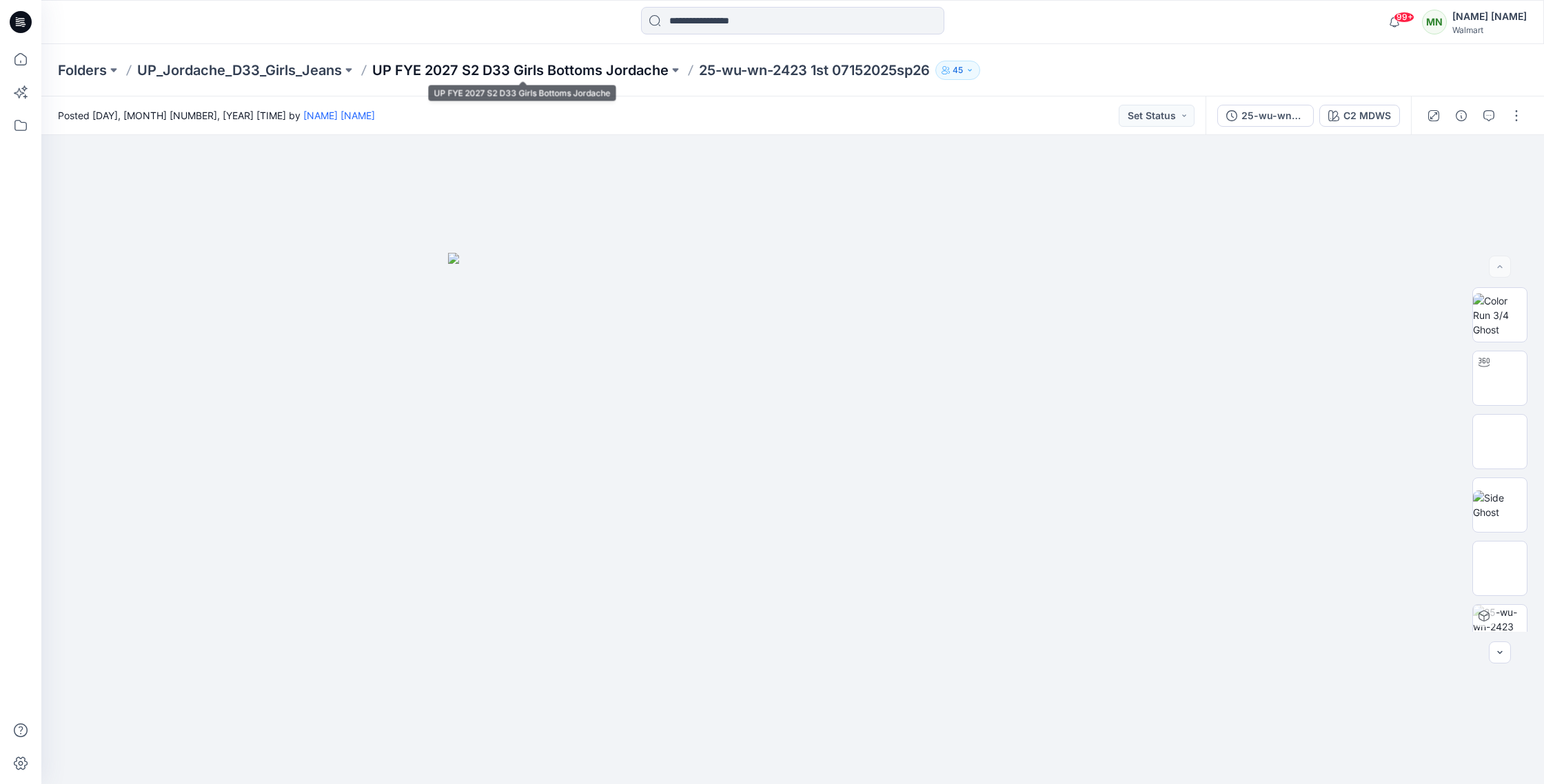 click on "UP FYE 2027 S2 D33 Girls Bottoms Jordache" at bounding box center (520, 70) 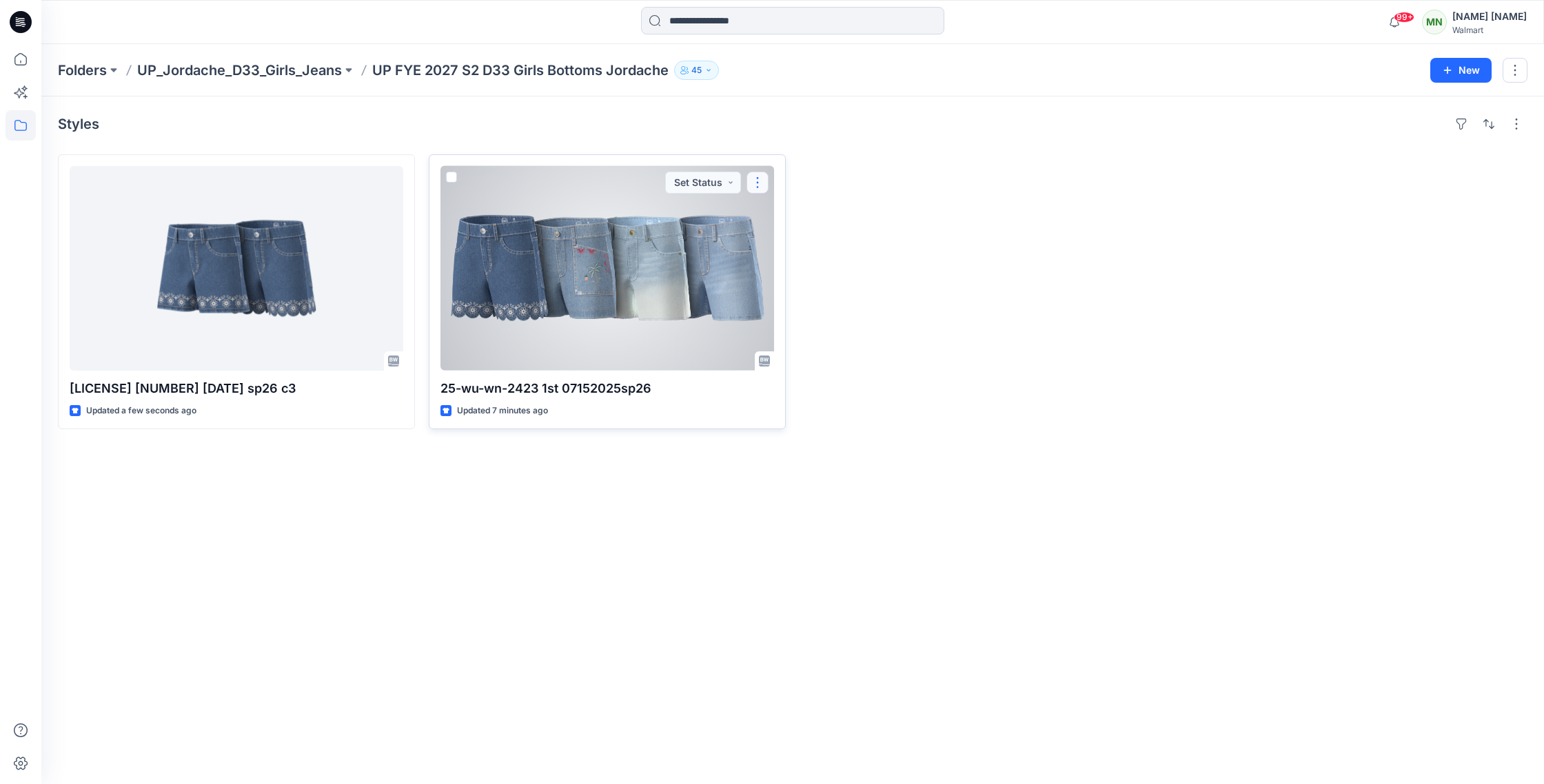 click at bounding box center [758, 183] 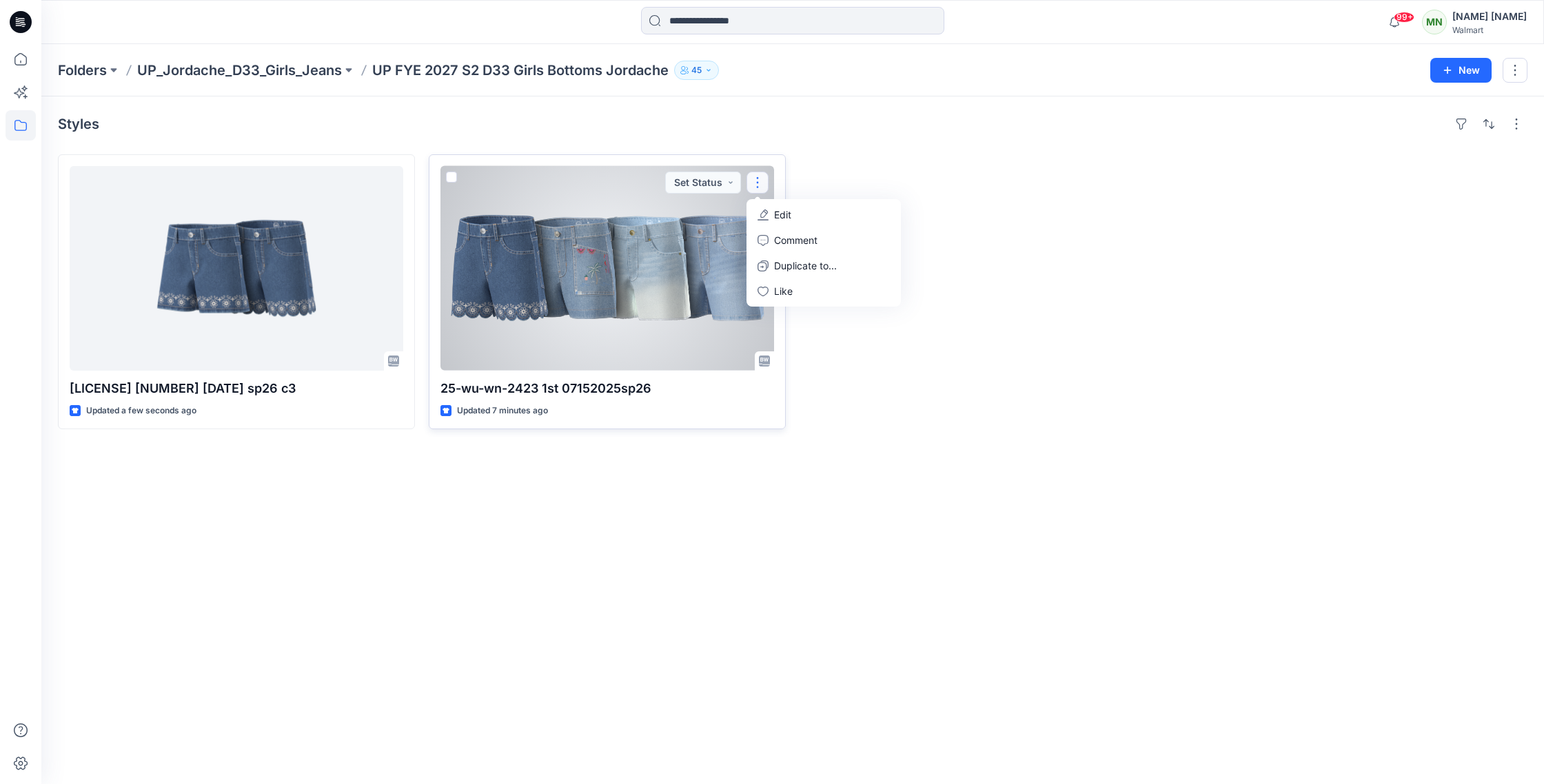 click on "Edit" at bounding box center [782, 214] 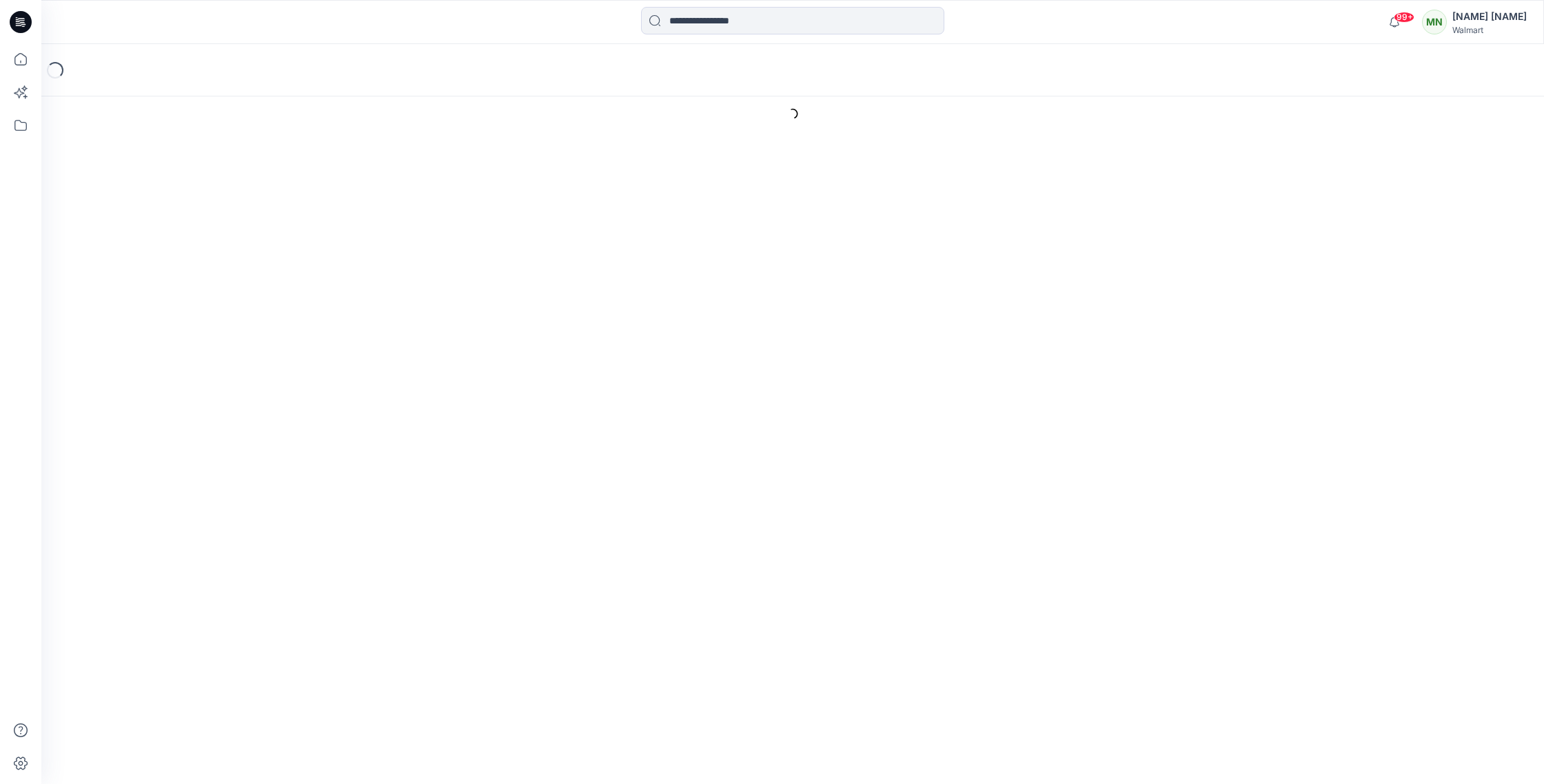 scroll, scrollTop: 0, scrollLeft: 0, axis: both 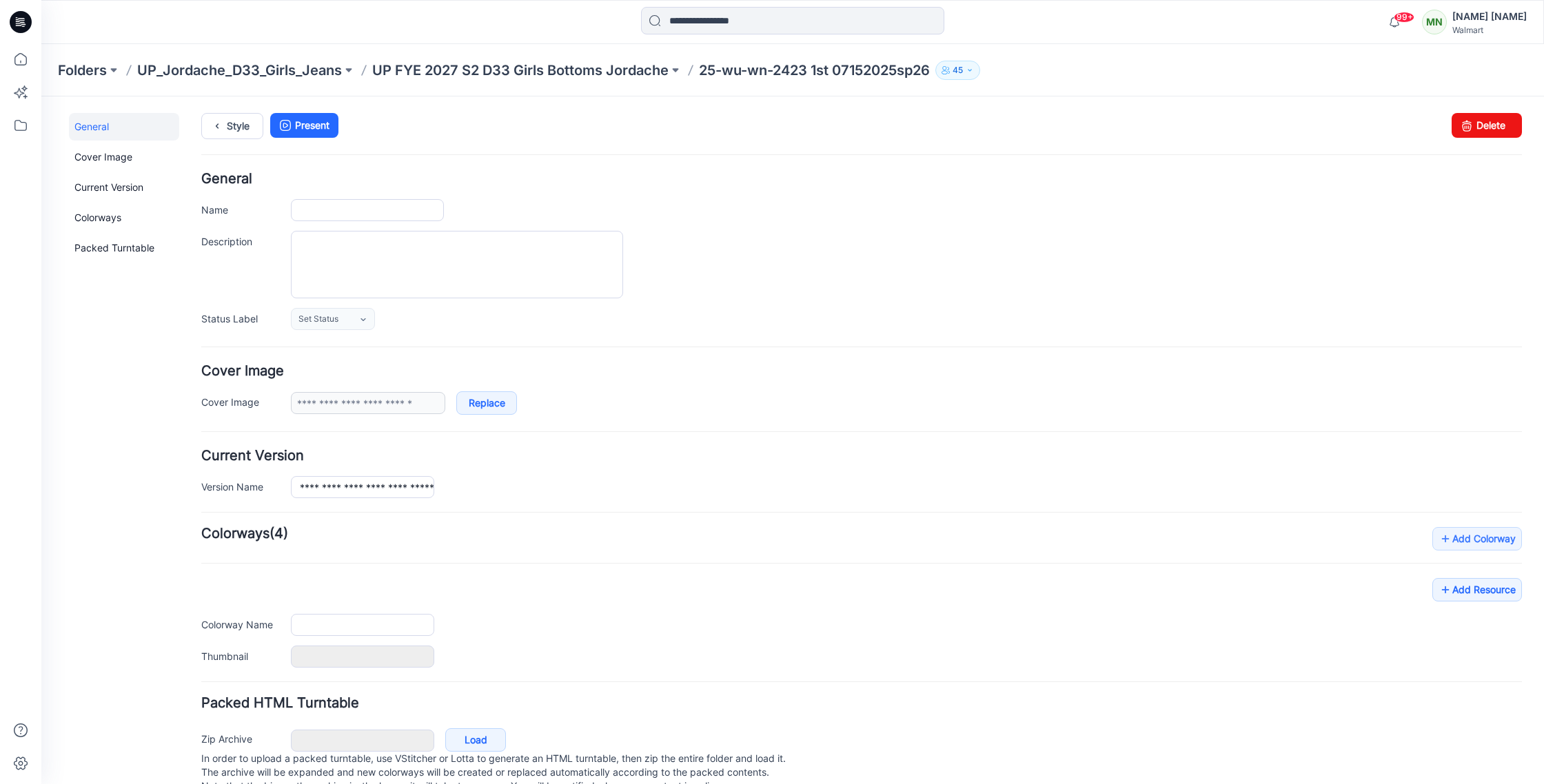type on "**********" 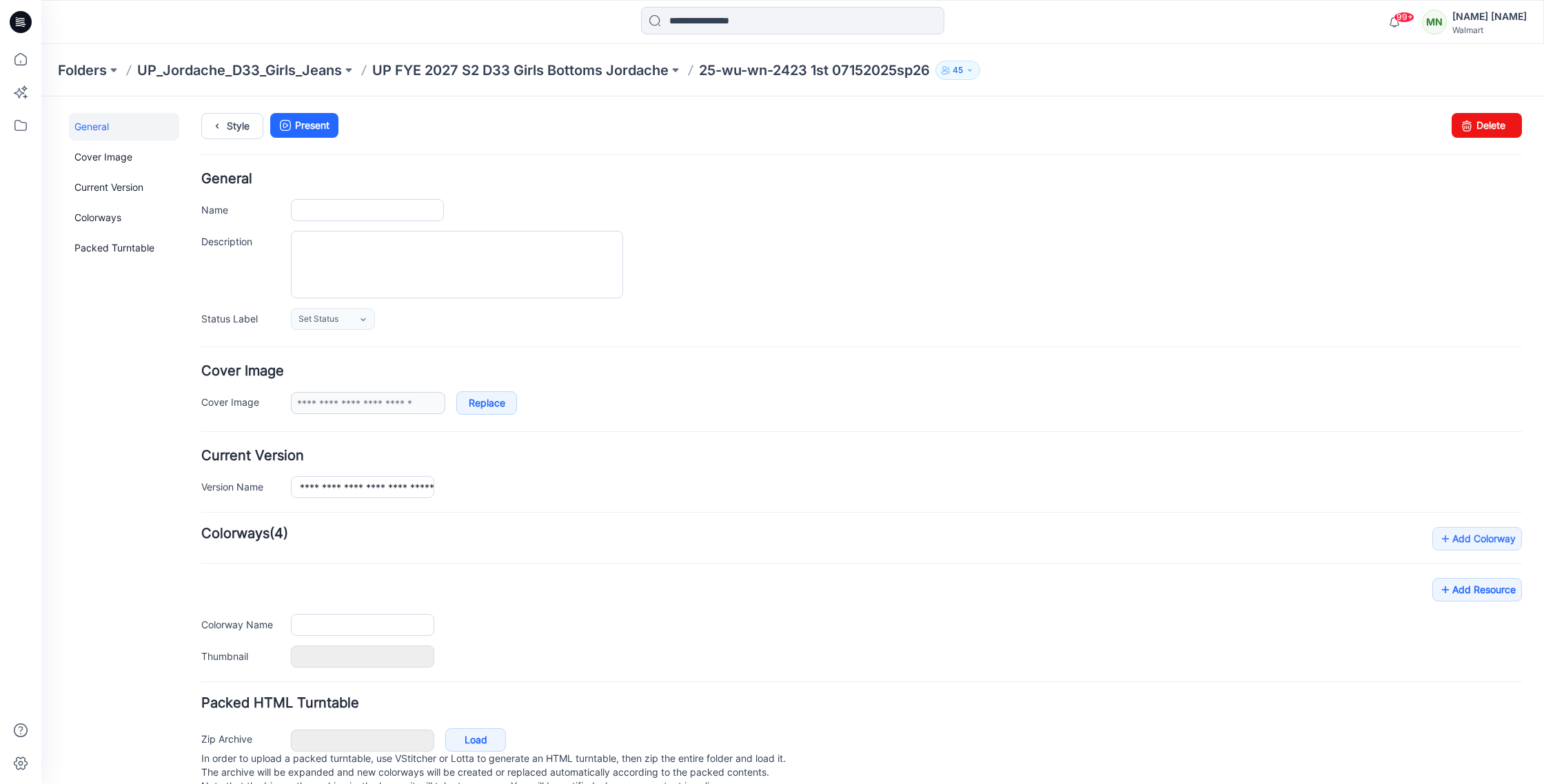 type on "********" 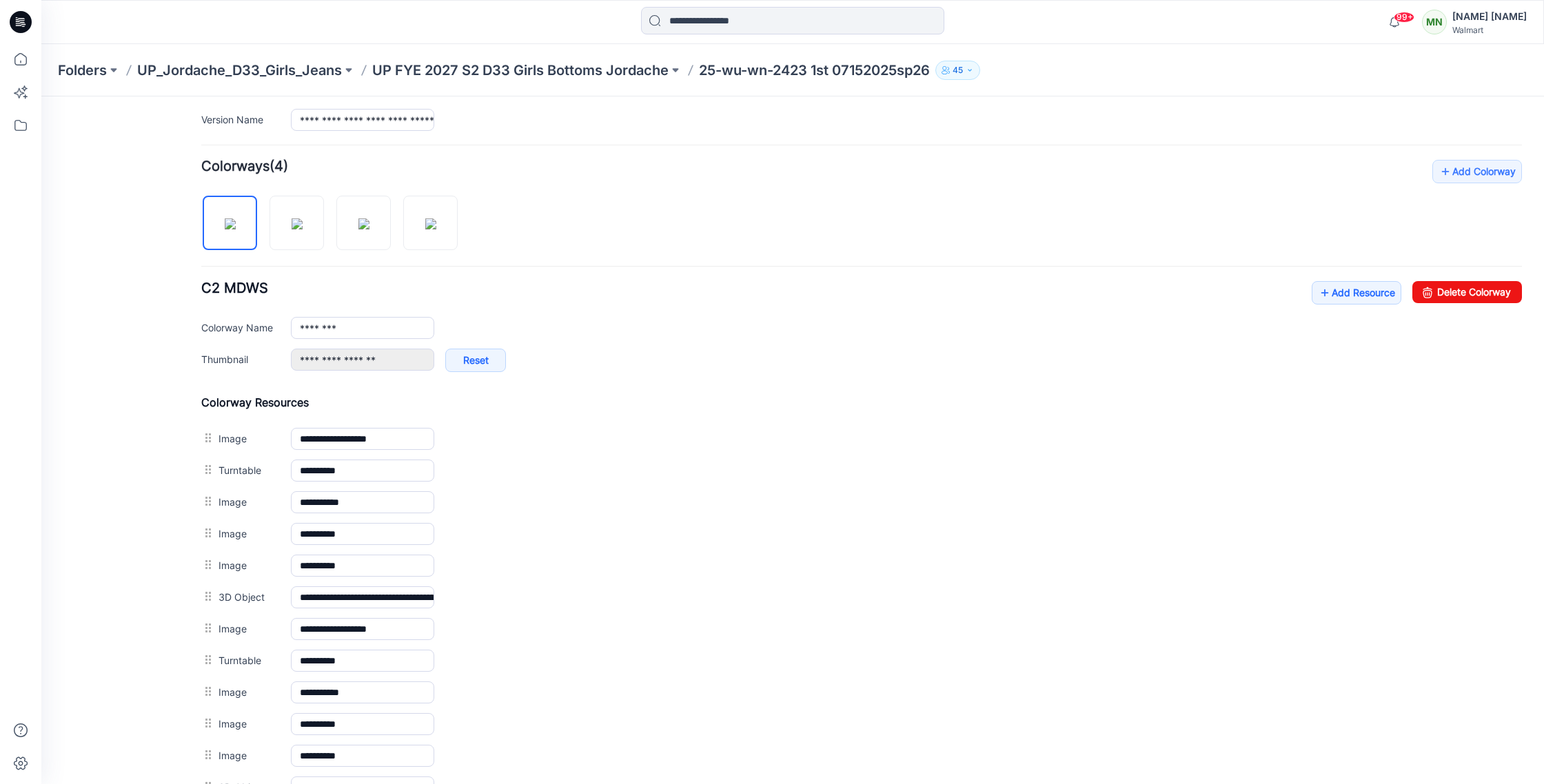 scroll, scrollTop: 423, scrollLeft: 0, axis: vertical 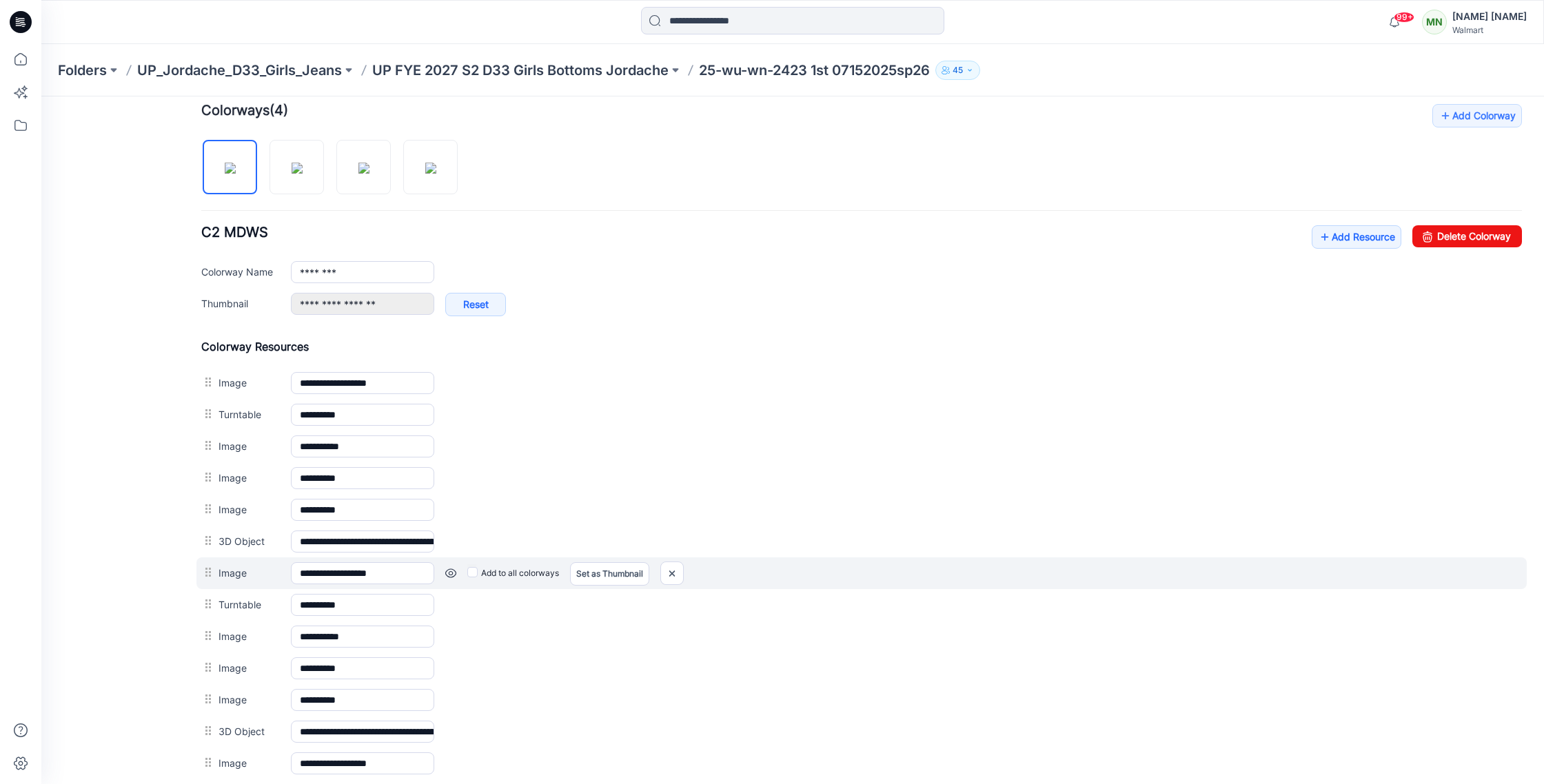 click at bounding box center [41, 96] 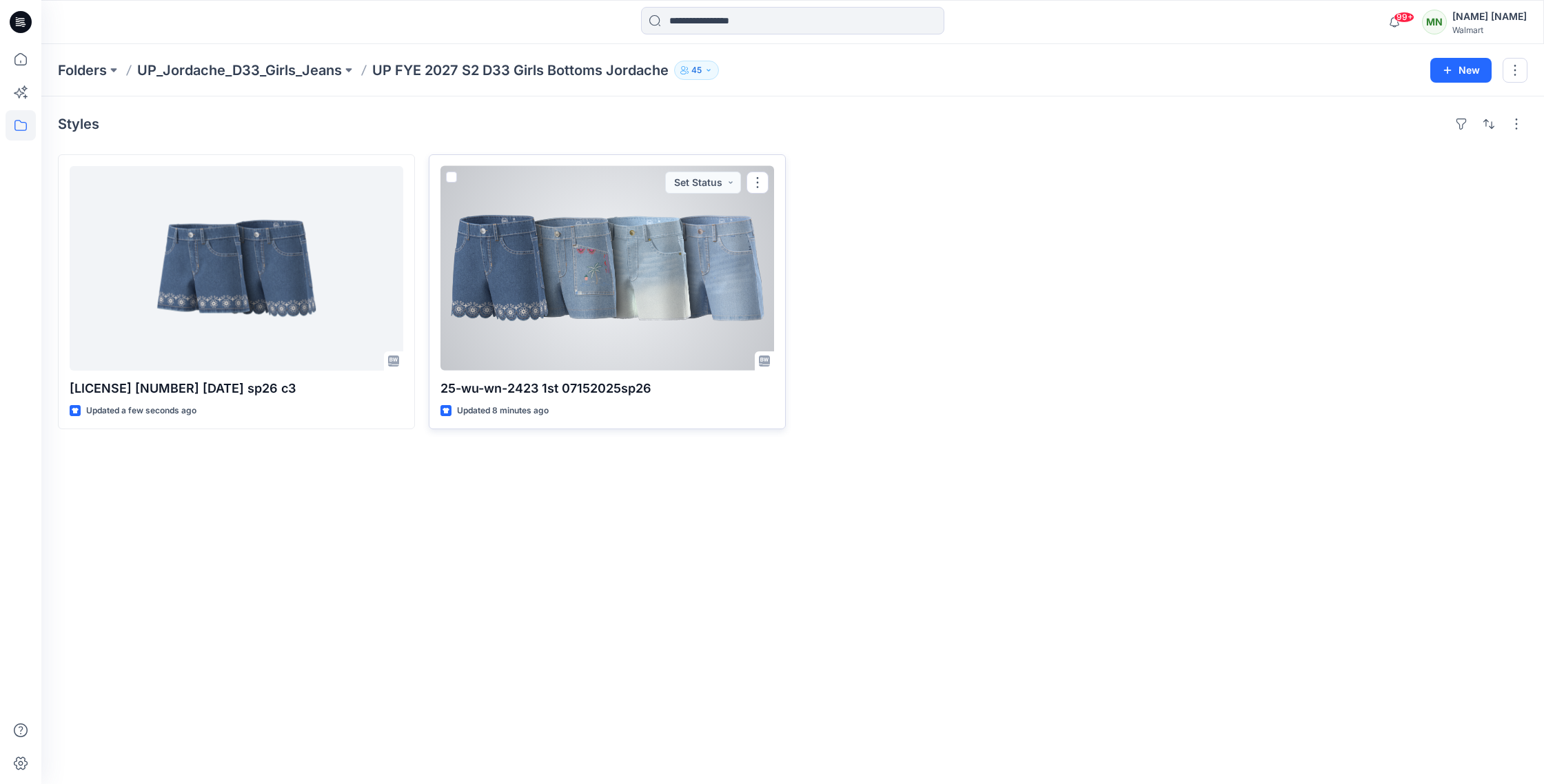 click at bounding box center [607, 268] 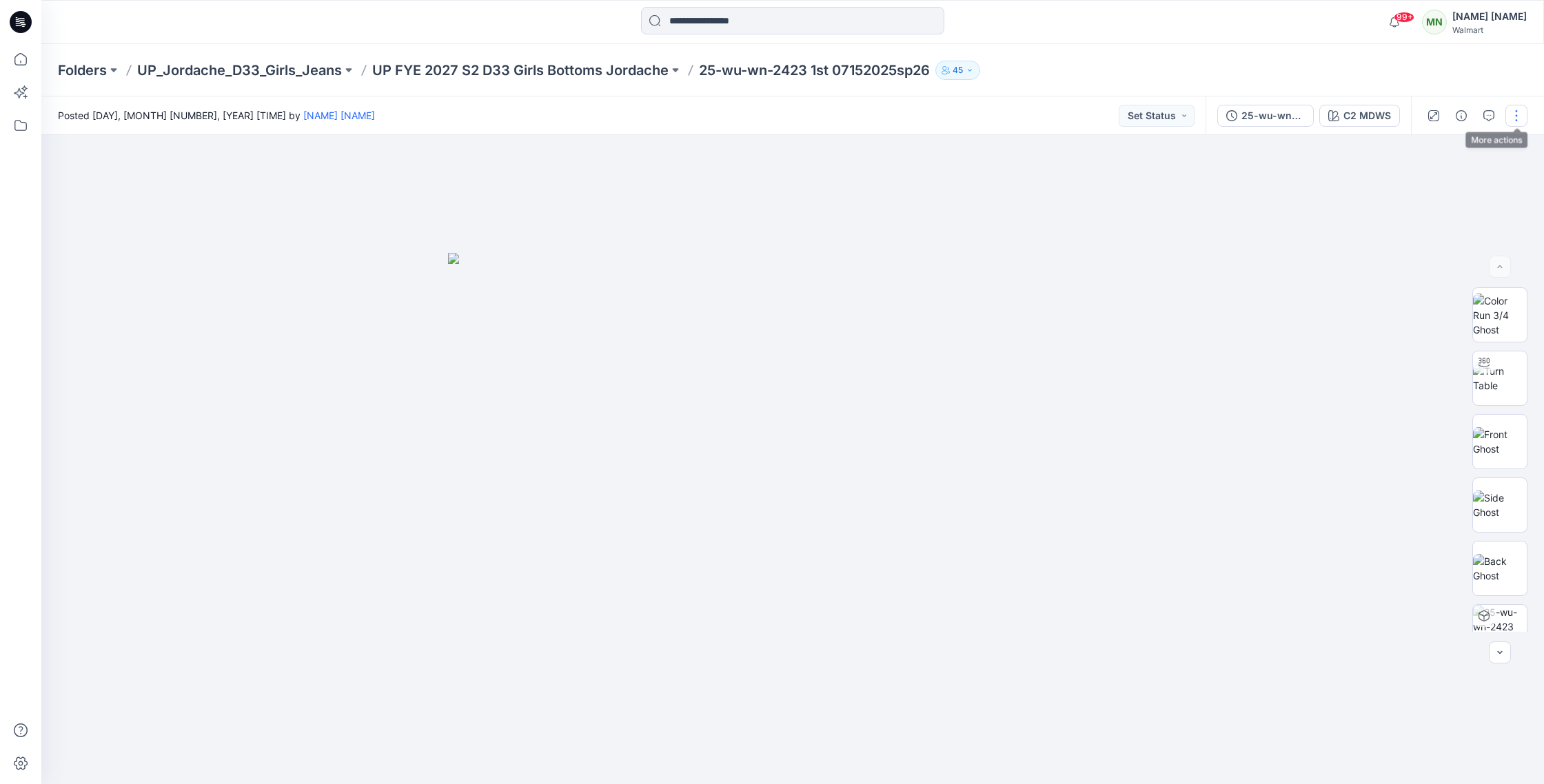 click at bounding box center (1516, 116) 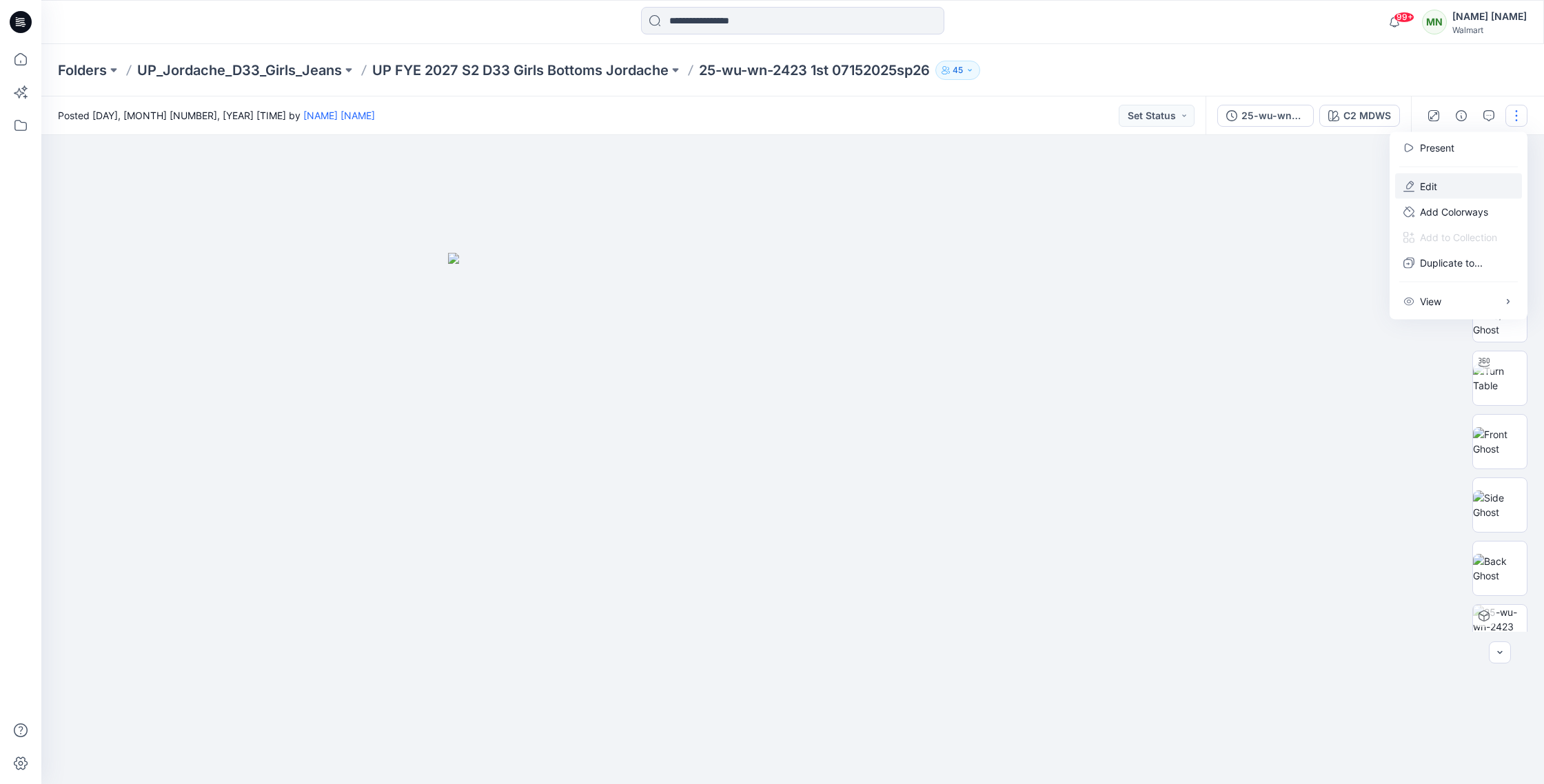 click on "Edit" at bounding box center (1459, 186) 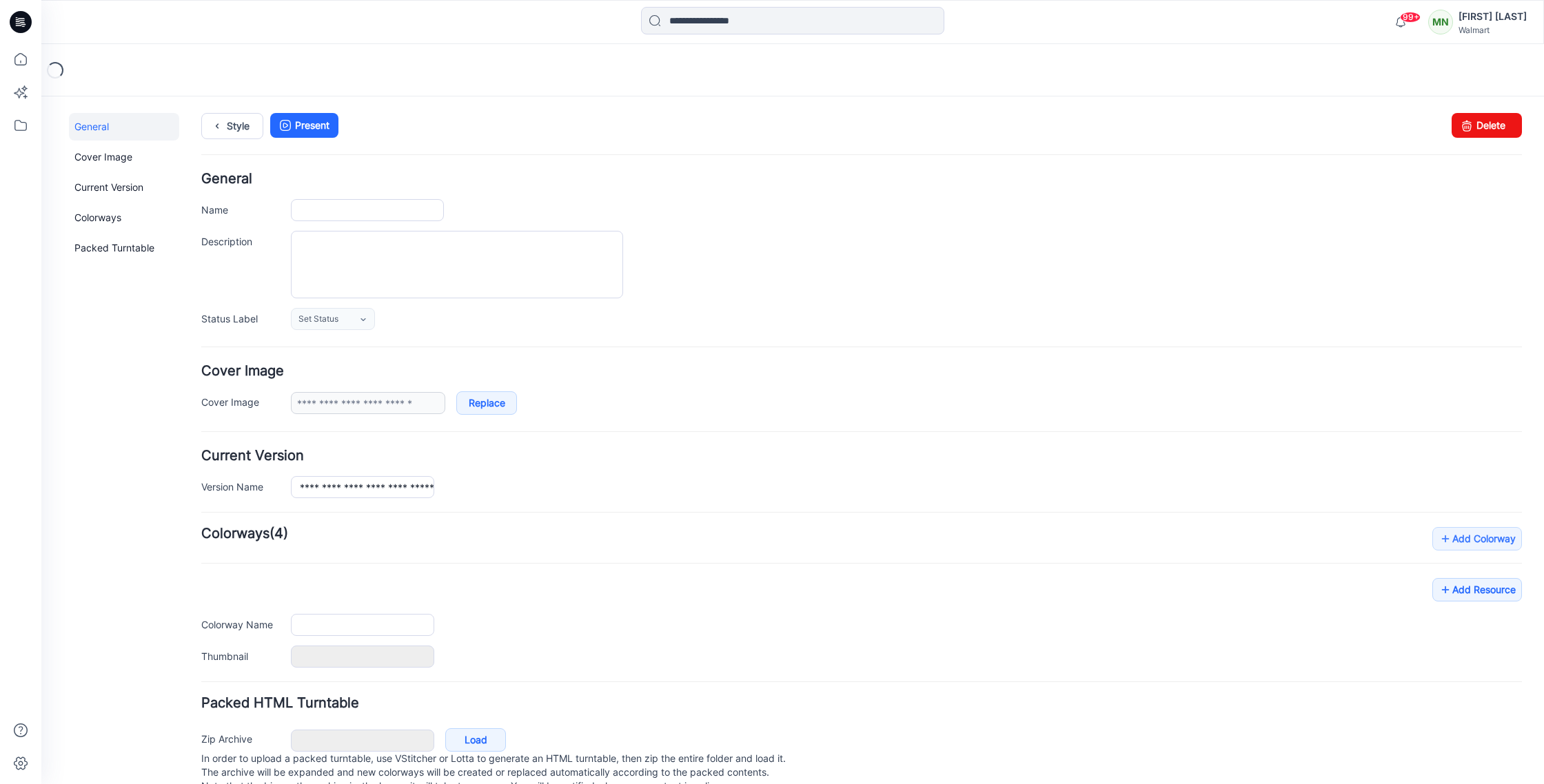 scroll, scrollTop: 0, scrollLeft: 0, axis: both 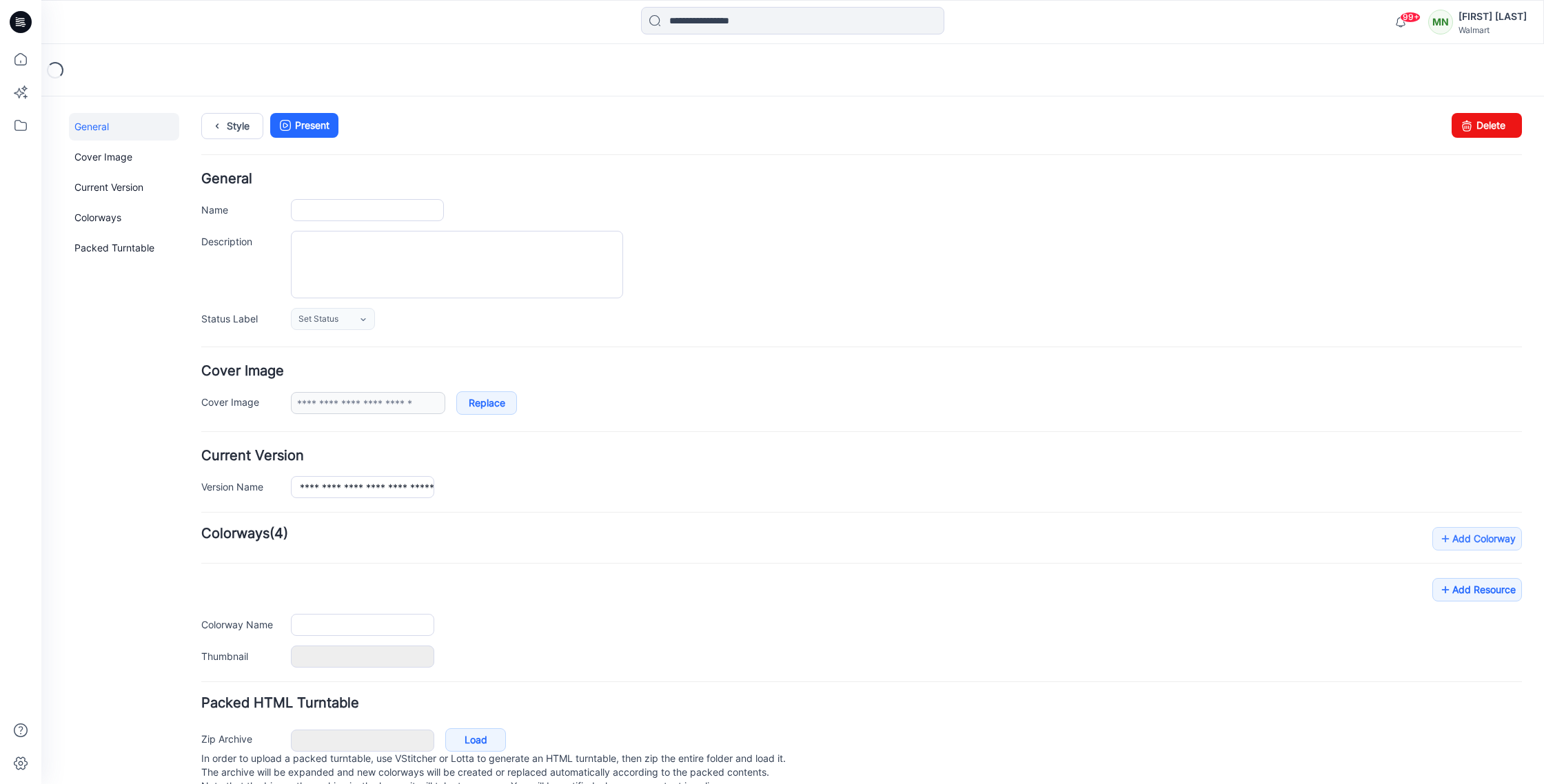 type on "**********" 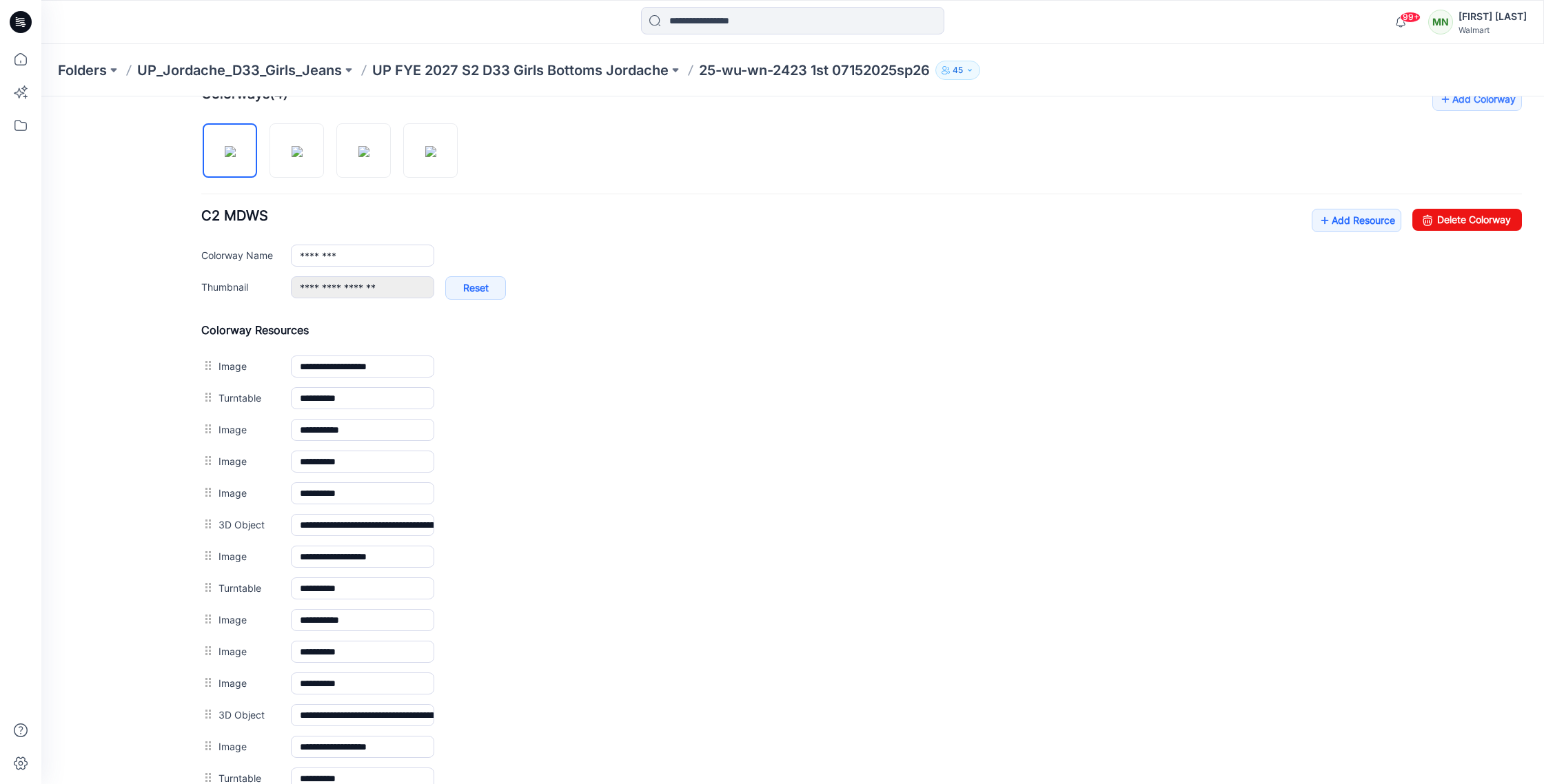 scroll, scrollTop: 457, scrollLeft: 0, axis: vertical 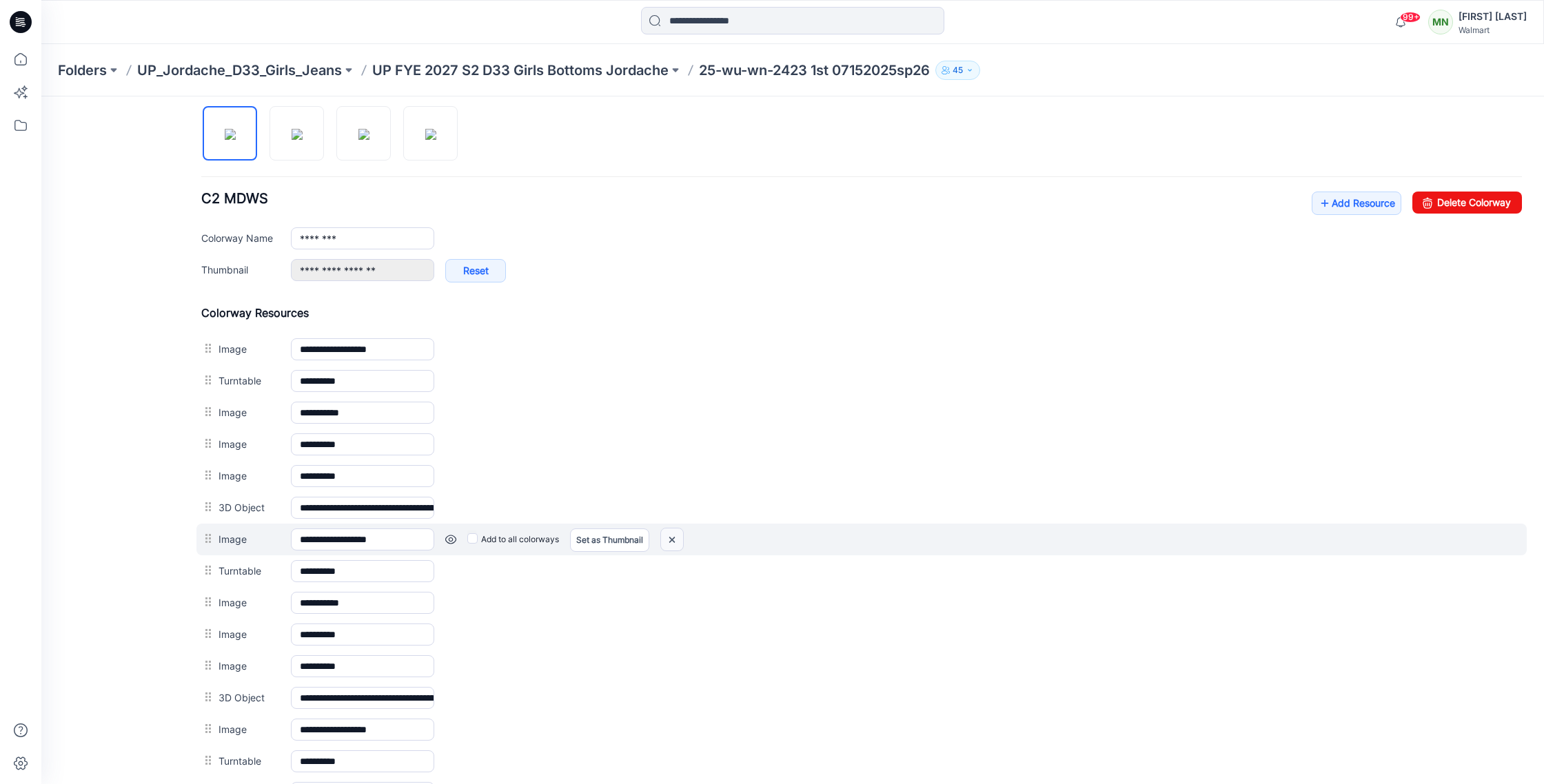 click at bounding box center (41, 96) 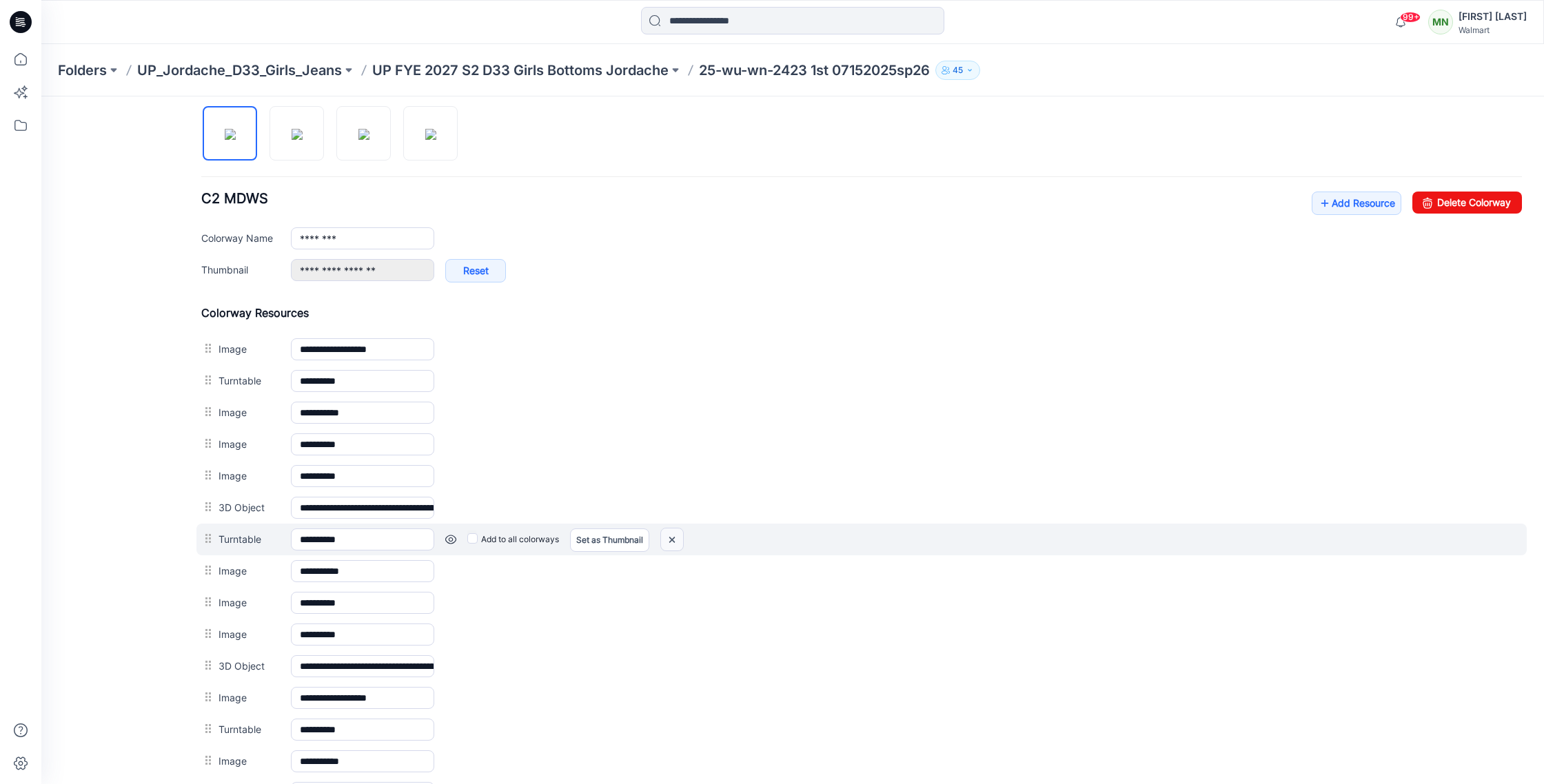 click at bounding box center (41, 96) 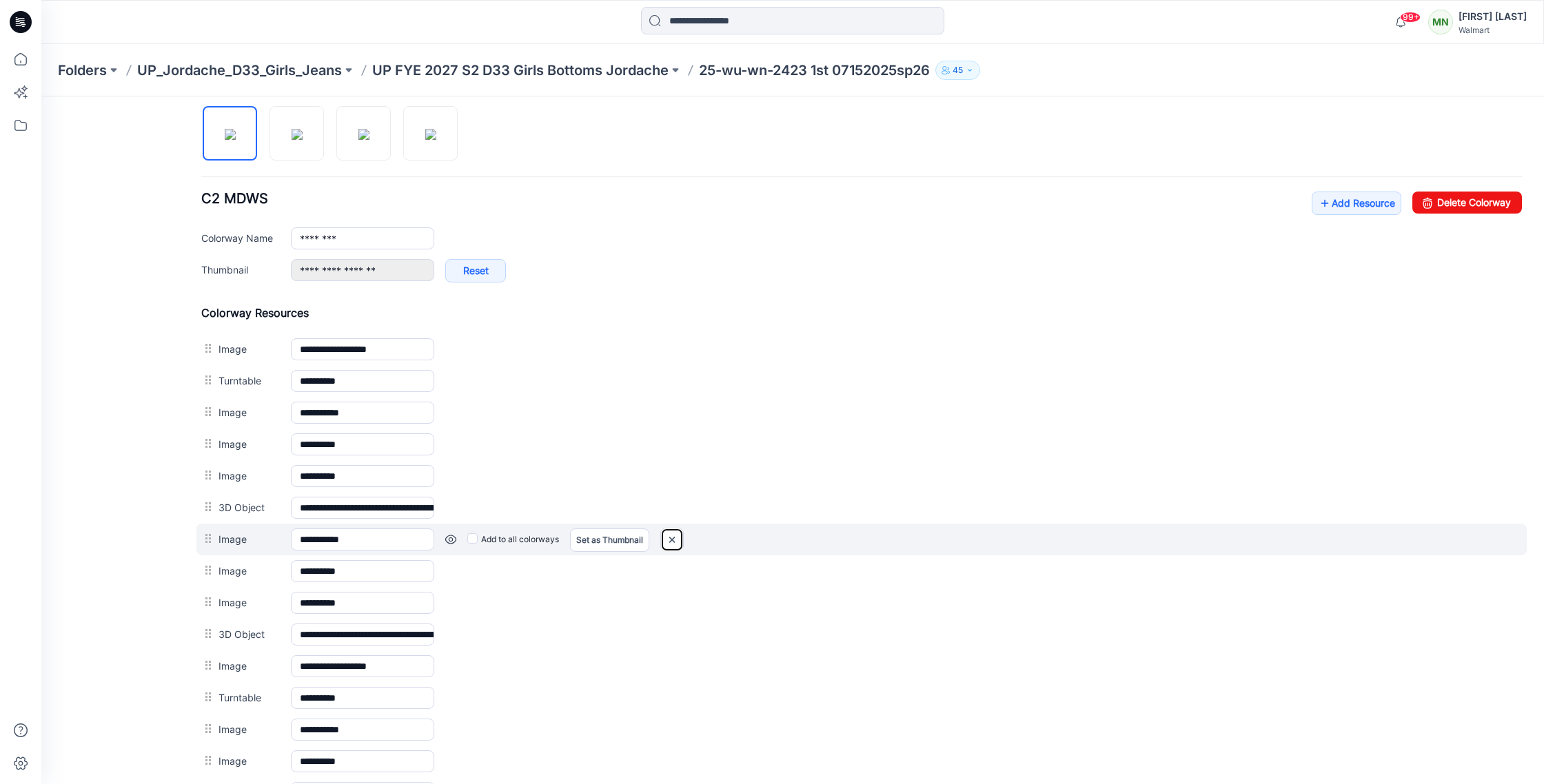 click at bounding box center [41, 96] 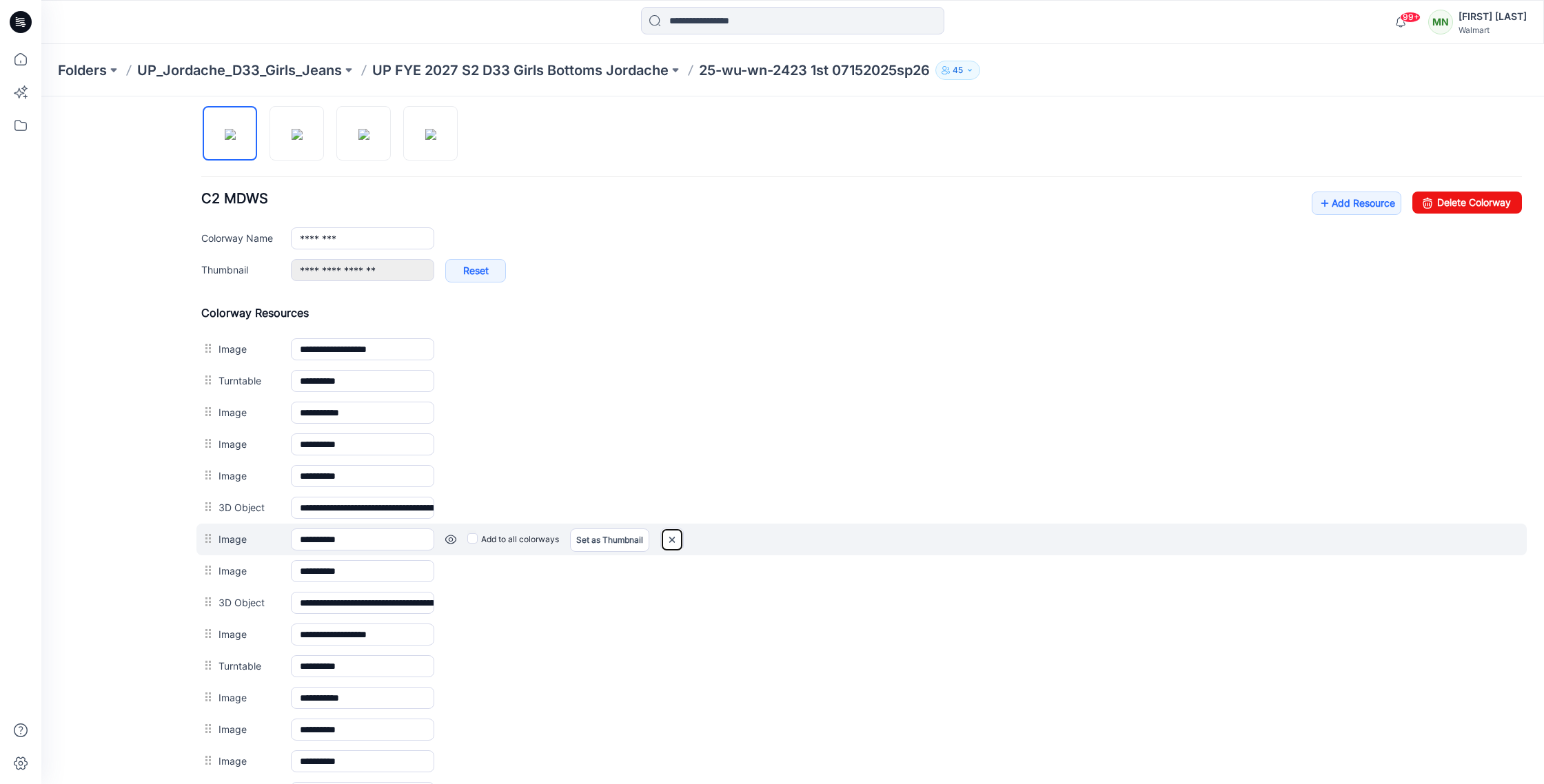 click at bounding box center (41, 96) 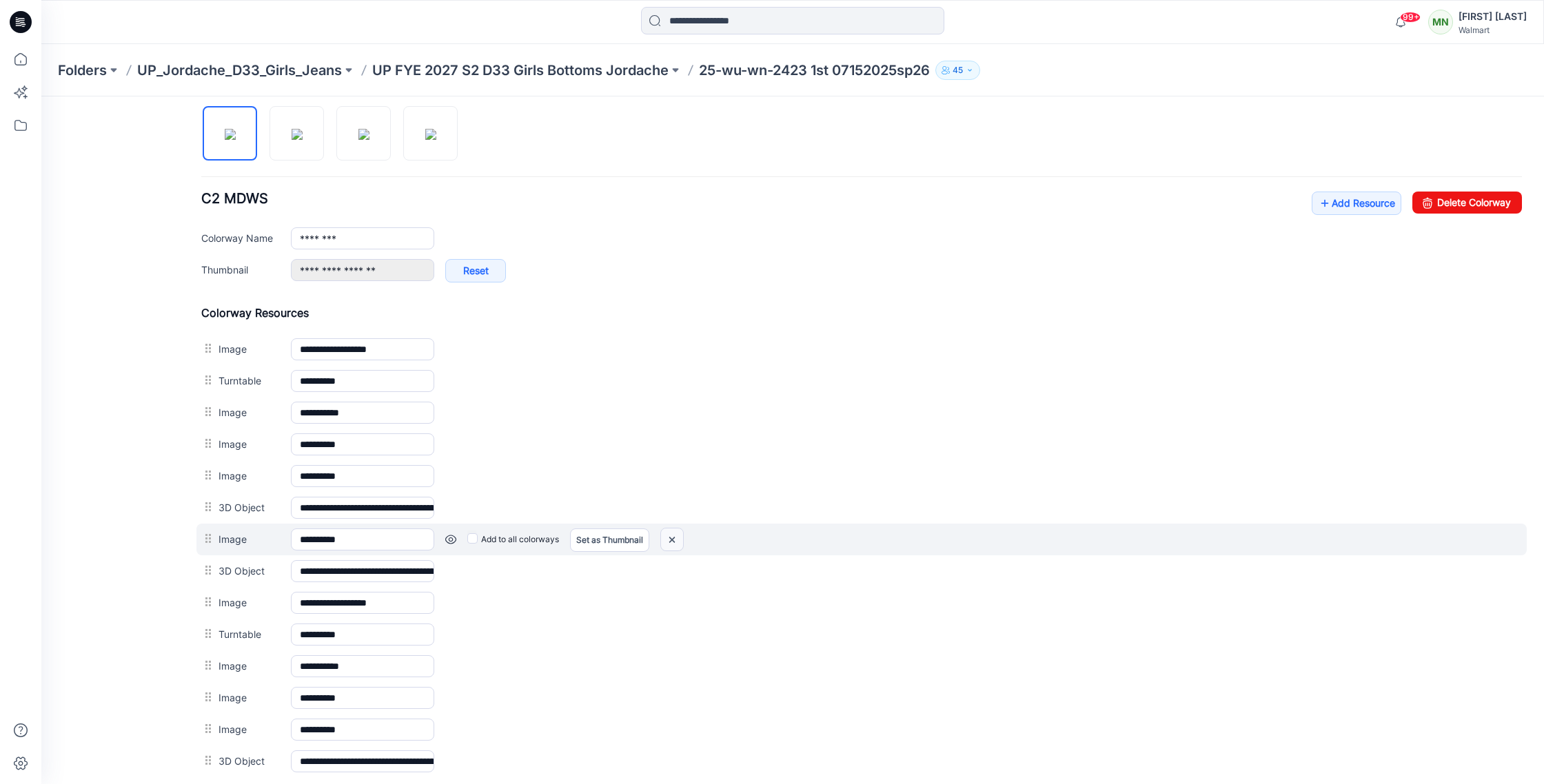 click at bounding box center [41, 96] 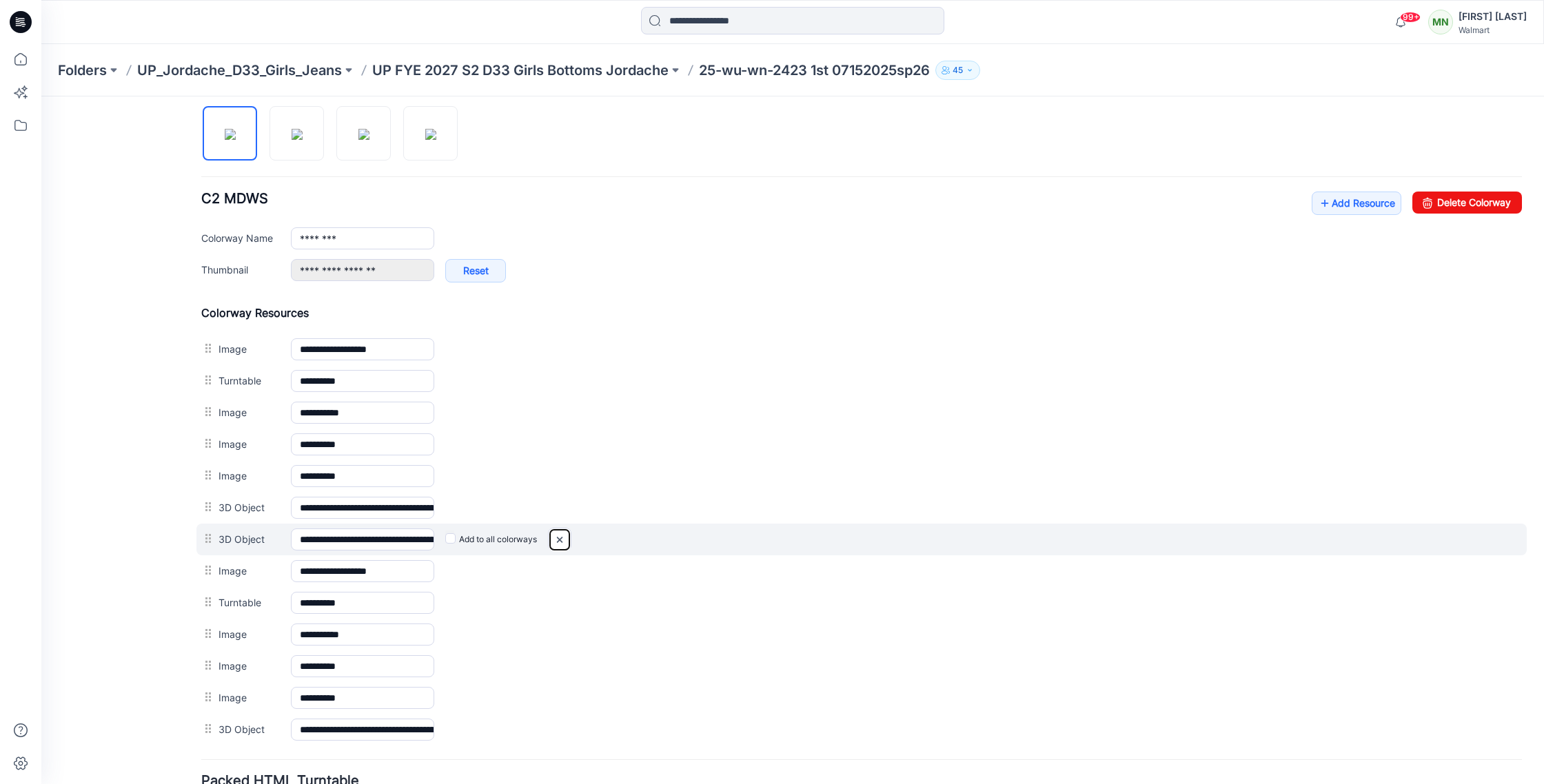click at bounding box center [41, 96] 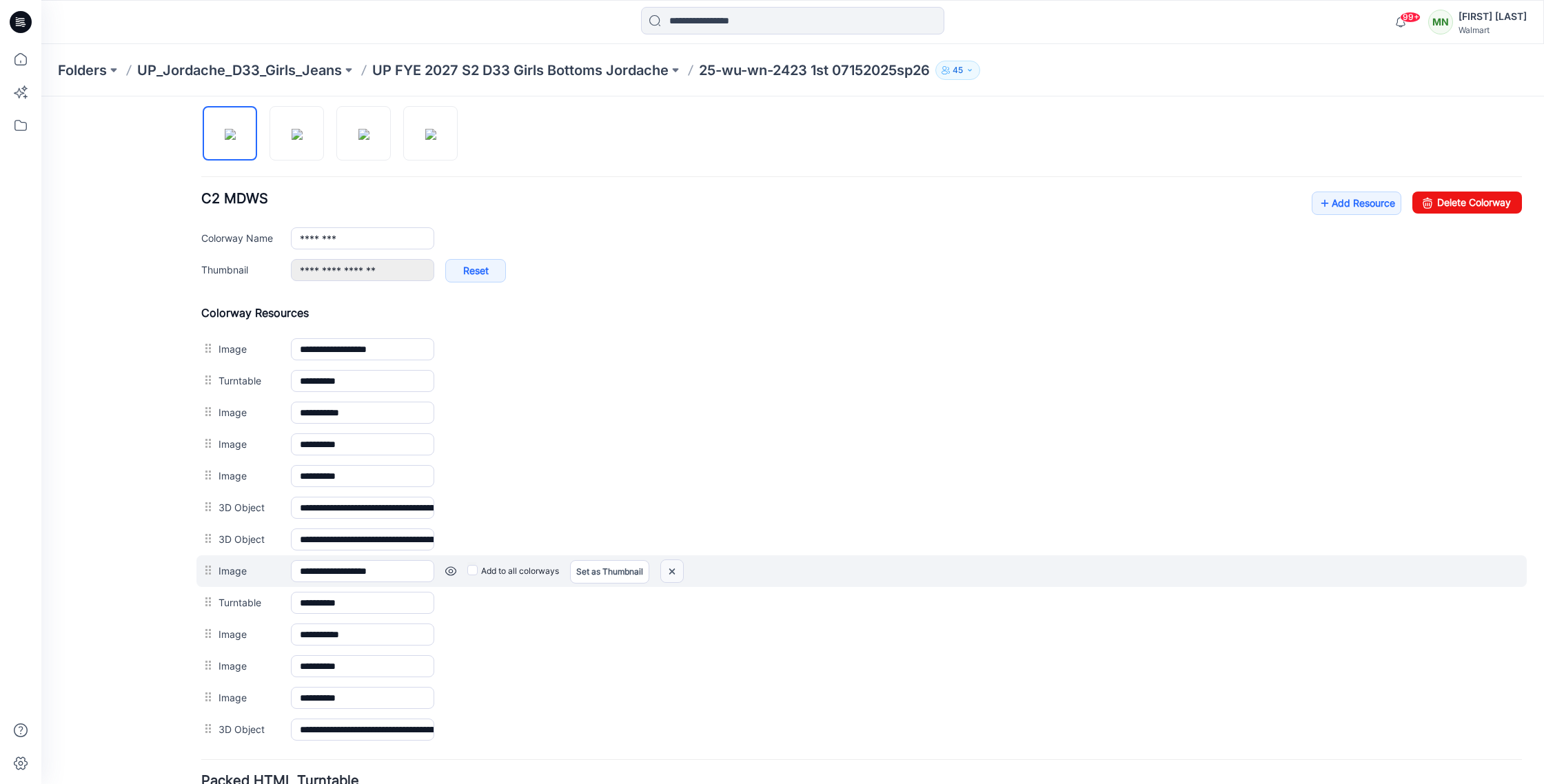 click at bounding box center (41, 96) 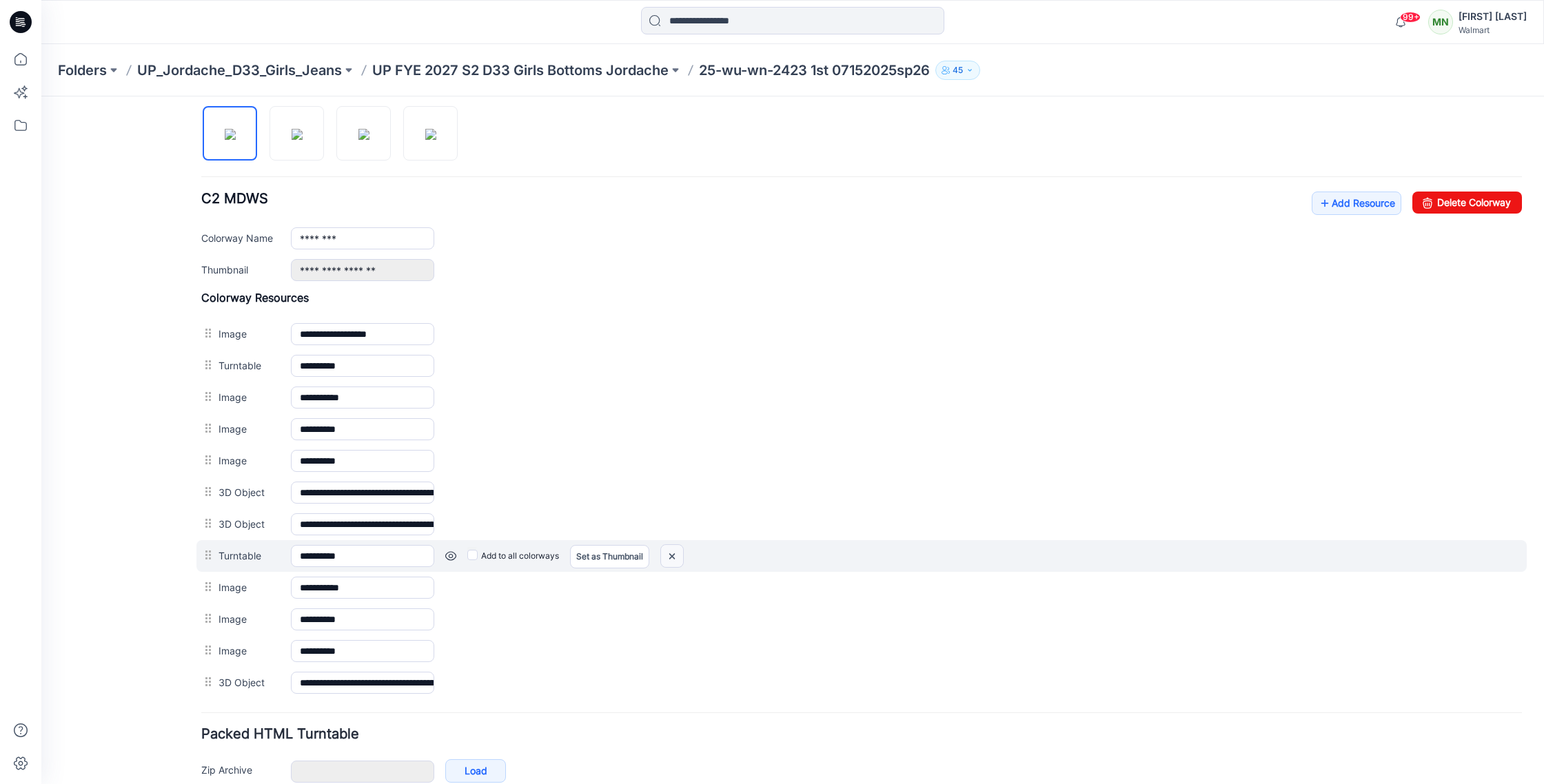 click at bounding box center (41, 96) 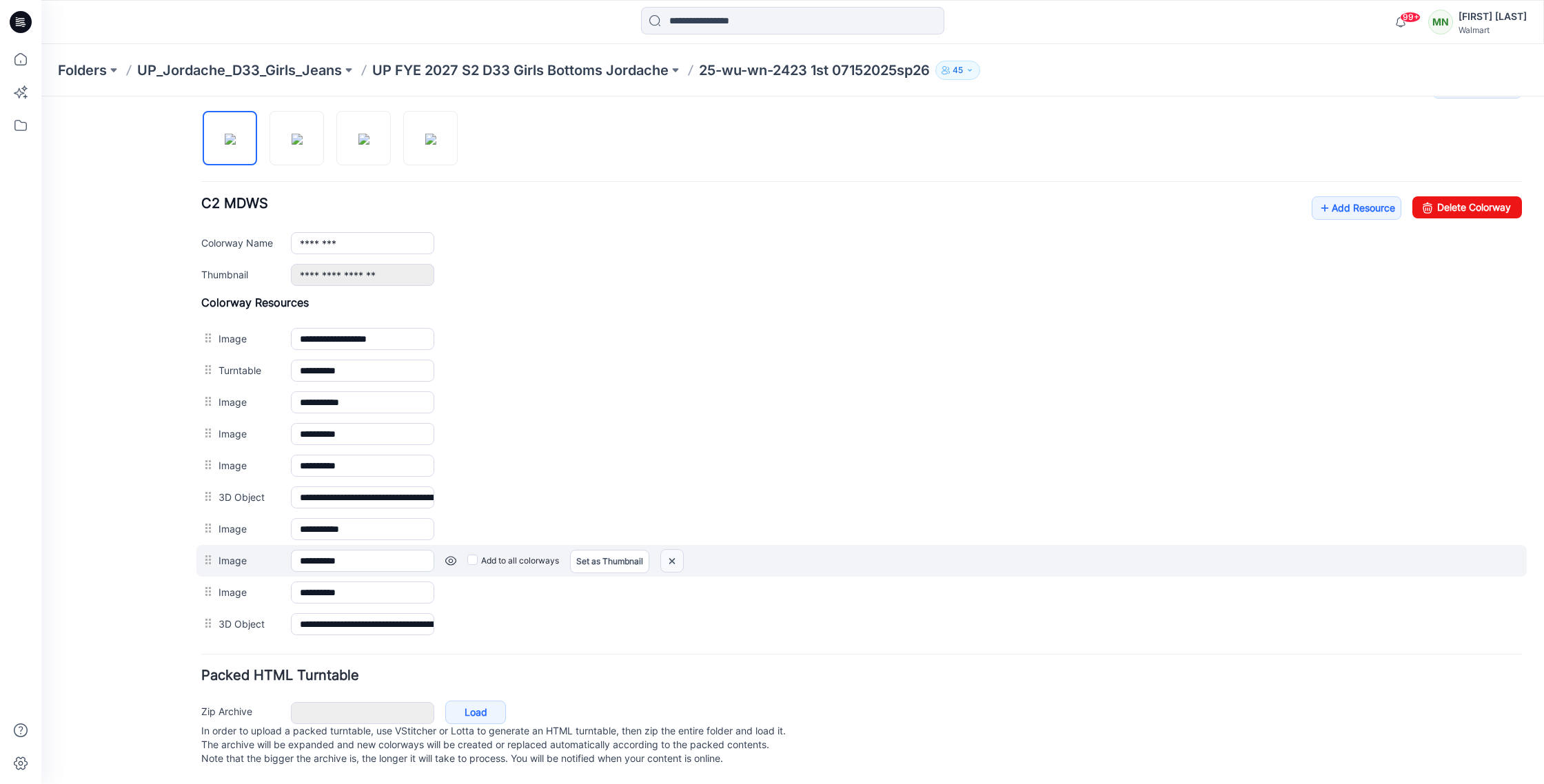 click at bounding box center [41, 96] 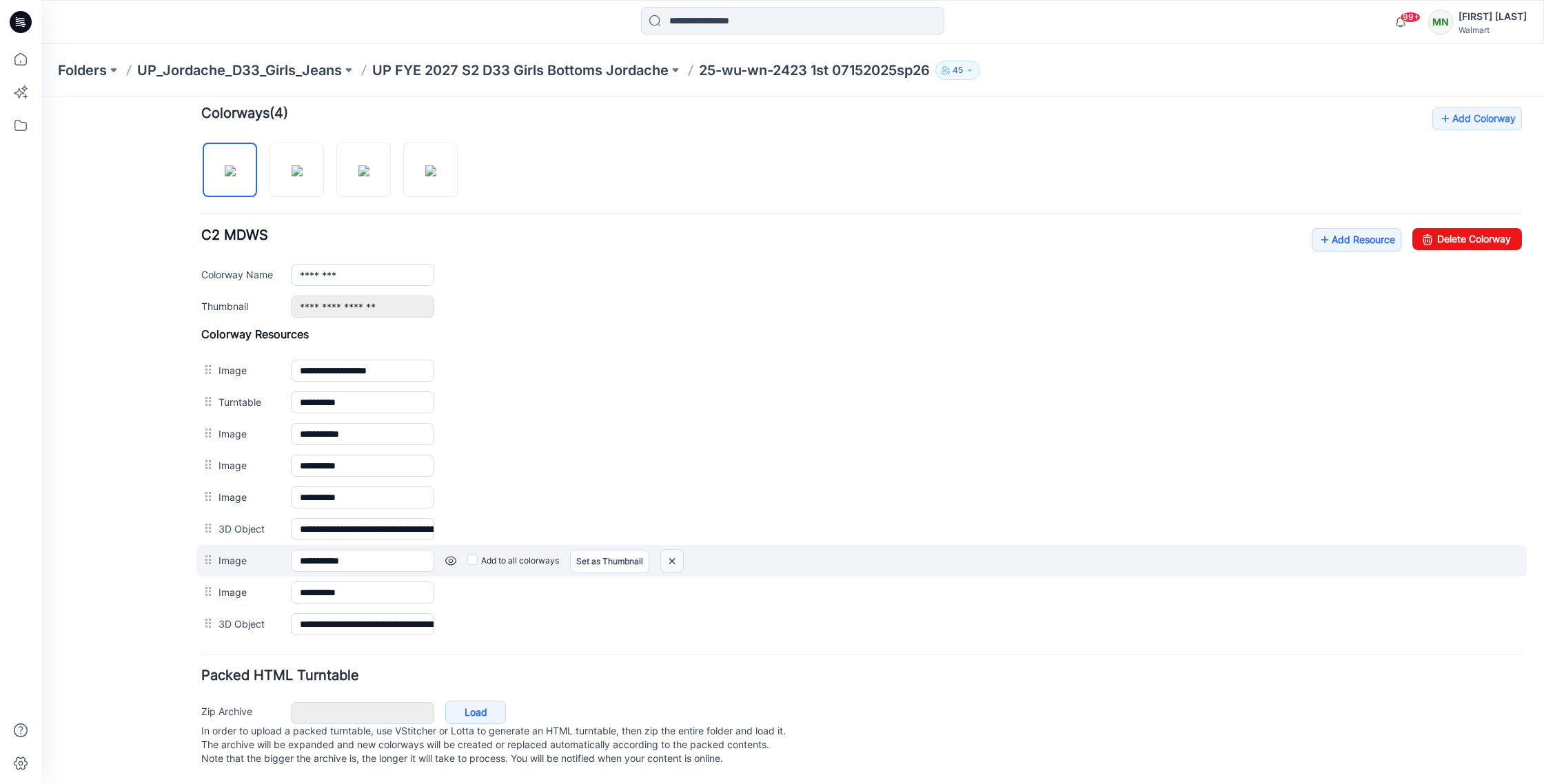 scroll, scrollTop: 435, scrollLeft: 0, axis: vertical 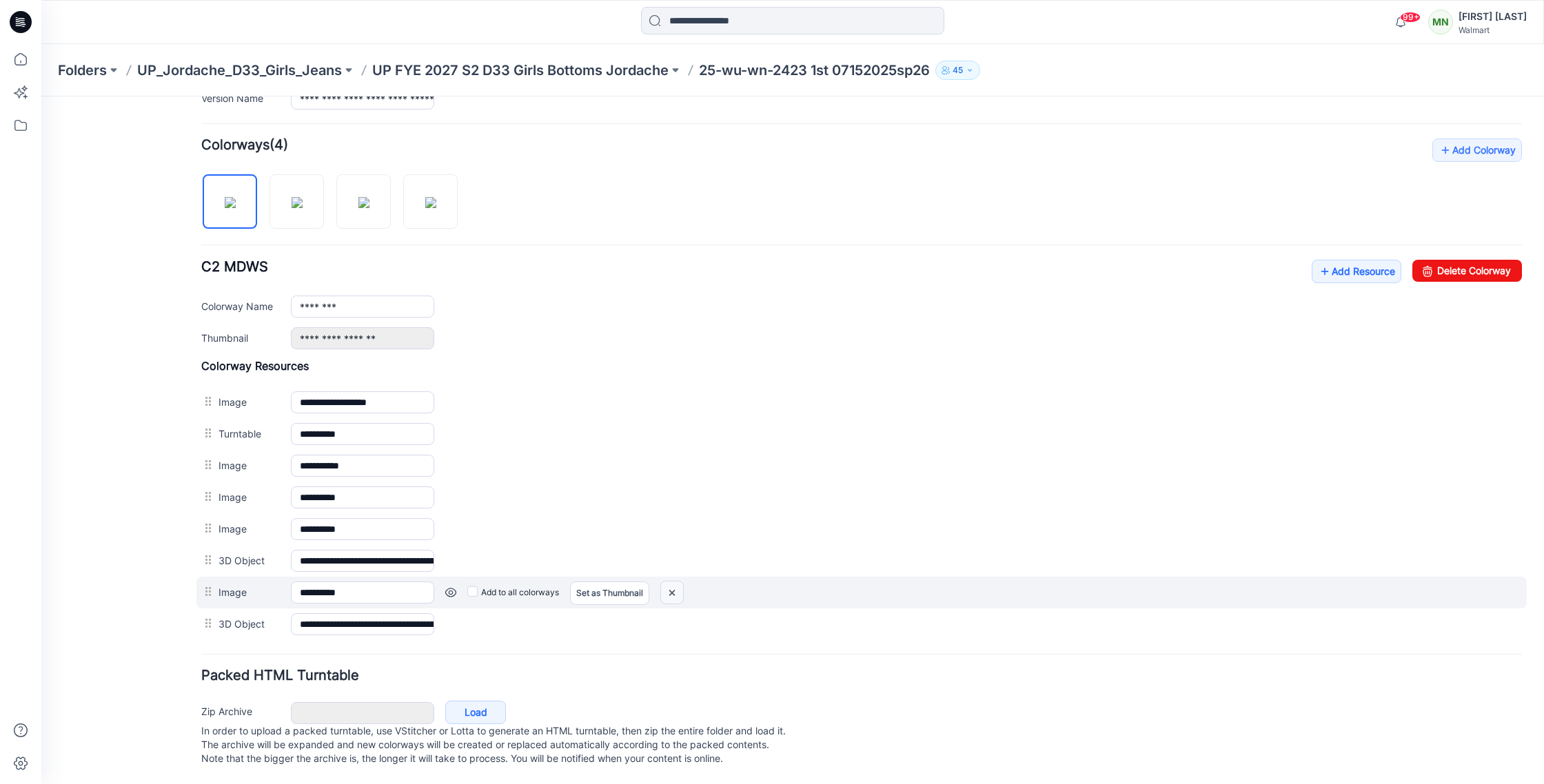 click at bounding box center (41, 96) 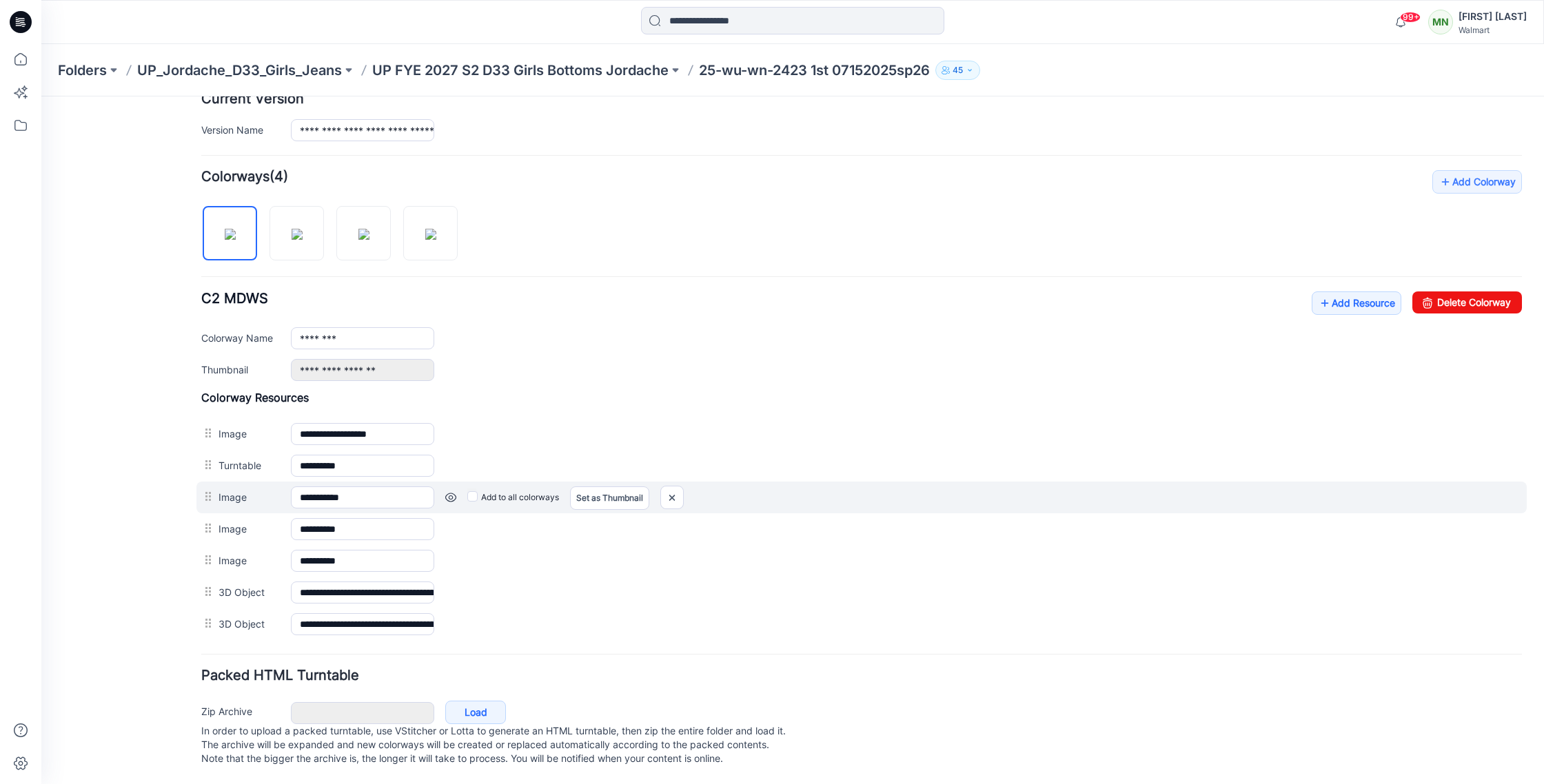 scroll, scrollTop: 371, scrollLeft: 0, axis: vertical 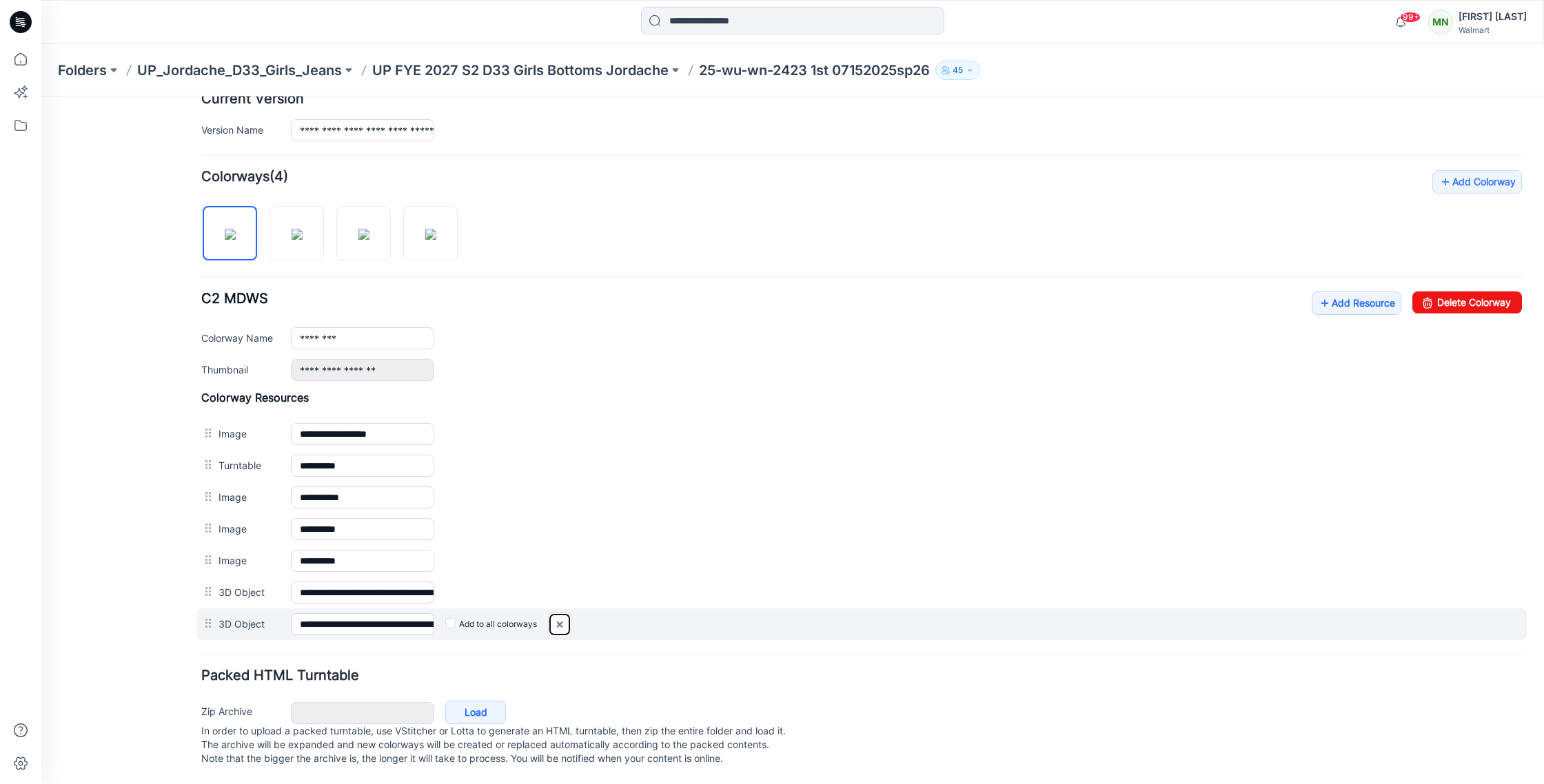 click at bounding box center (41, 96) 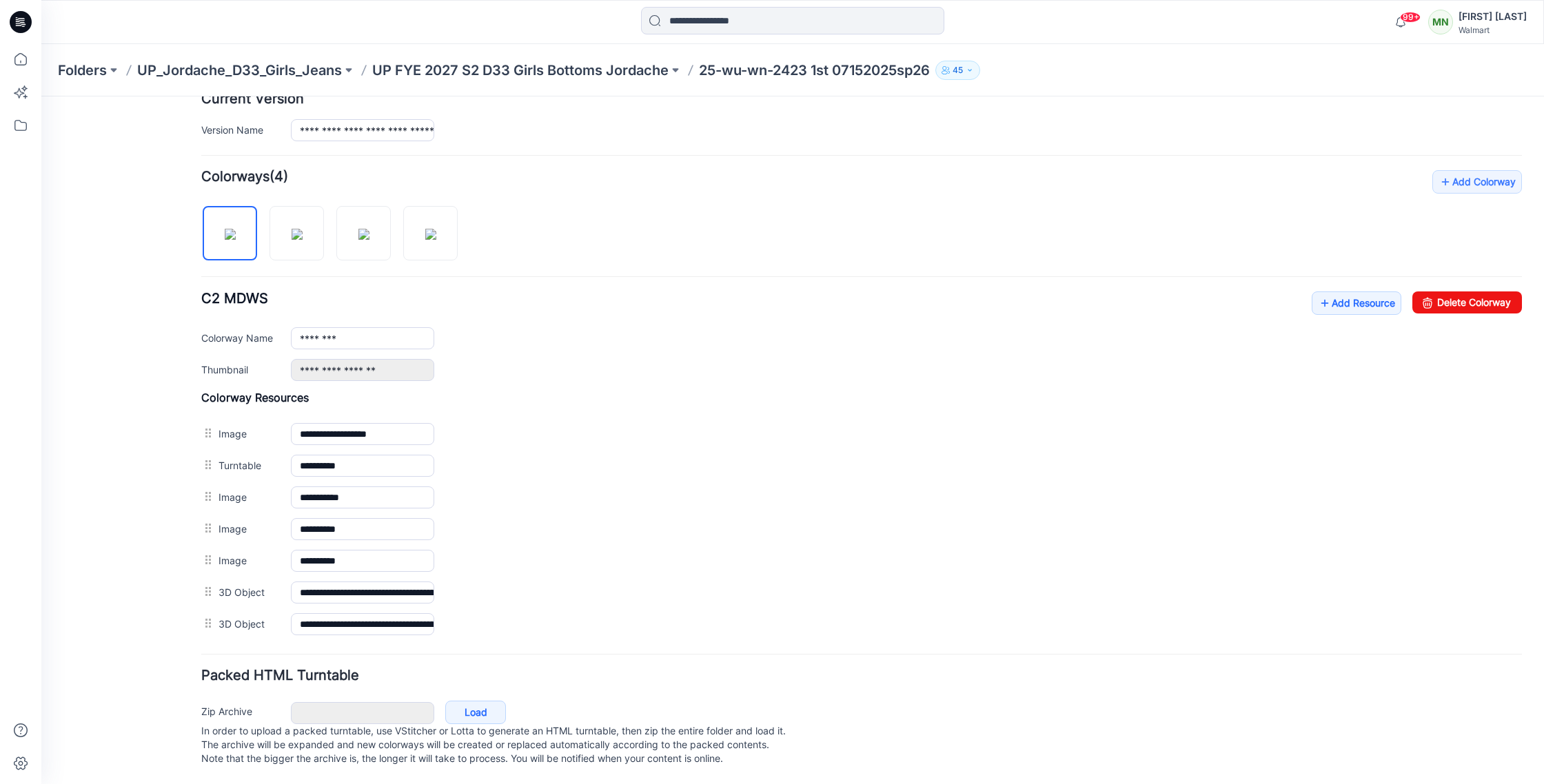 scroll, scrollTop: 340, scrollLeft: 0, axis: vertical 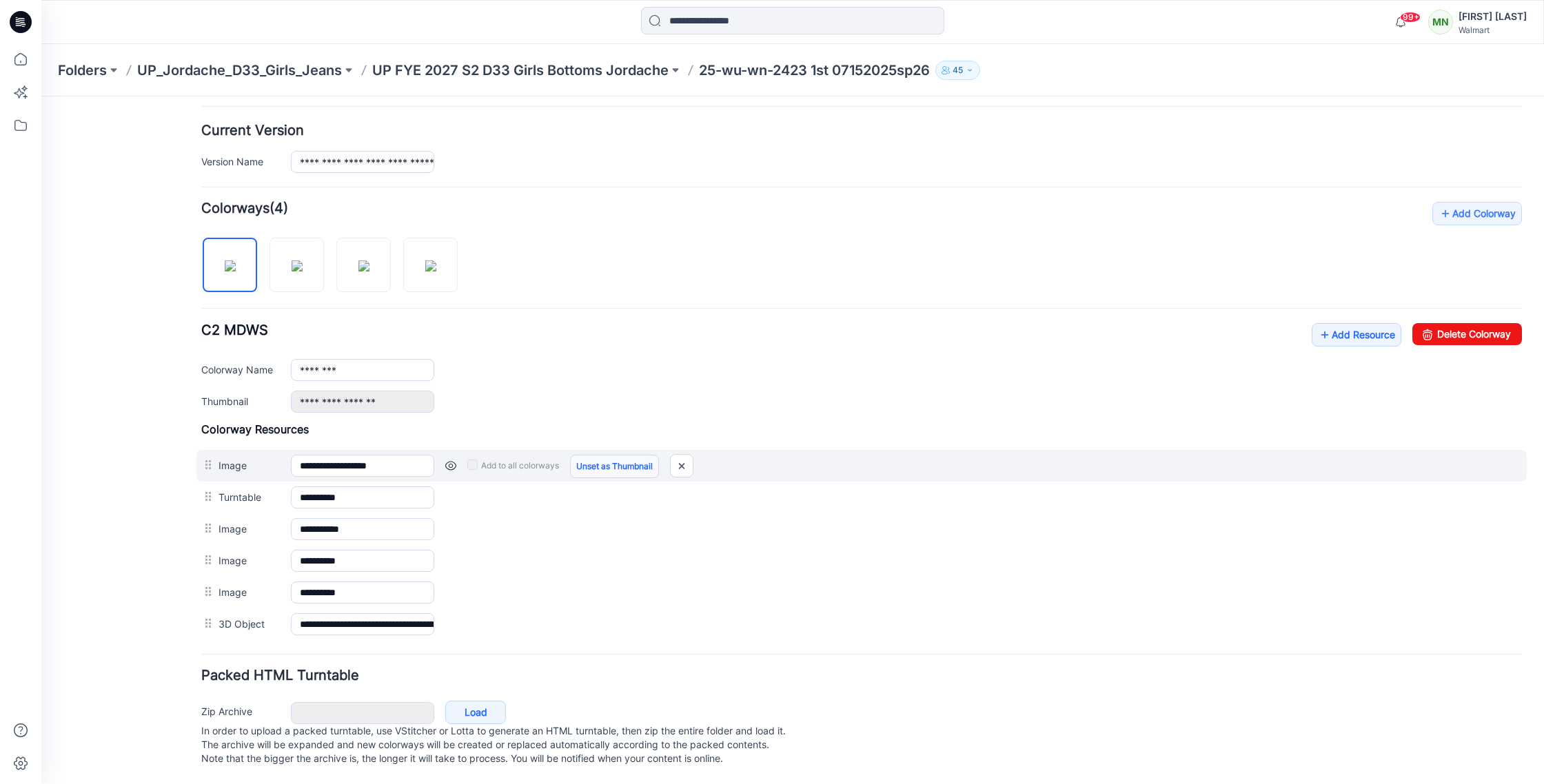 click on "Unset as Thumbnail" at bounding box center [614, 466] 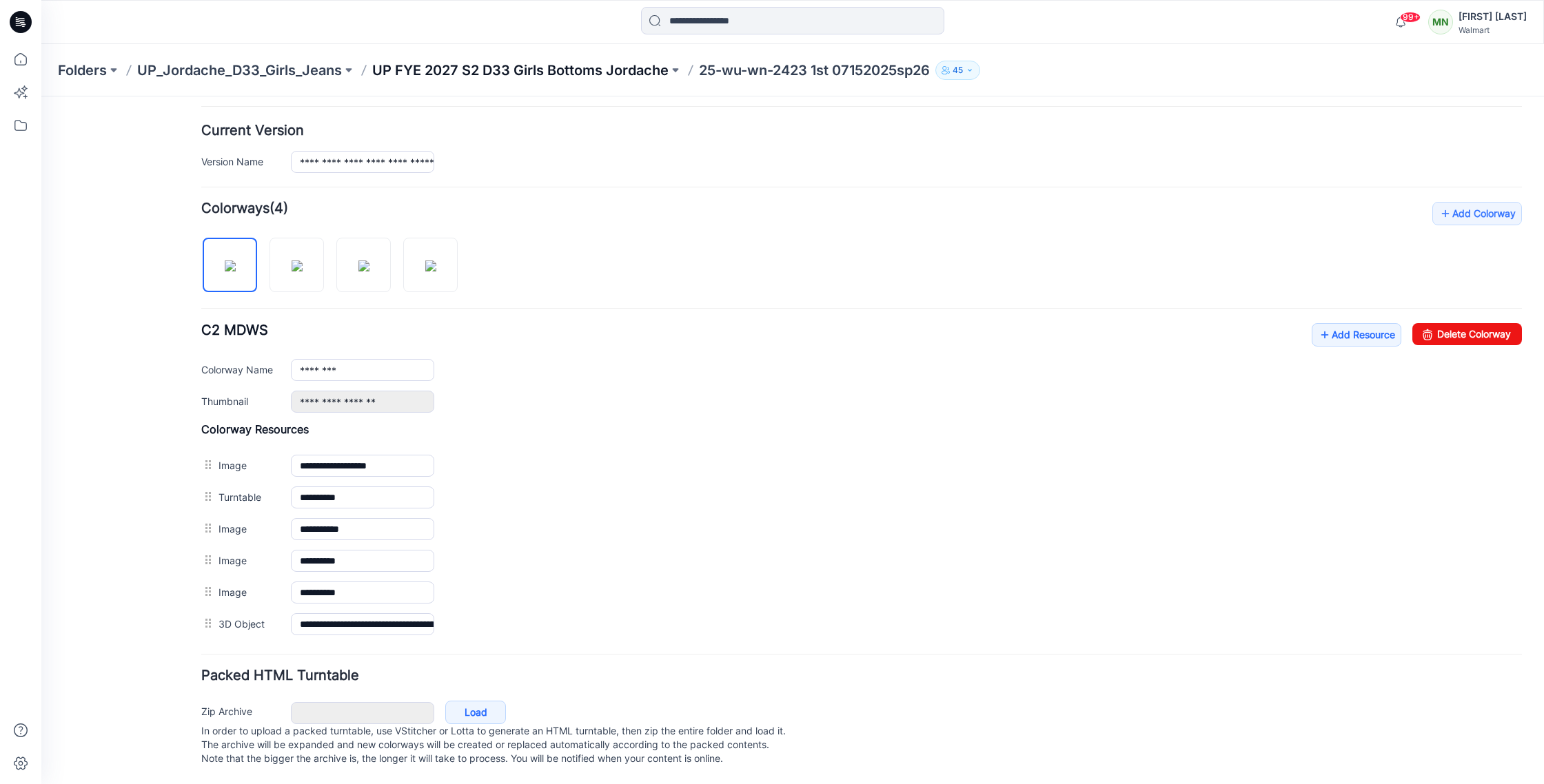 click on "UP FYE 2027 S2 D33 Girls Bottoms Jordache" at bounding box center (520, 70) 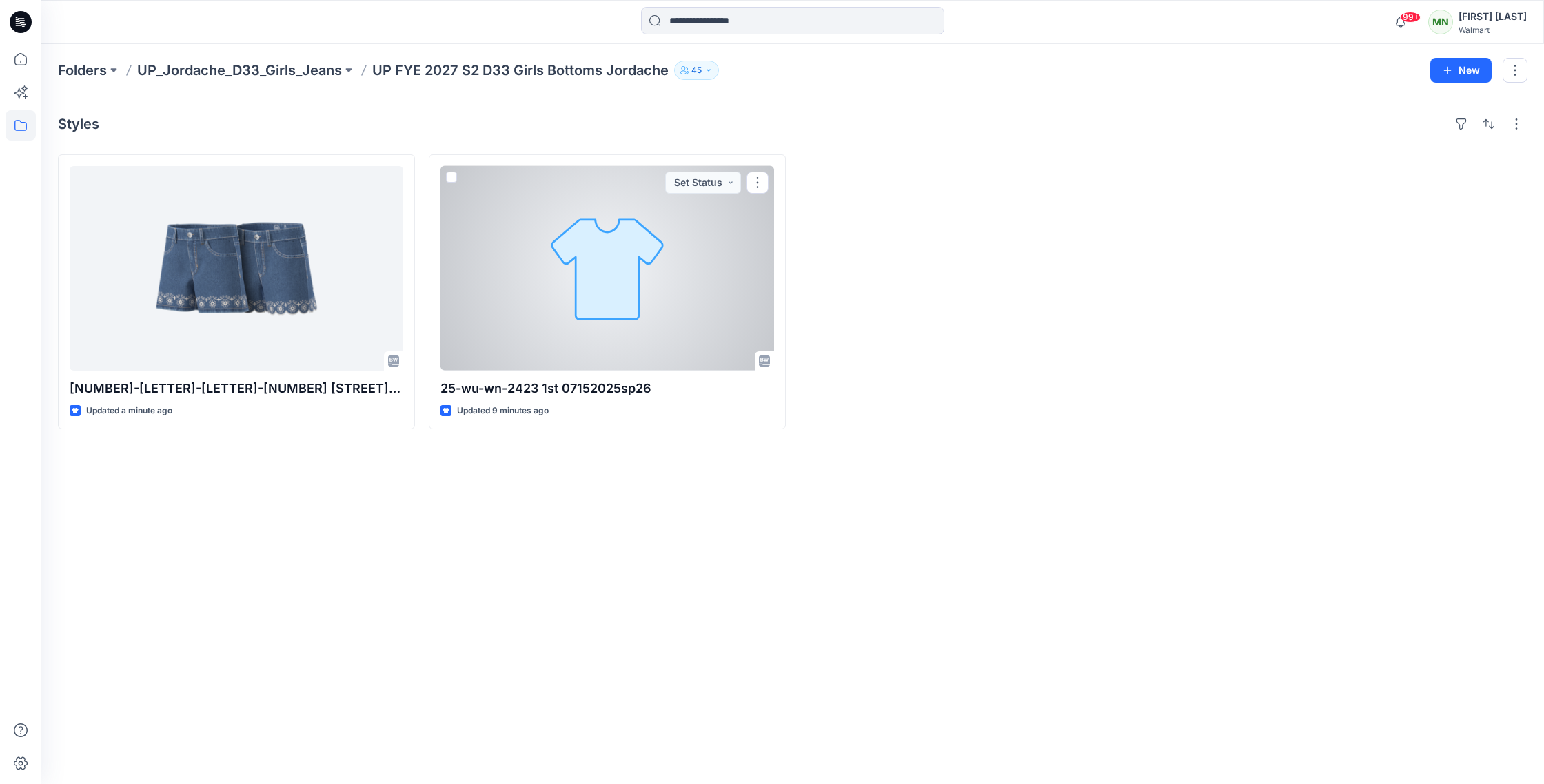 click at bounding box center [607, 268] 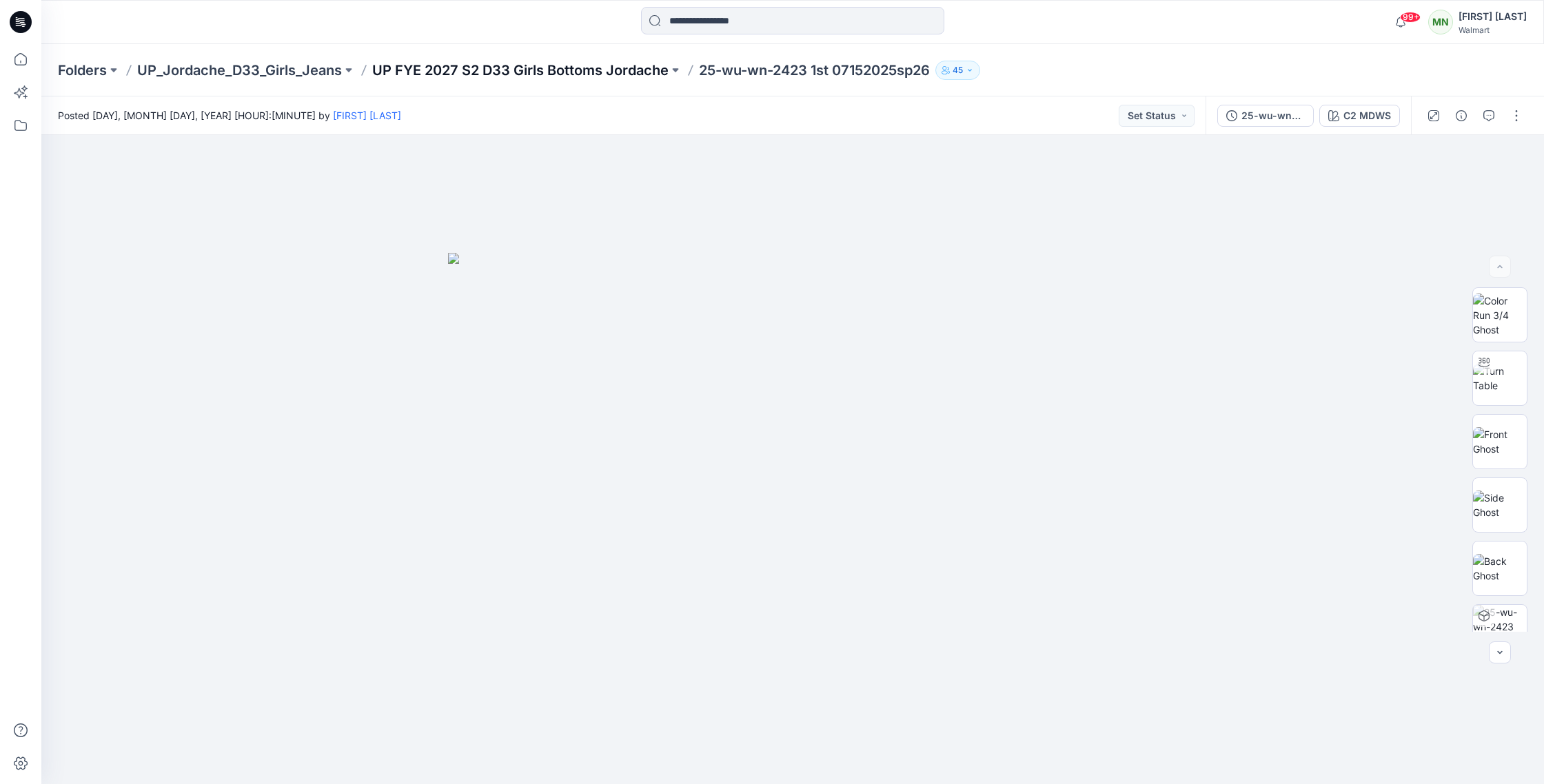click on "UP FYE 2027 S2 D33 Girls Bottoms Jordache" at bounding box center (520, 70) 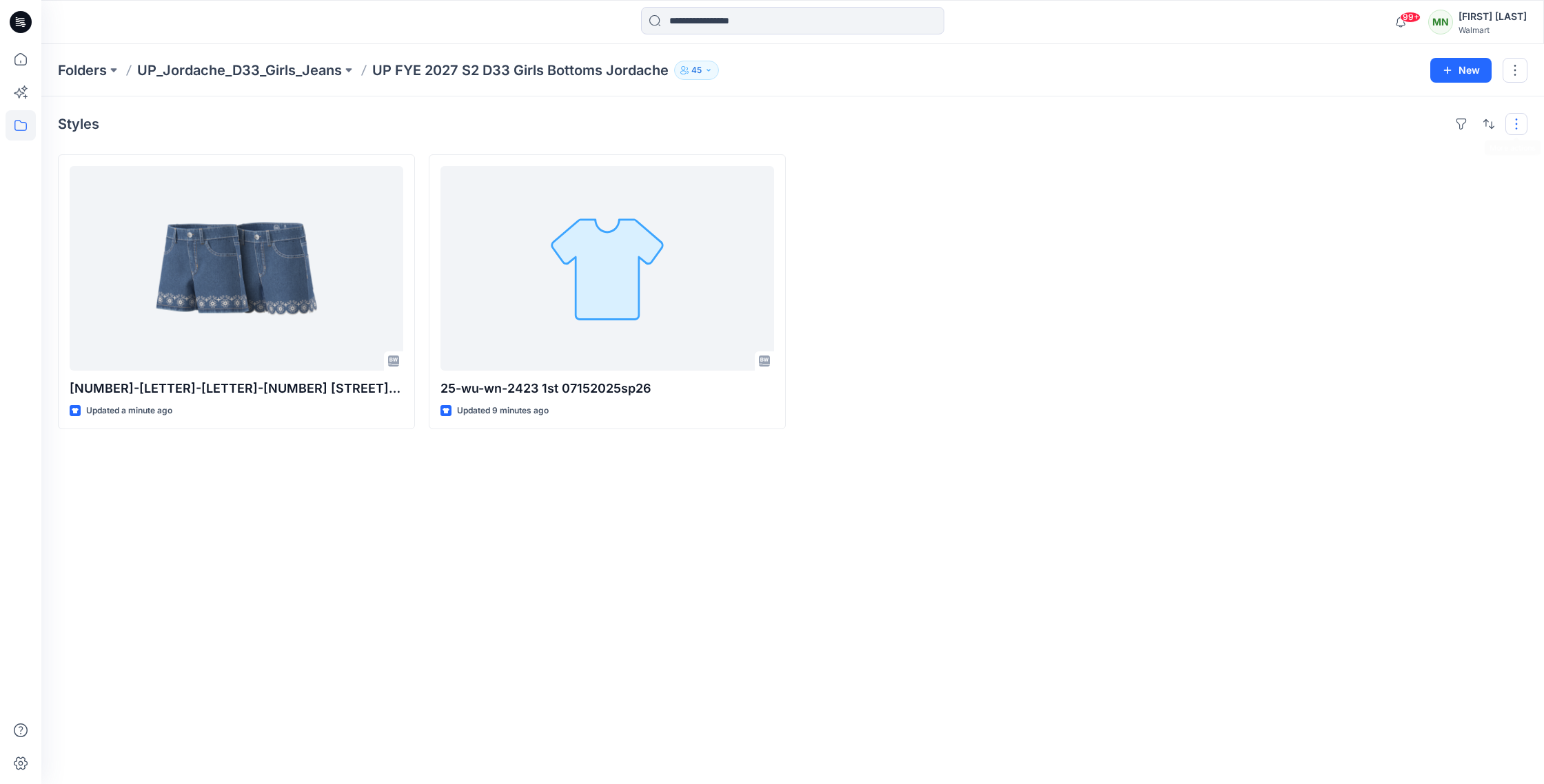 click at bounding box center (1516, 124) 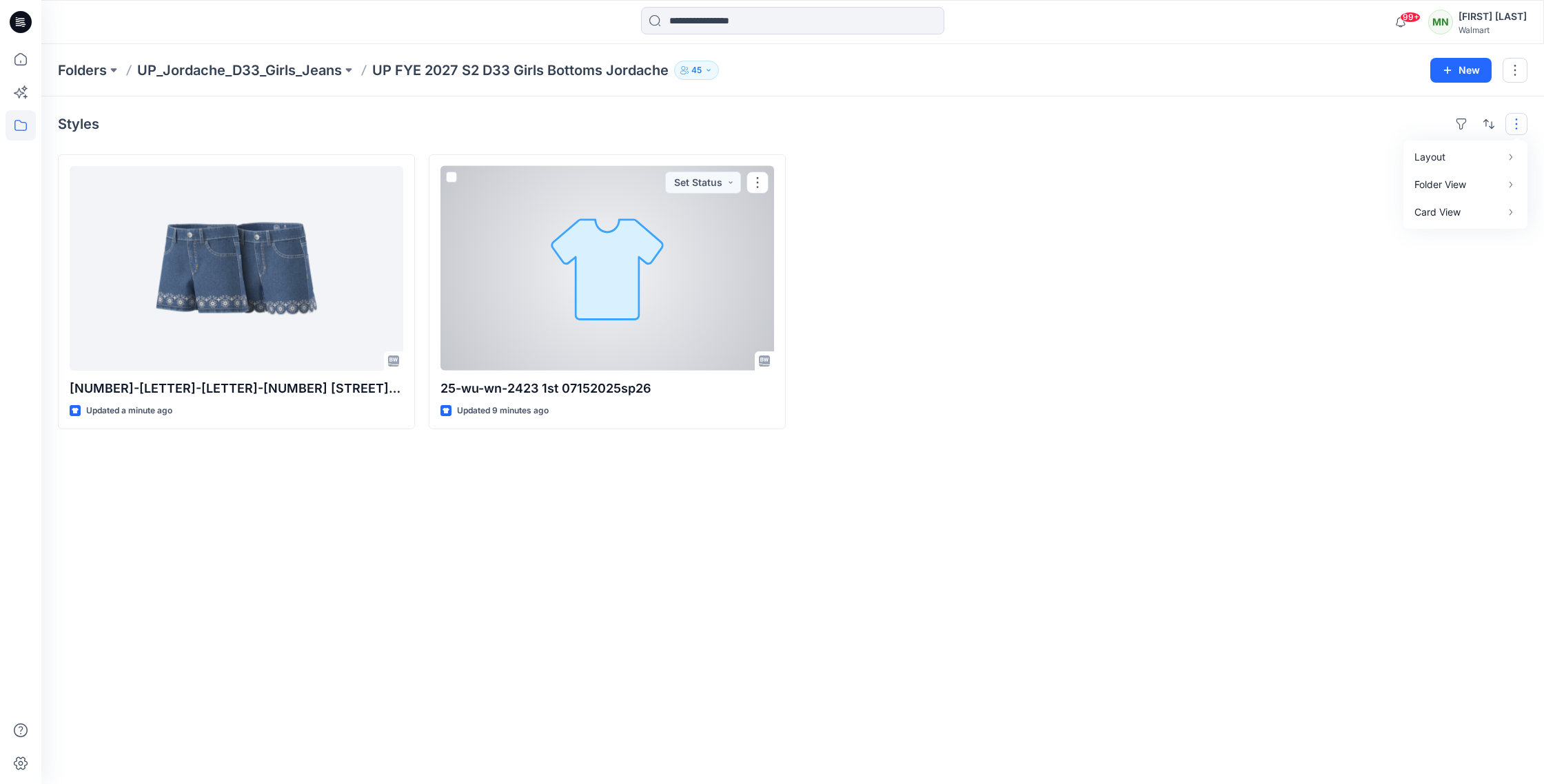 click at bounding box center [607, 268] 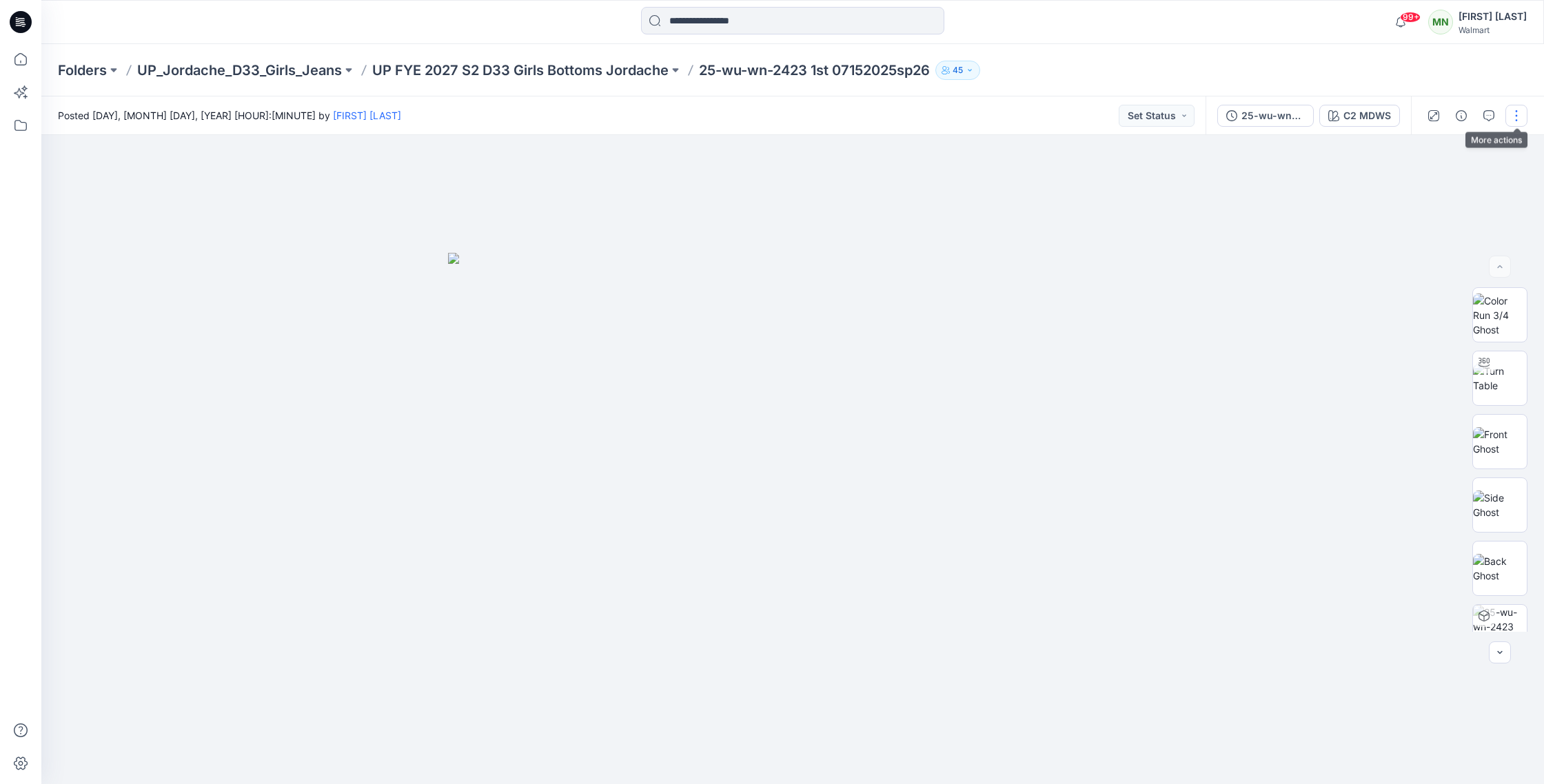 click at bounding box center (1516, 116) 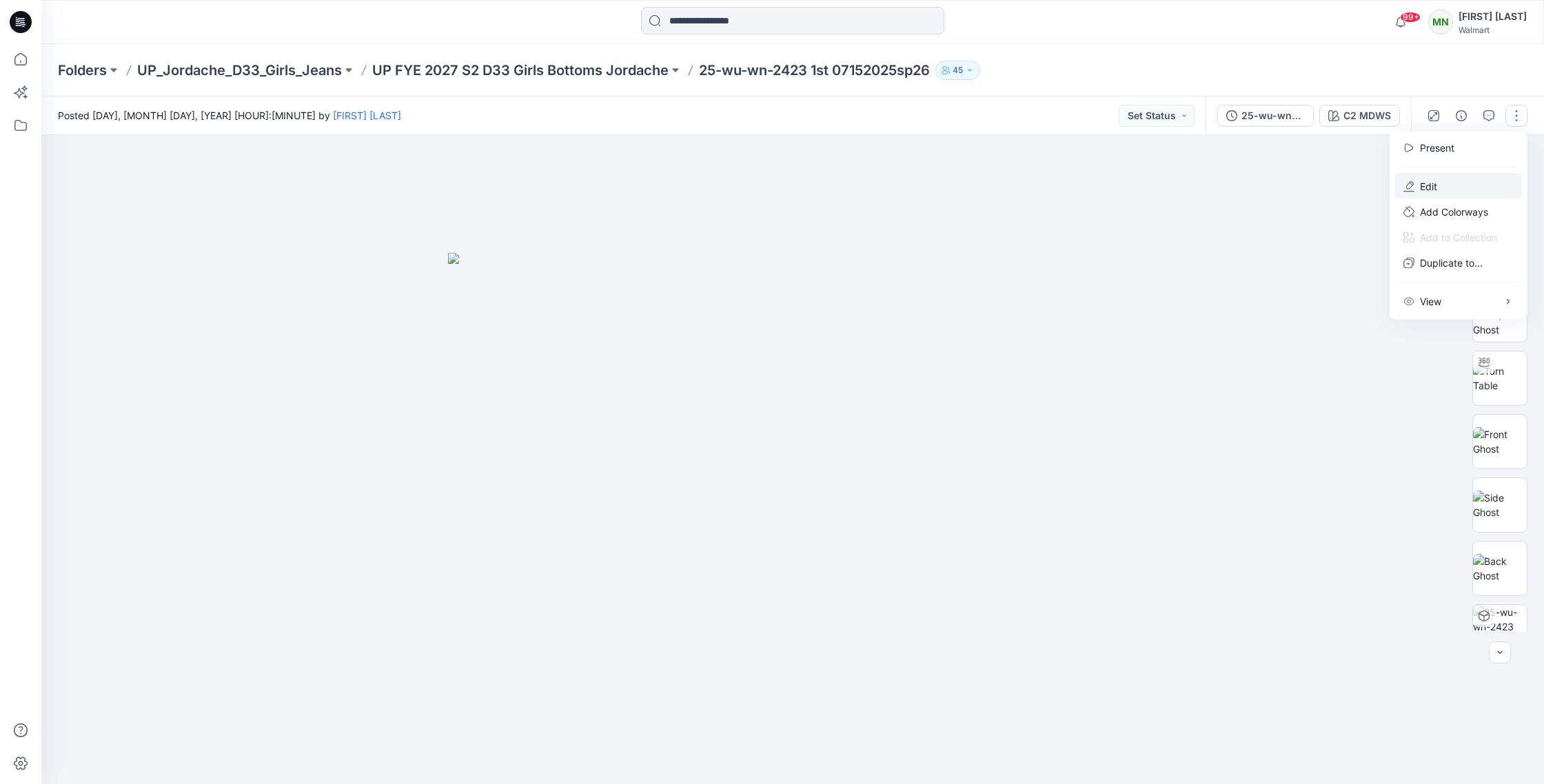 click on "Edit" at bounding box center [1428, 186] 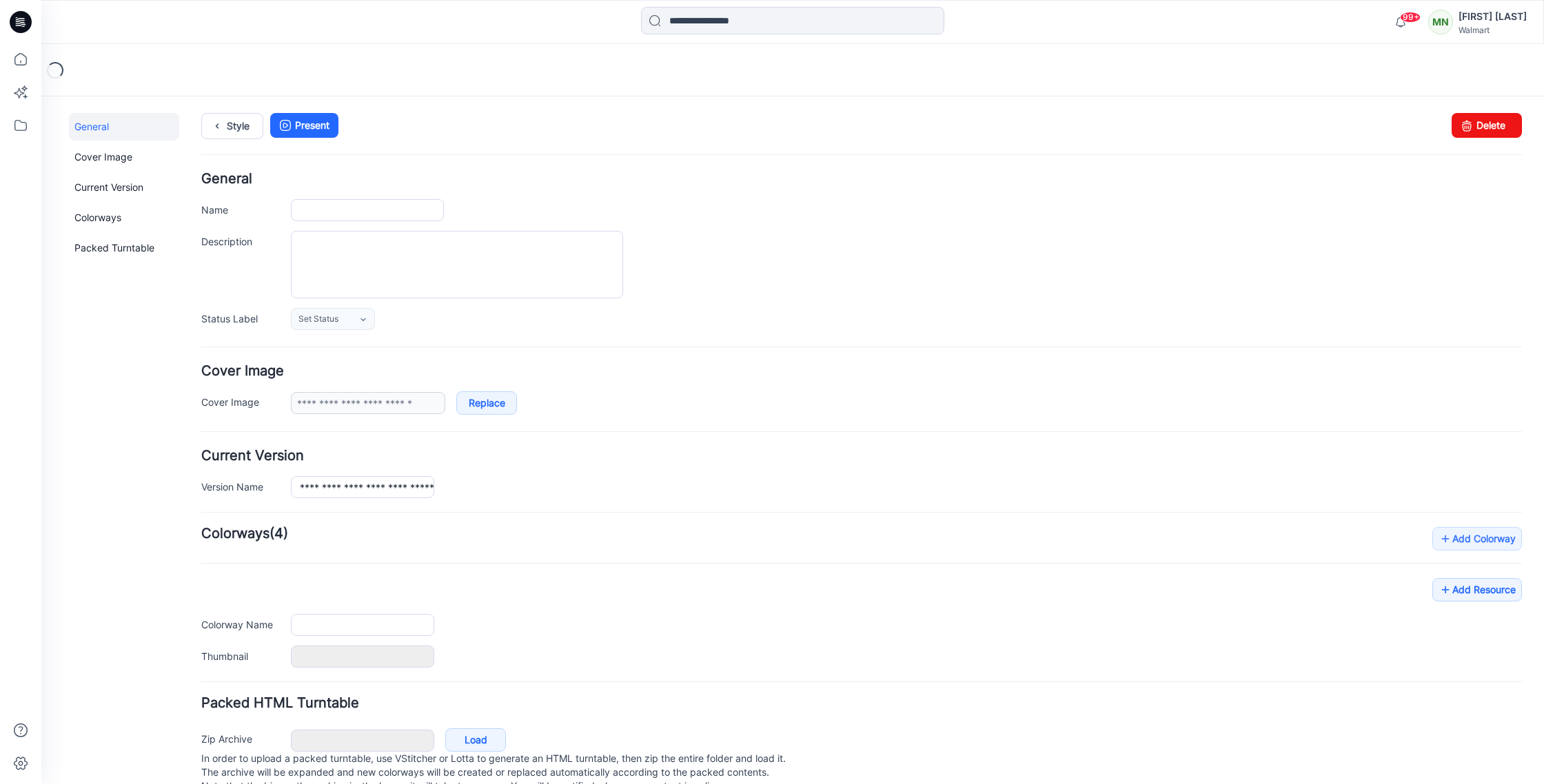 scroll, scrollTop: 0, scrollLeft: 0, axis: both 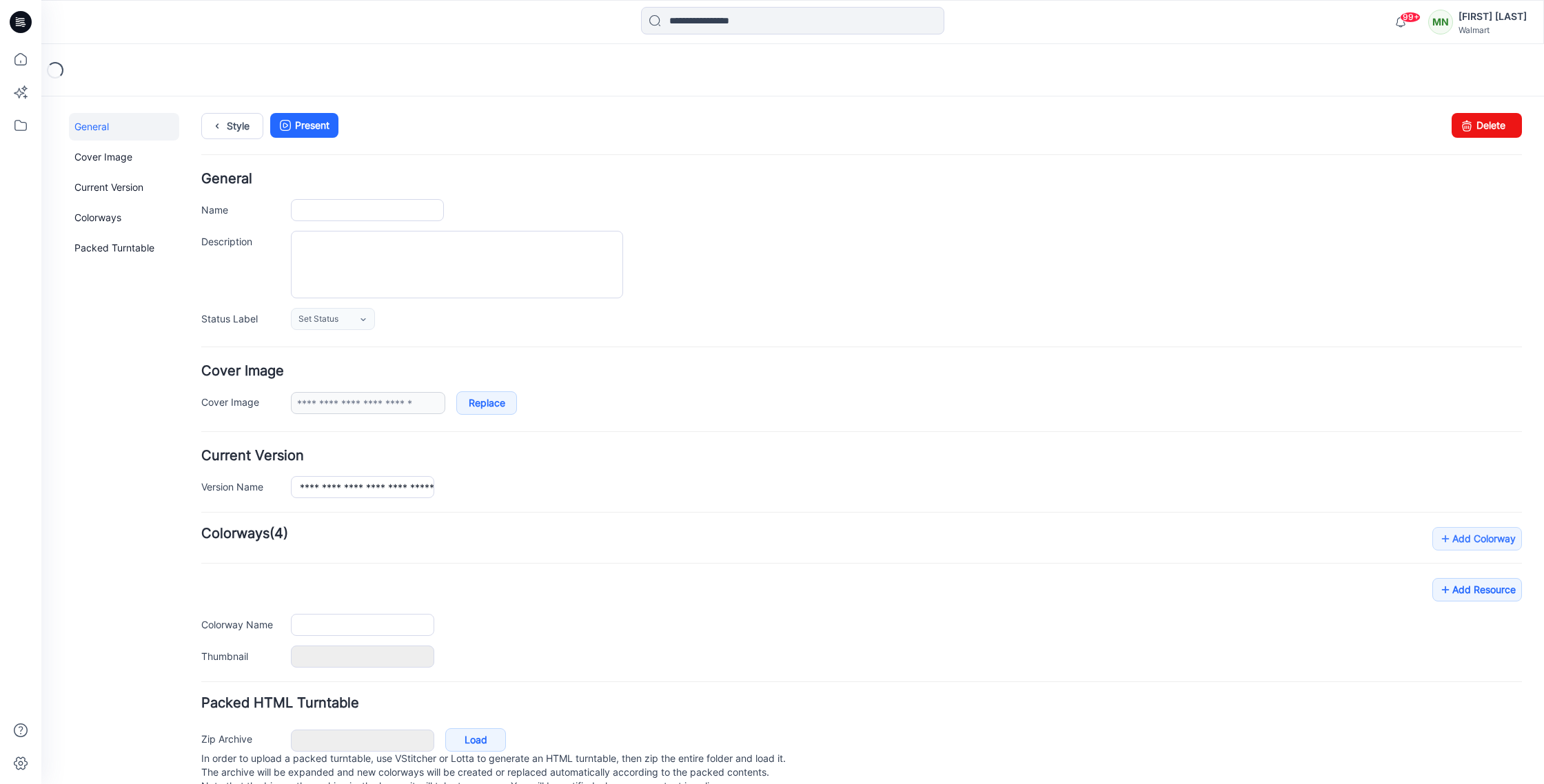 type on "**********" 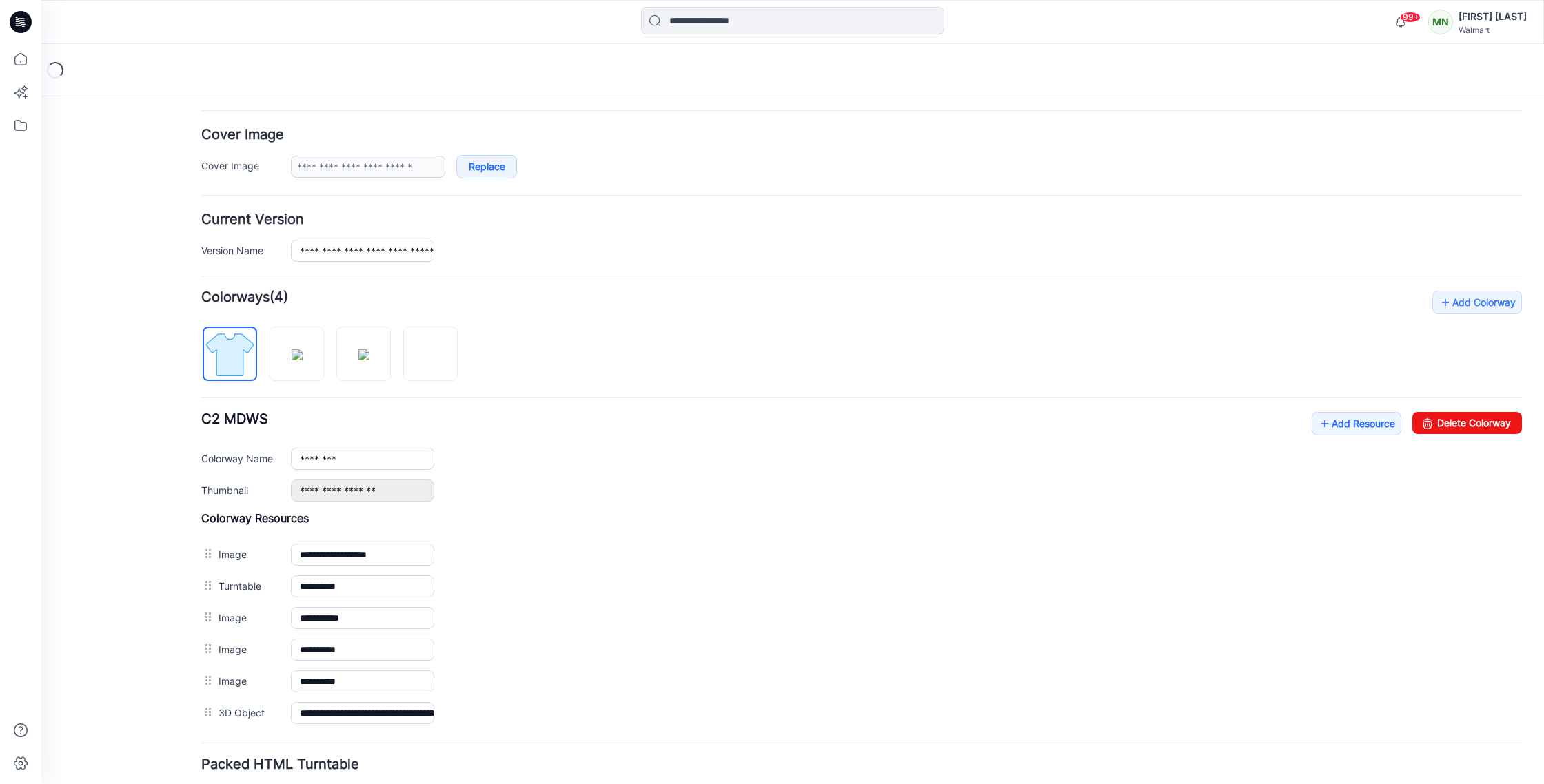 scroll, scrollTop: 320, scrollLeft: 0, axis: vertical 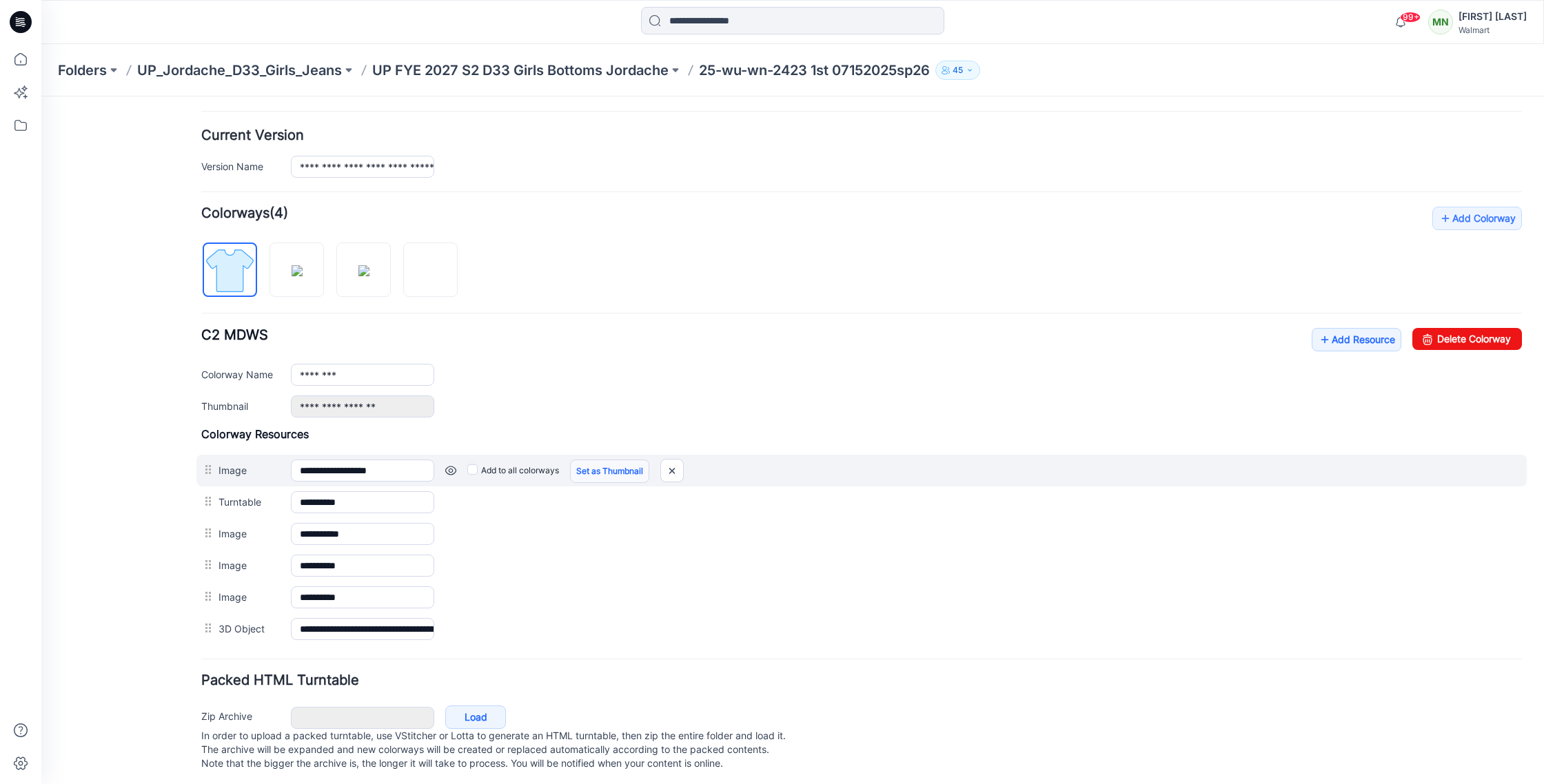 click on "Set as Thumbnail" at bounding box center [609, 471] 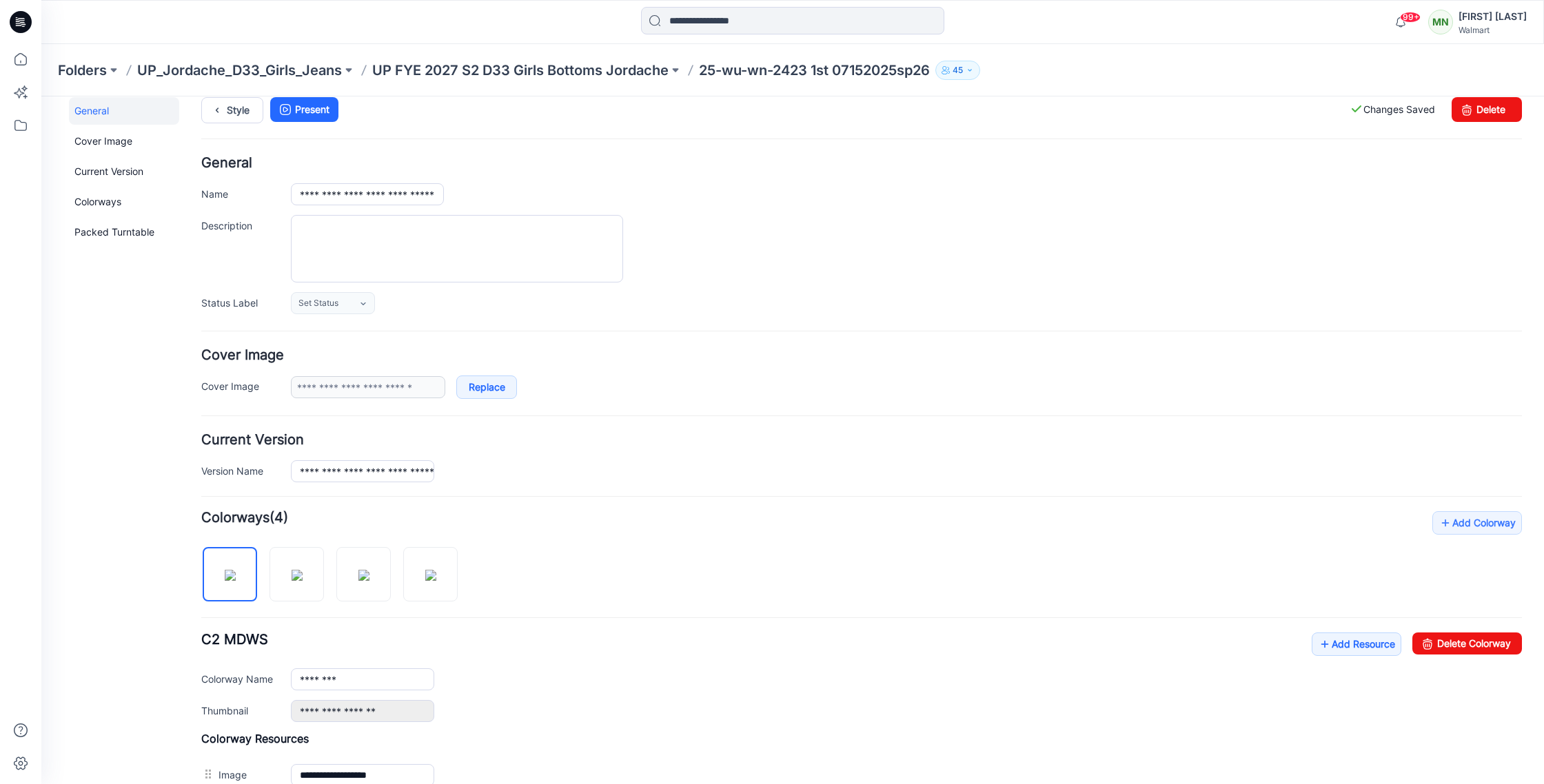 scroll, scrollTop: 0, scrollLeft: 0, axis: both 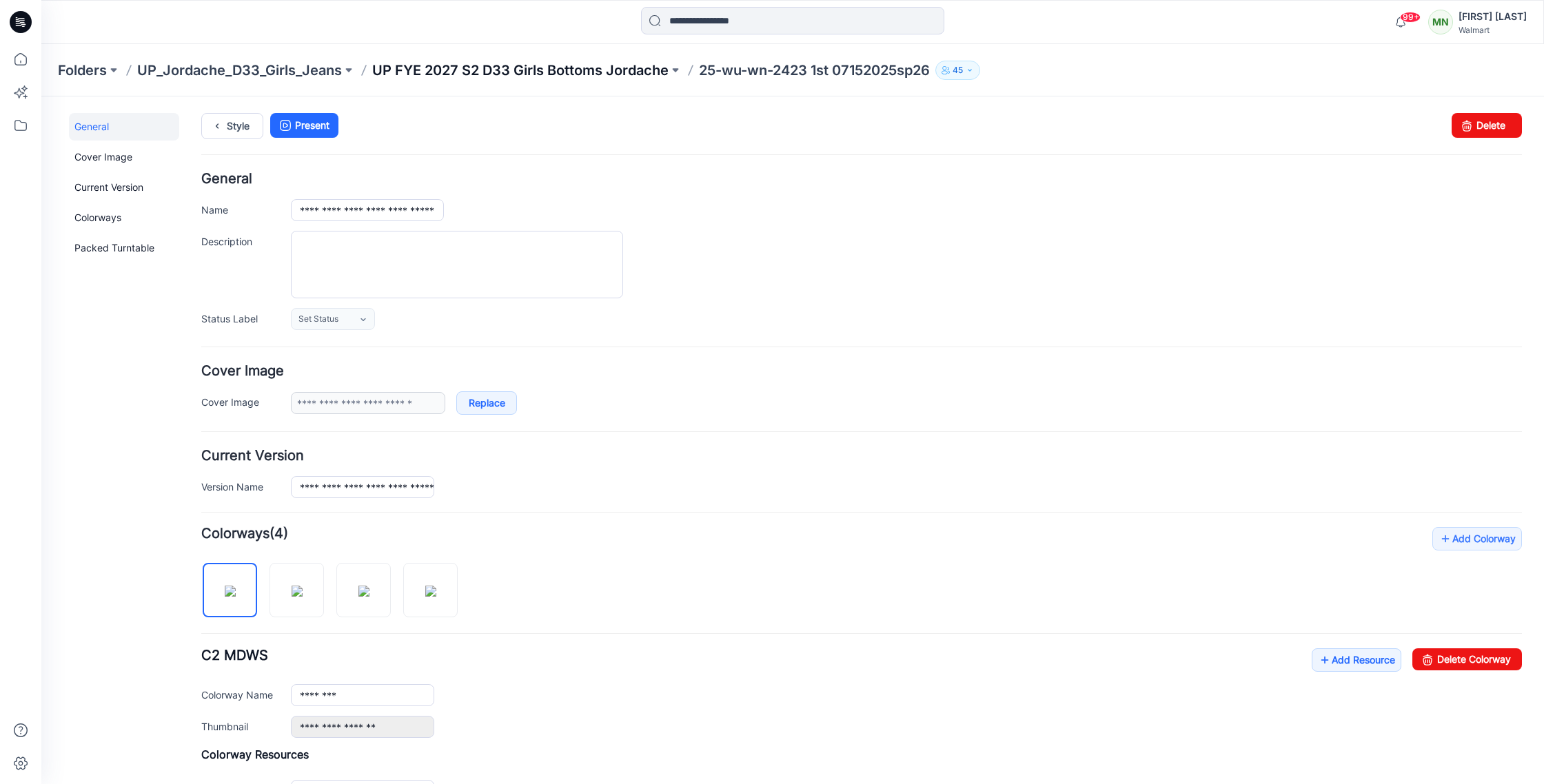 click on "UP FYE 2027 S2 D33 Girls Bottoms Jordache" at bounding box center (520, 70) 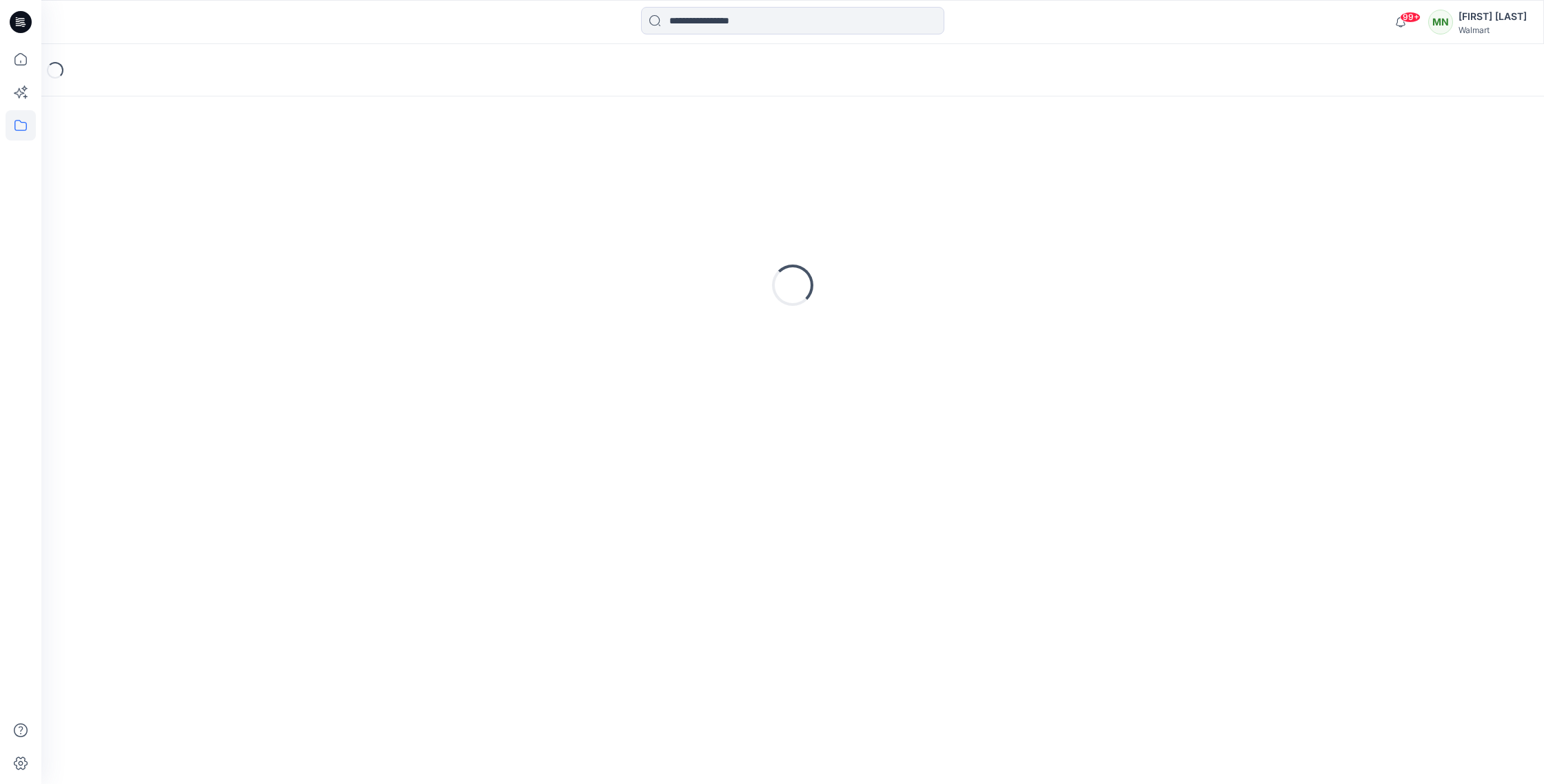 scroll, scrollTop: 0, scrollLeft: 0, axis: both 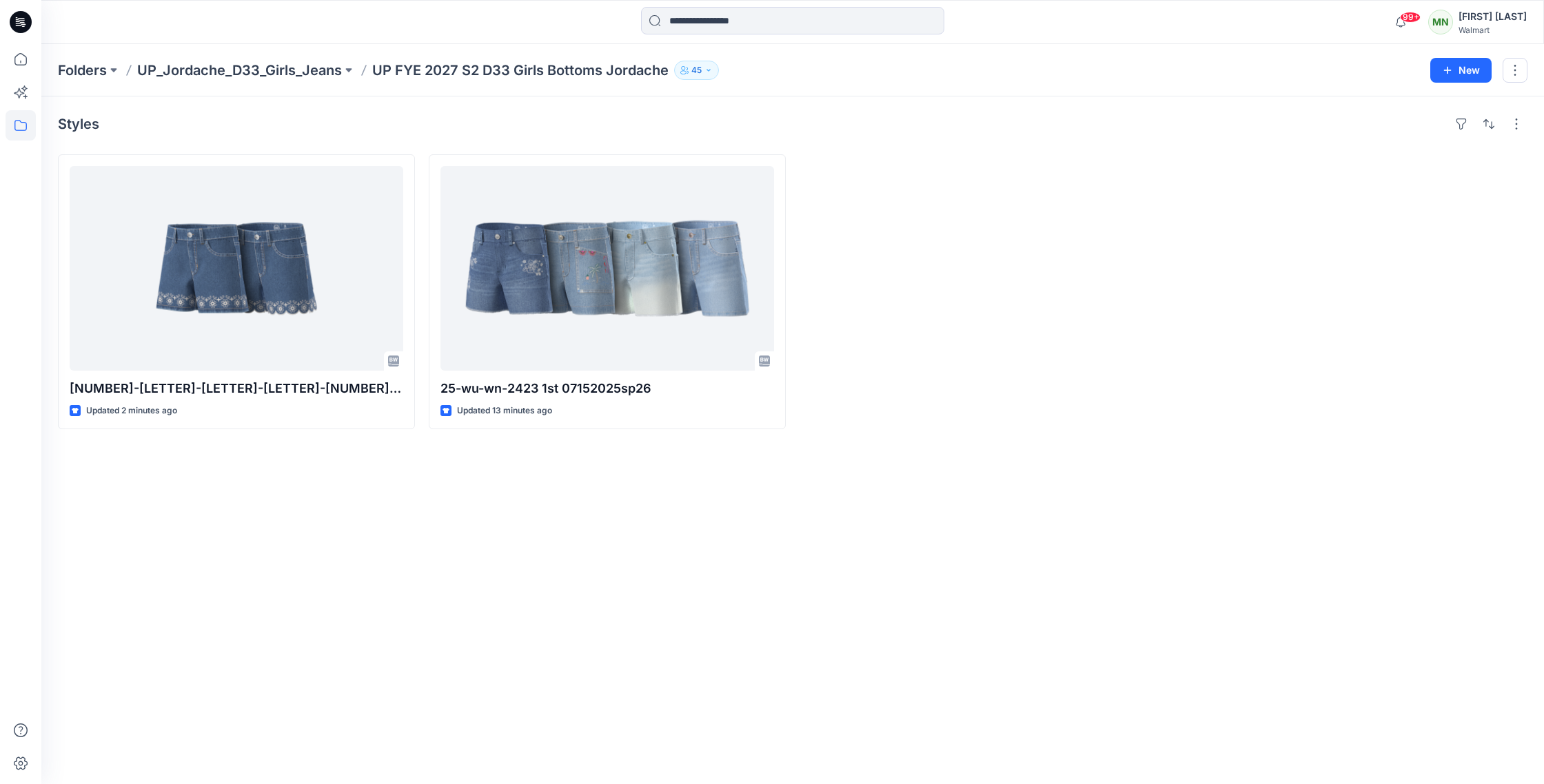 click on "Styles 25-wu-wn-2431 1st  07162025 sp26 c3 Updated 2 minutes ago 25-wu-wn-2423 1st 07152025sp26 Updated 13 minutes ago" at bounding box center [793, 440] 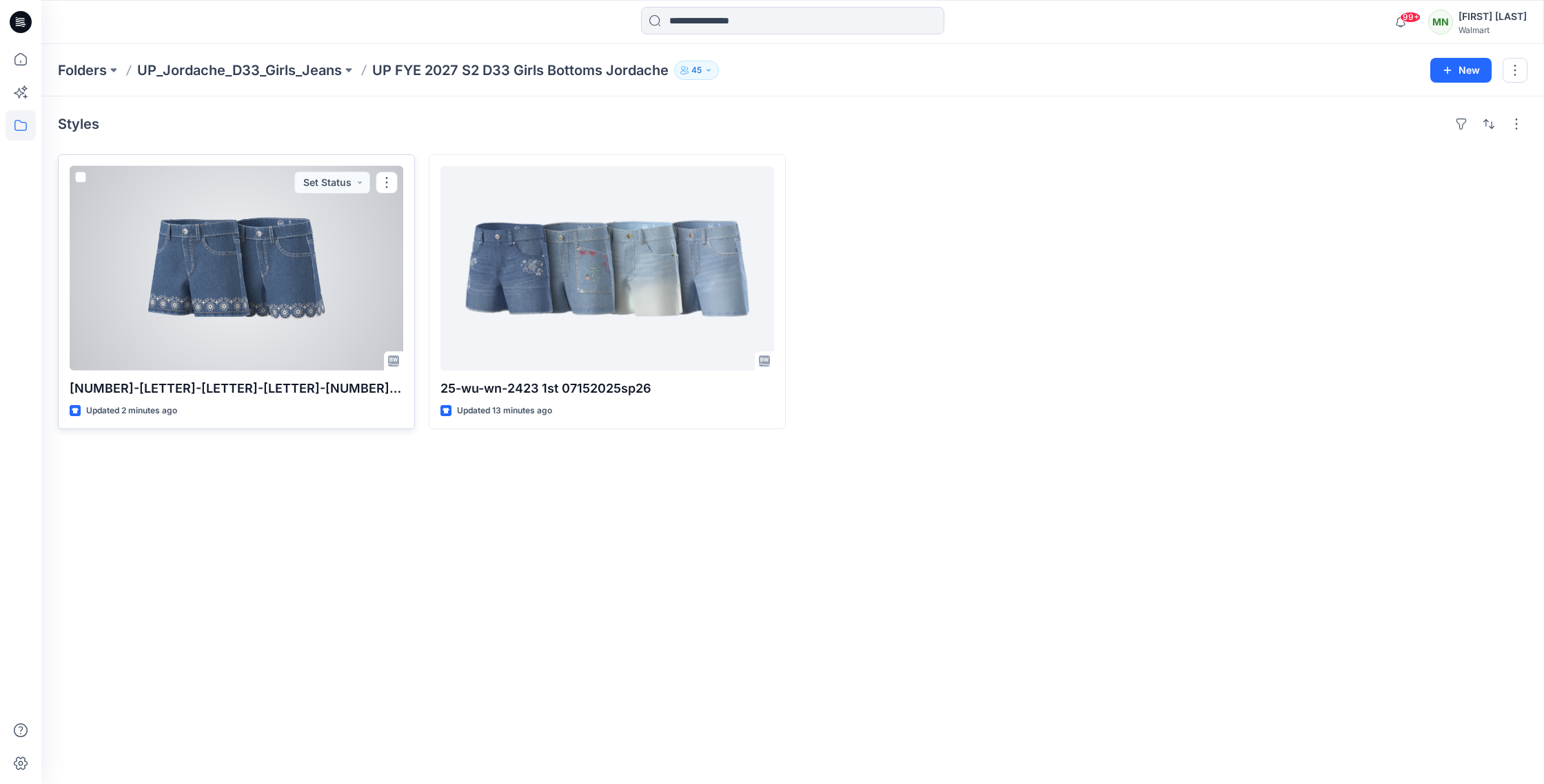 click at bounding box center [236, 268] 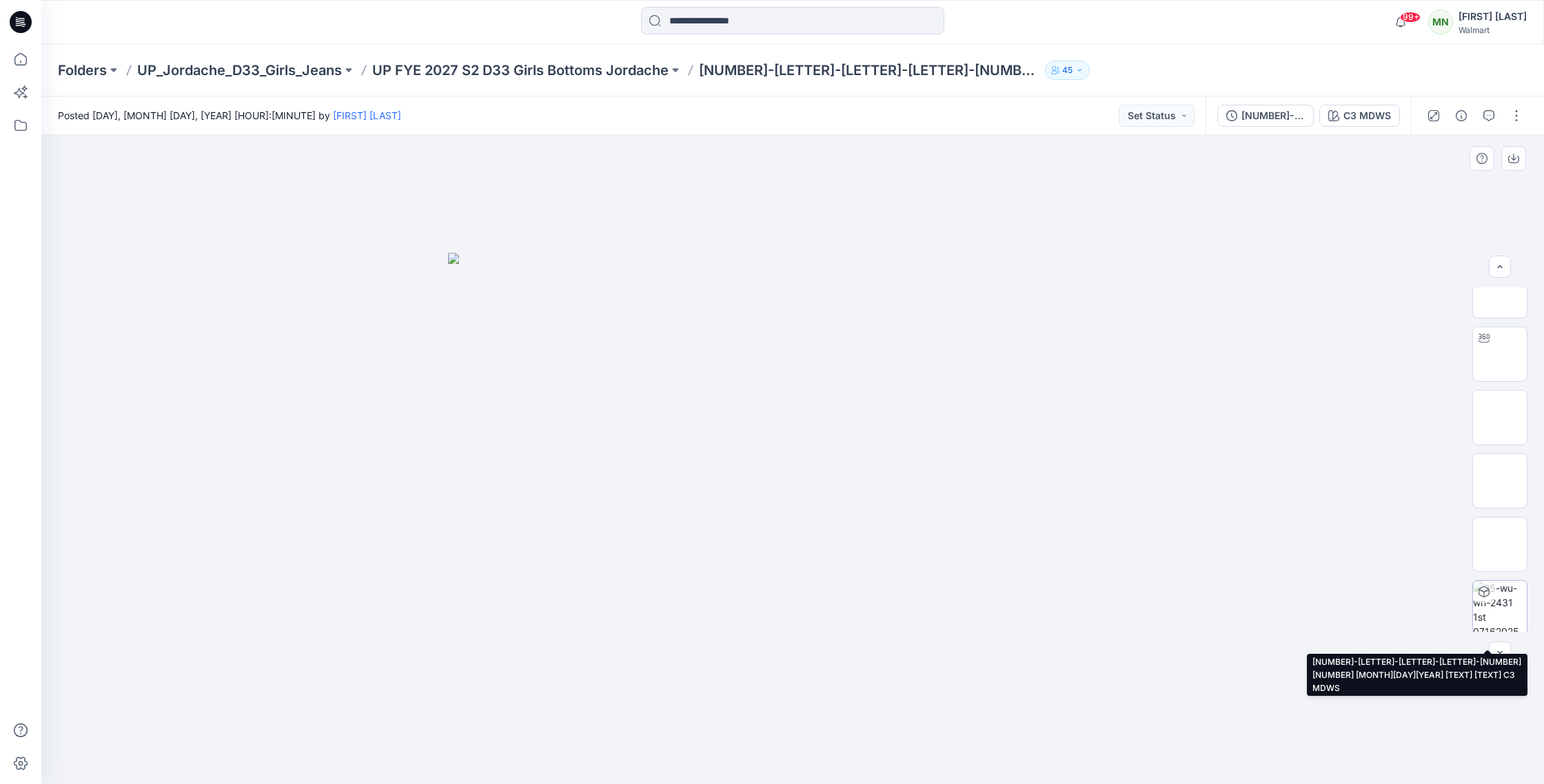 scroll, scrollTop: 0, scrollLeft: 0, axis: both 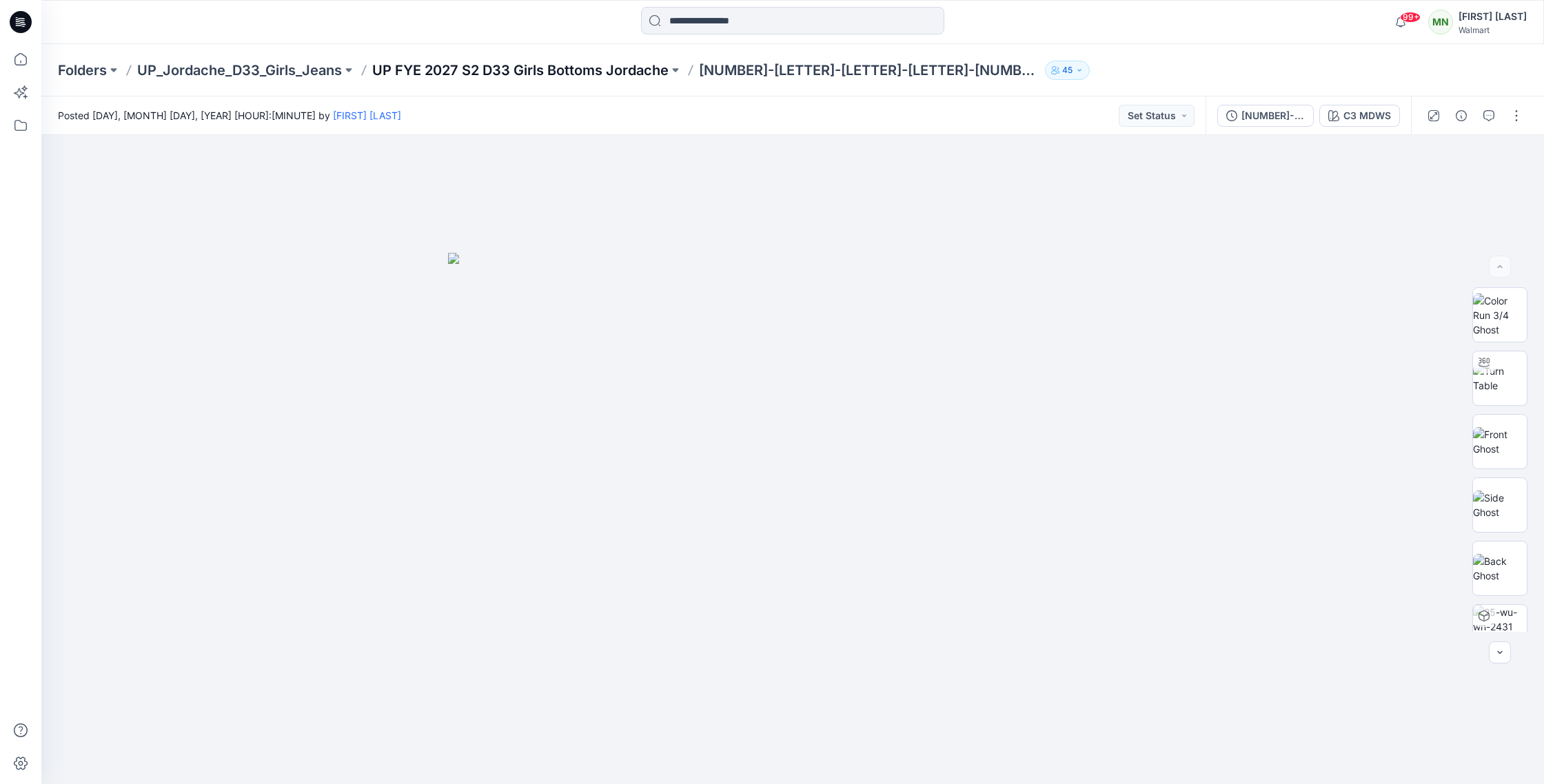 click on "UP FYE 2027 S2 D33 Girls Bottoms Jordache" at bounding box center (520, 70) 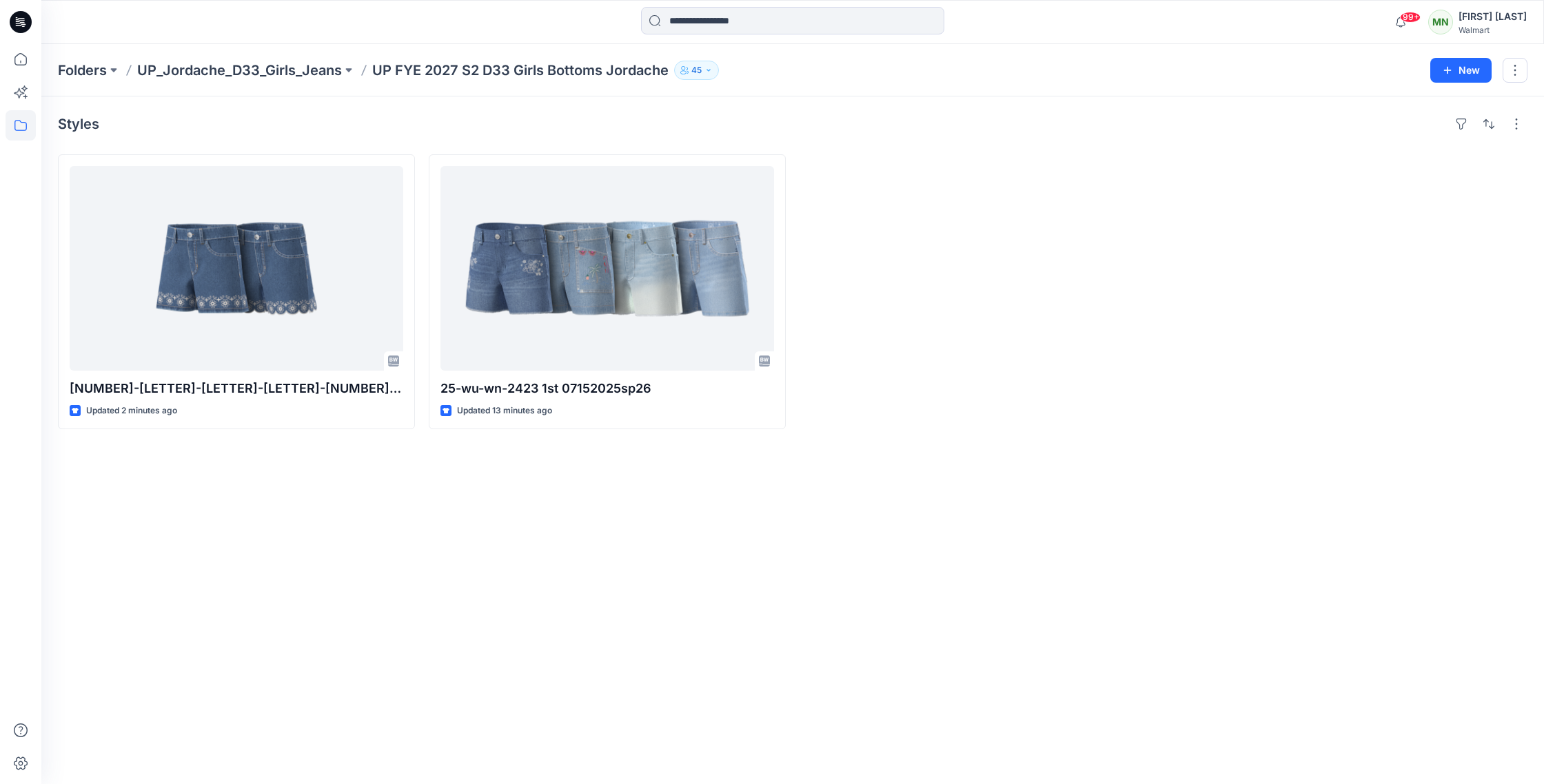 click at bounding box center [978, 291] 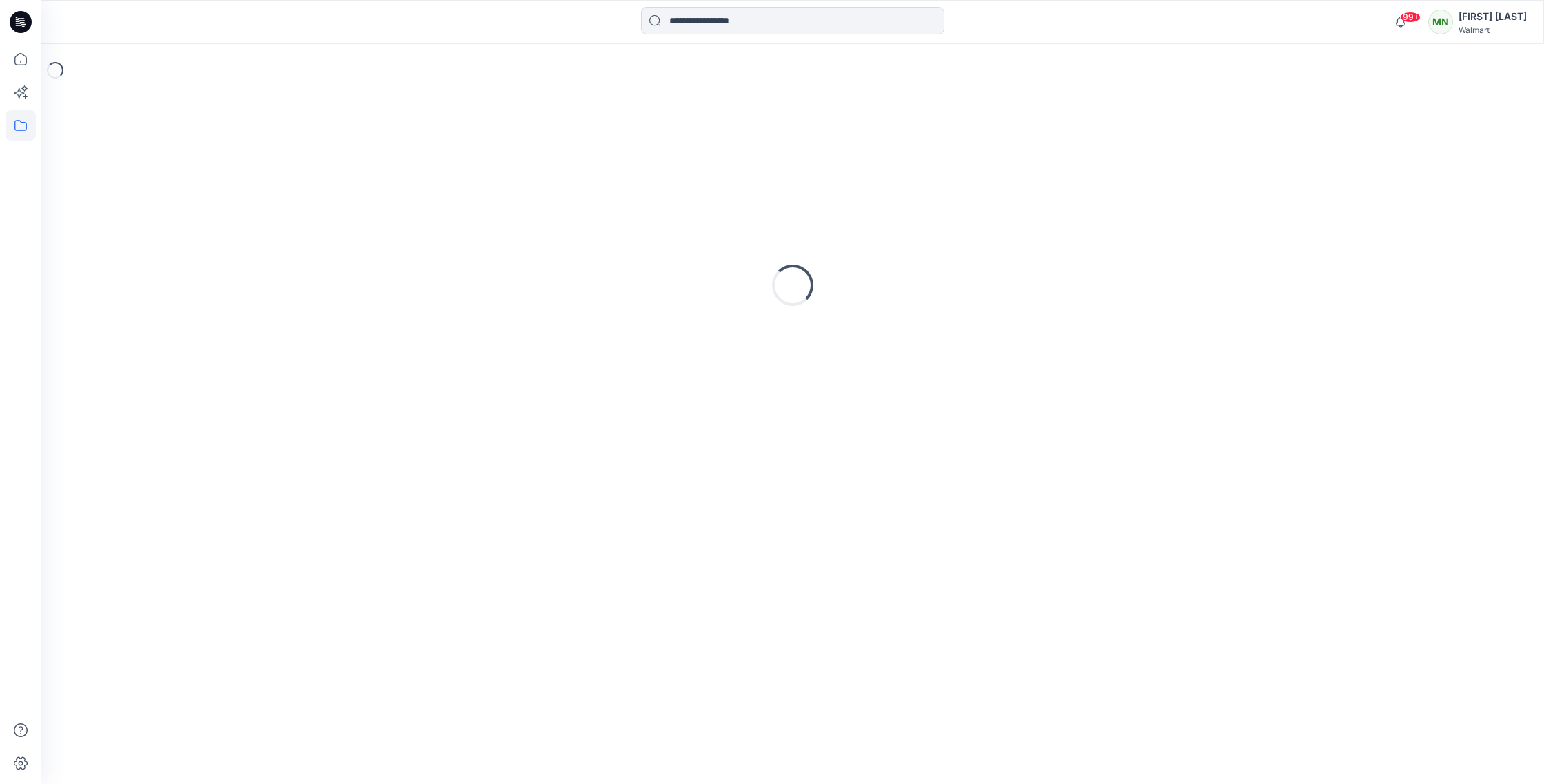 scroll, scrollTop: 0, scrollLeft: 0, axis: both 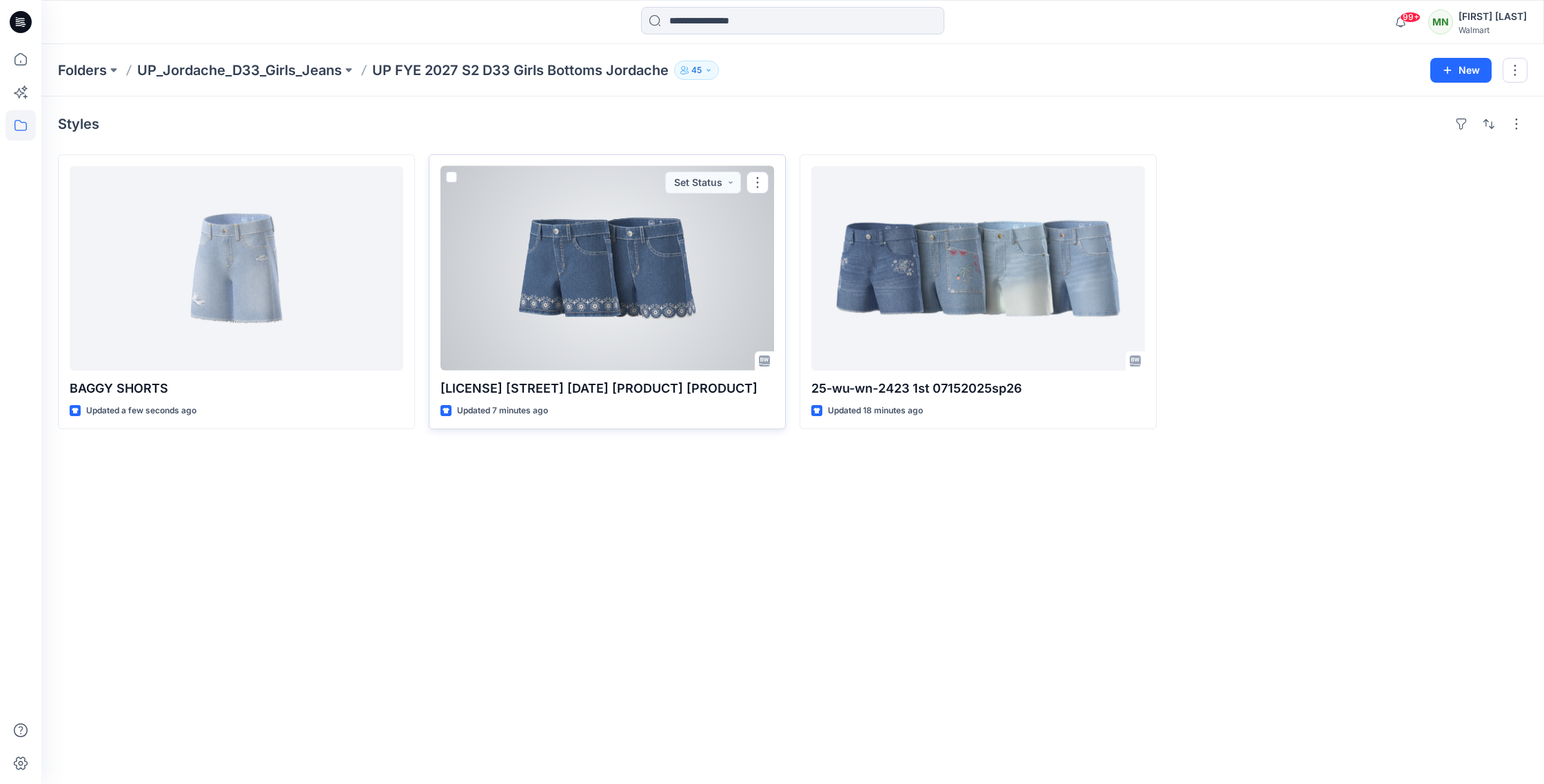 click at bounding box center [607, 268] 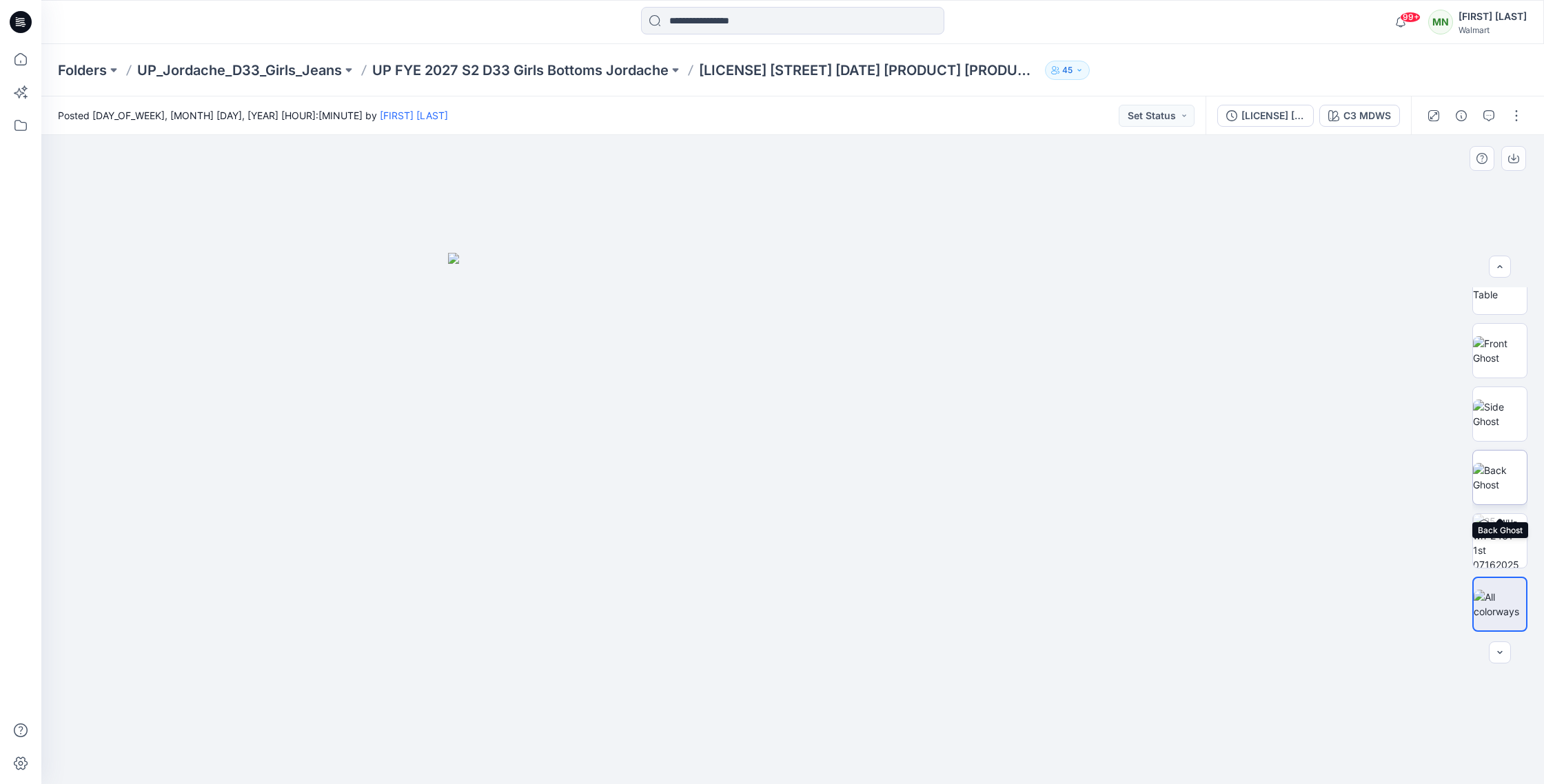 scroll, scrollTop: 0, scrollLeft: 0, axis: both 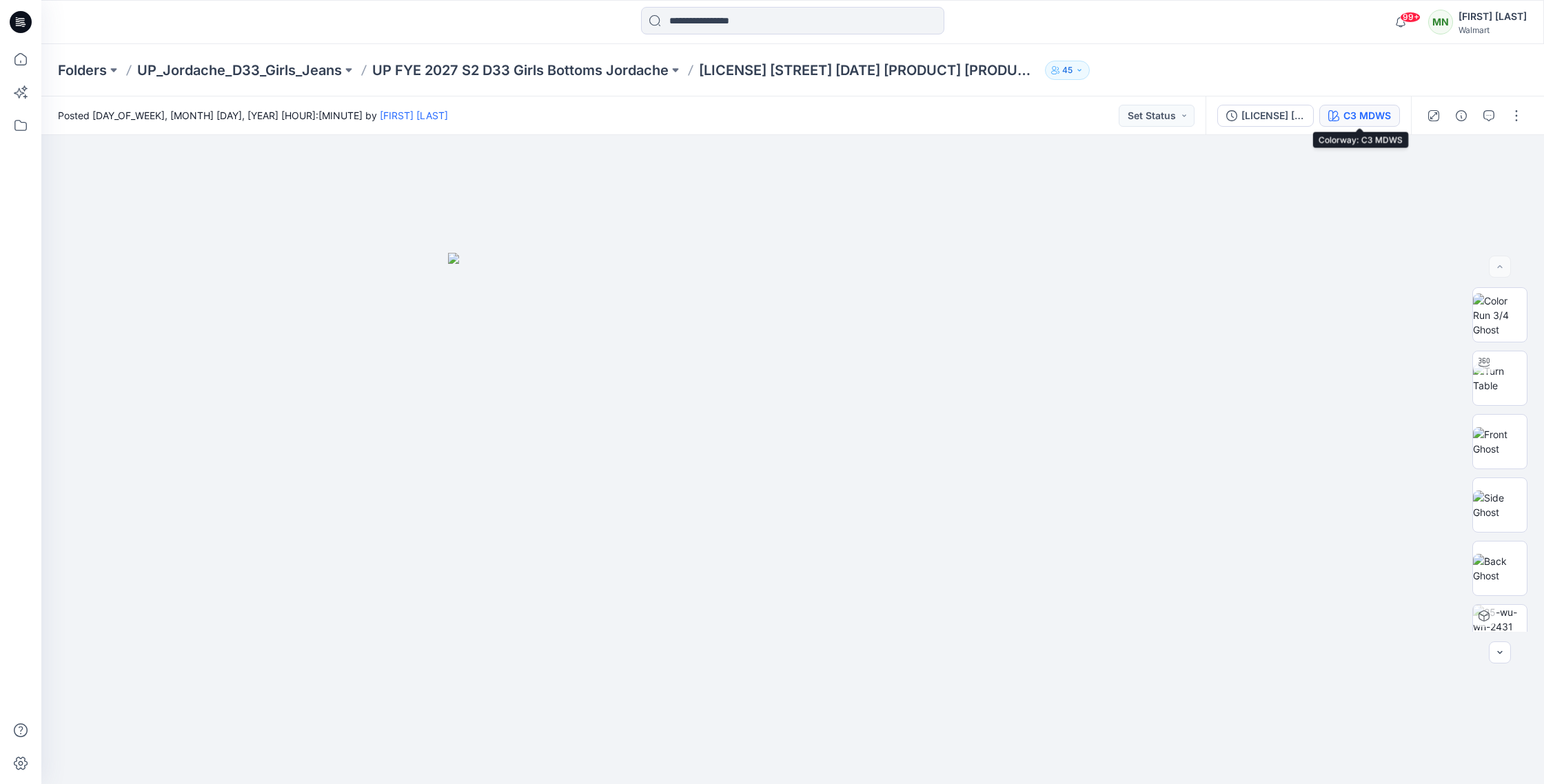 click on "C3 MDWS" at bounding box center (1367, 116) 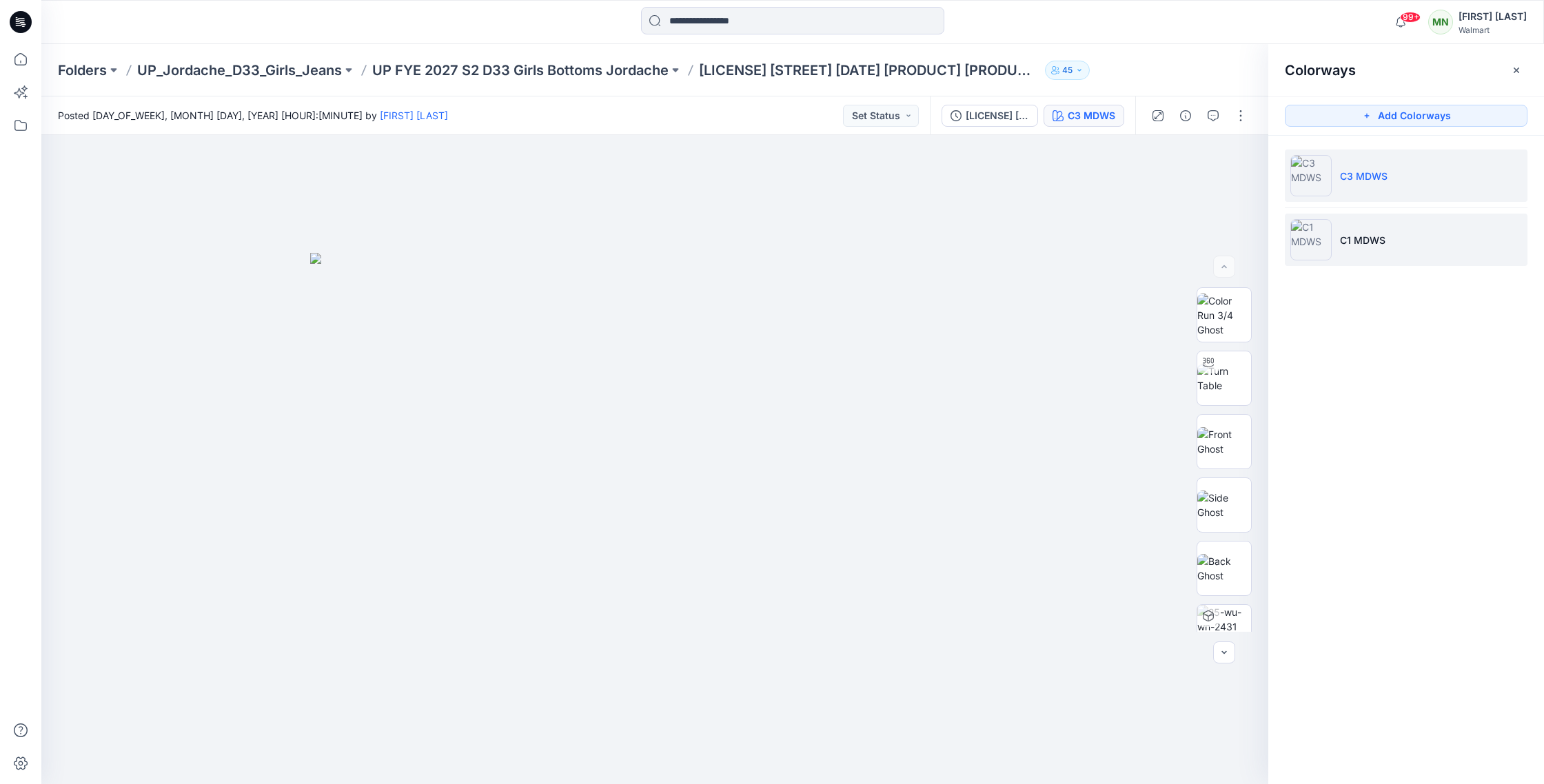 click on "C1  MDWS" at bounding box center [1363, 240] 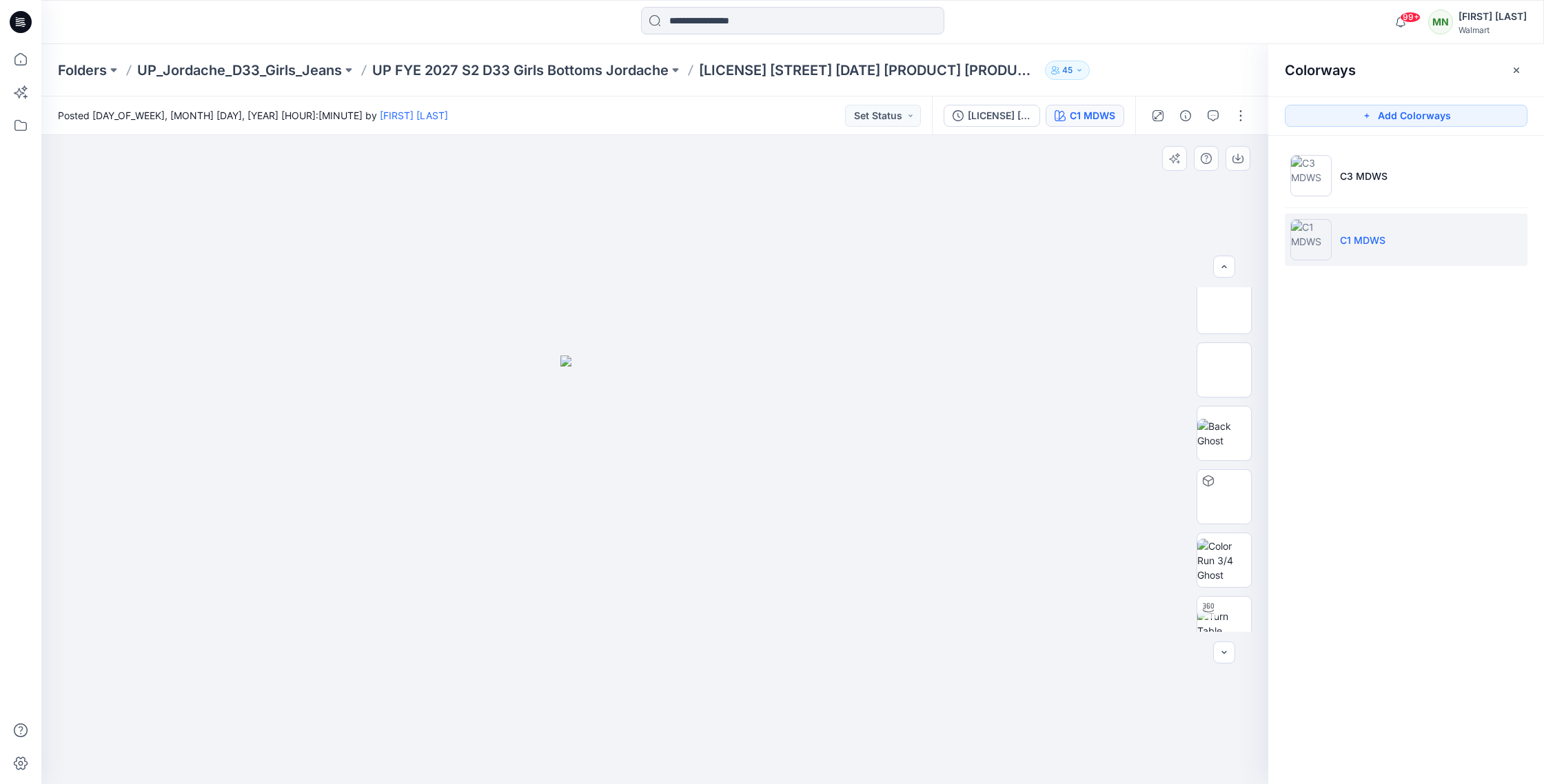 scroll, scrollTop: 0, scrollLeft: 0, axis: both 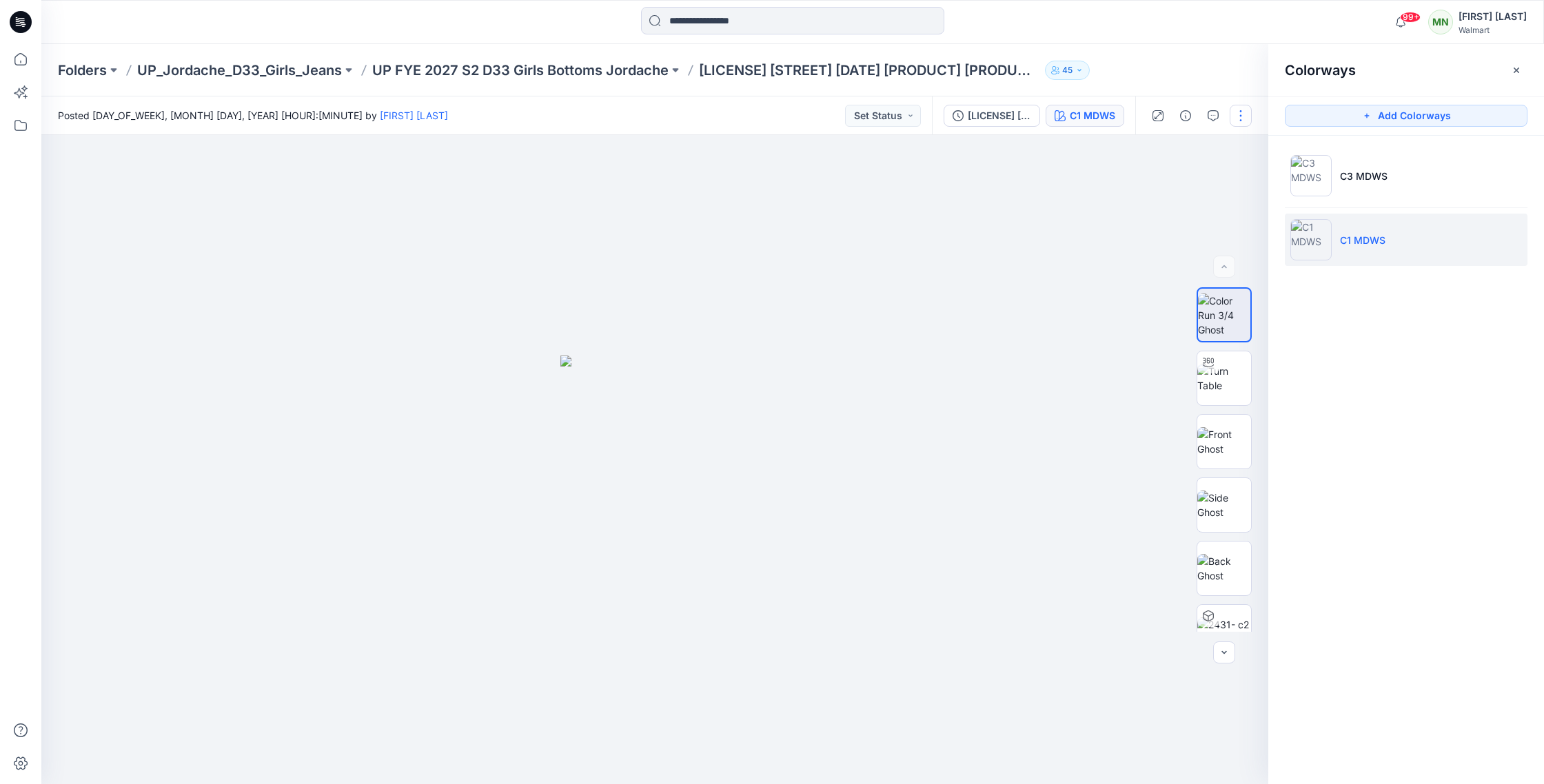 click at bounding box center (1241, 116) 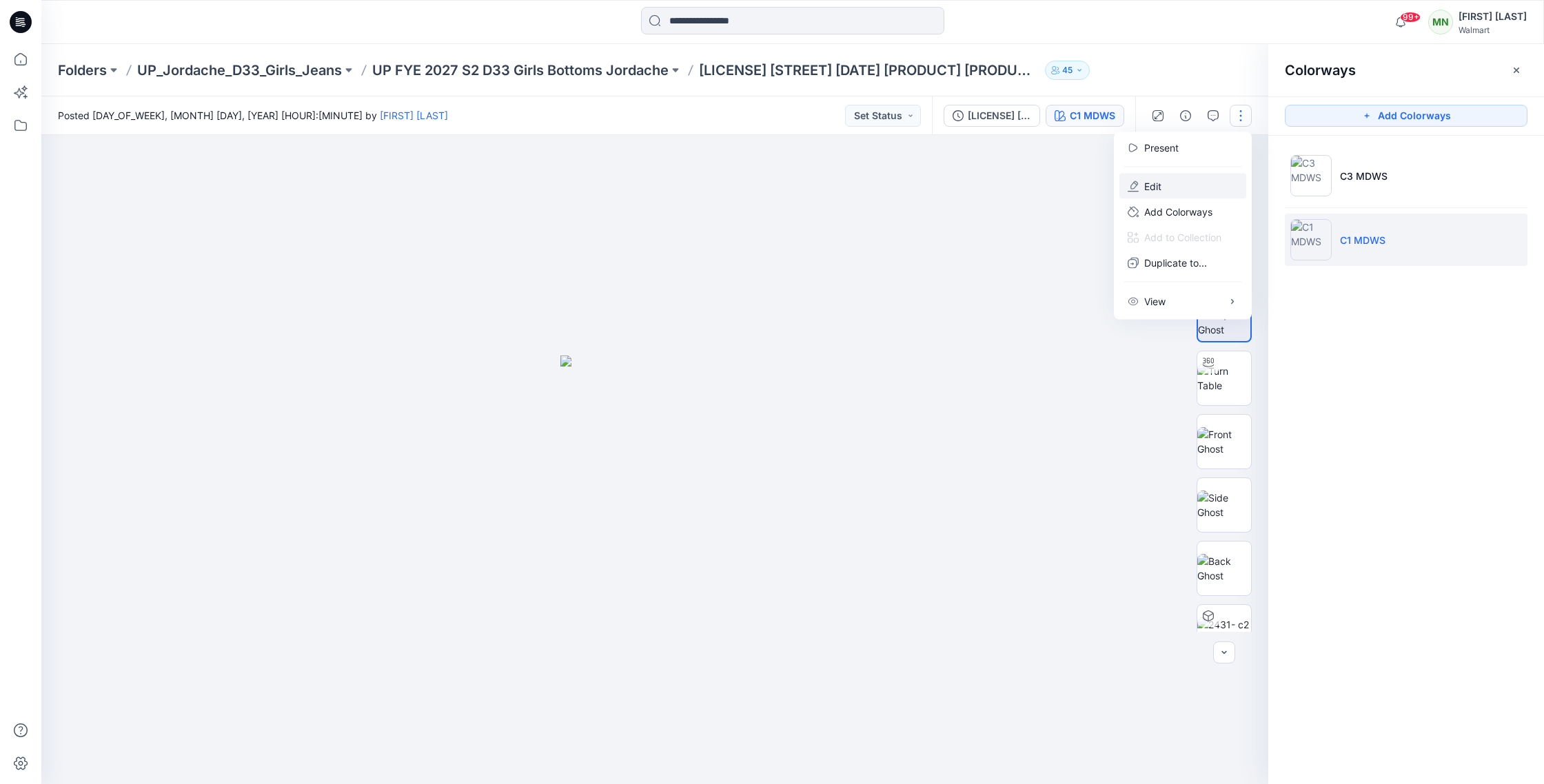 click on "Edit" at bounding box center (1183, 186) 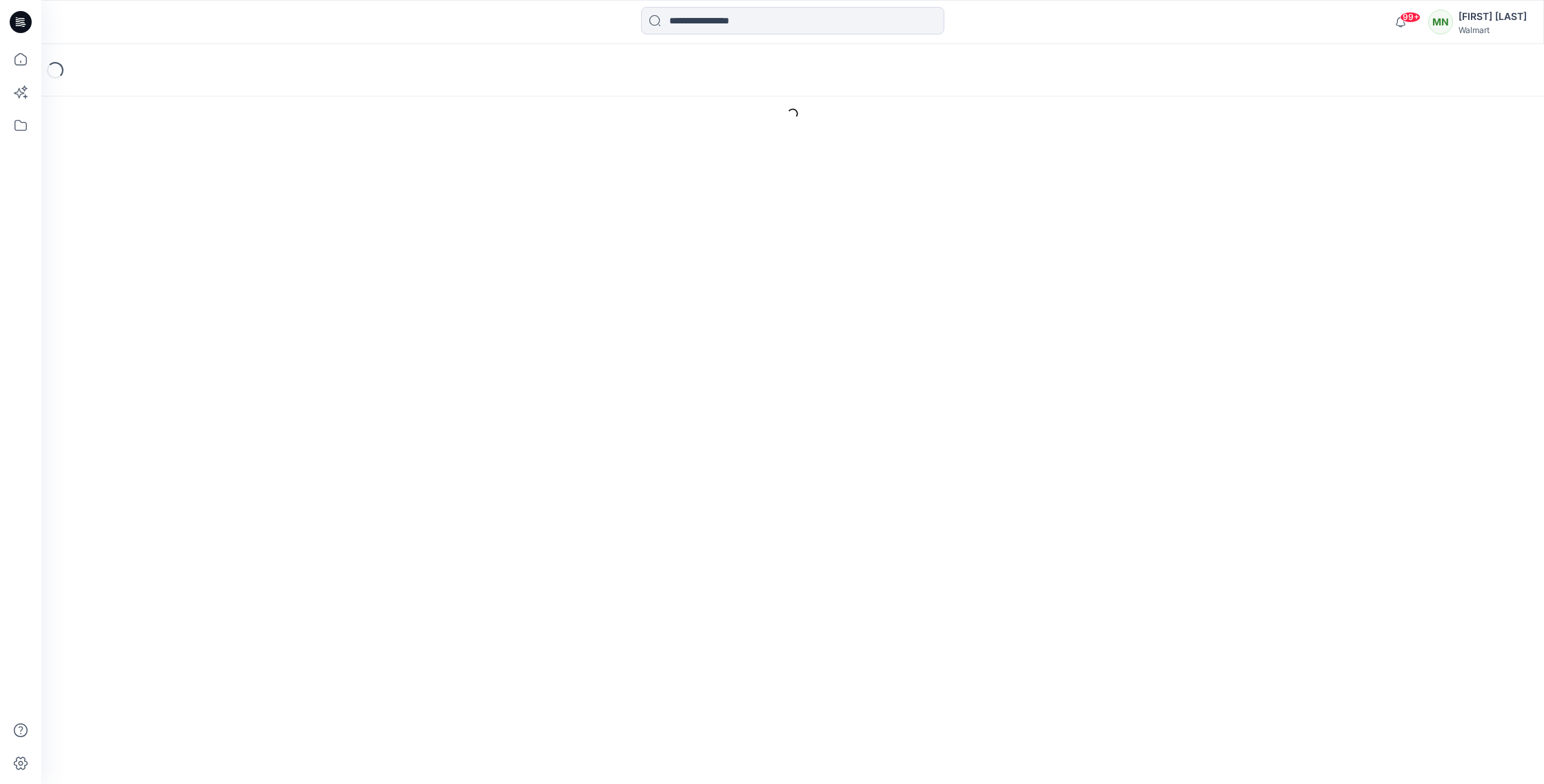 scroll, scrollTop: 0, scrollLeft: 0, axis: both 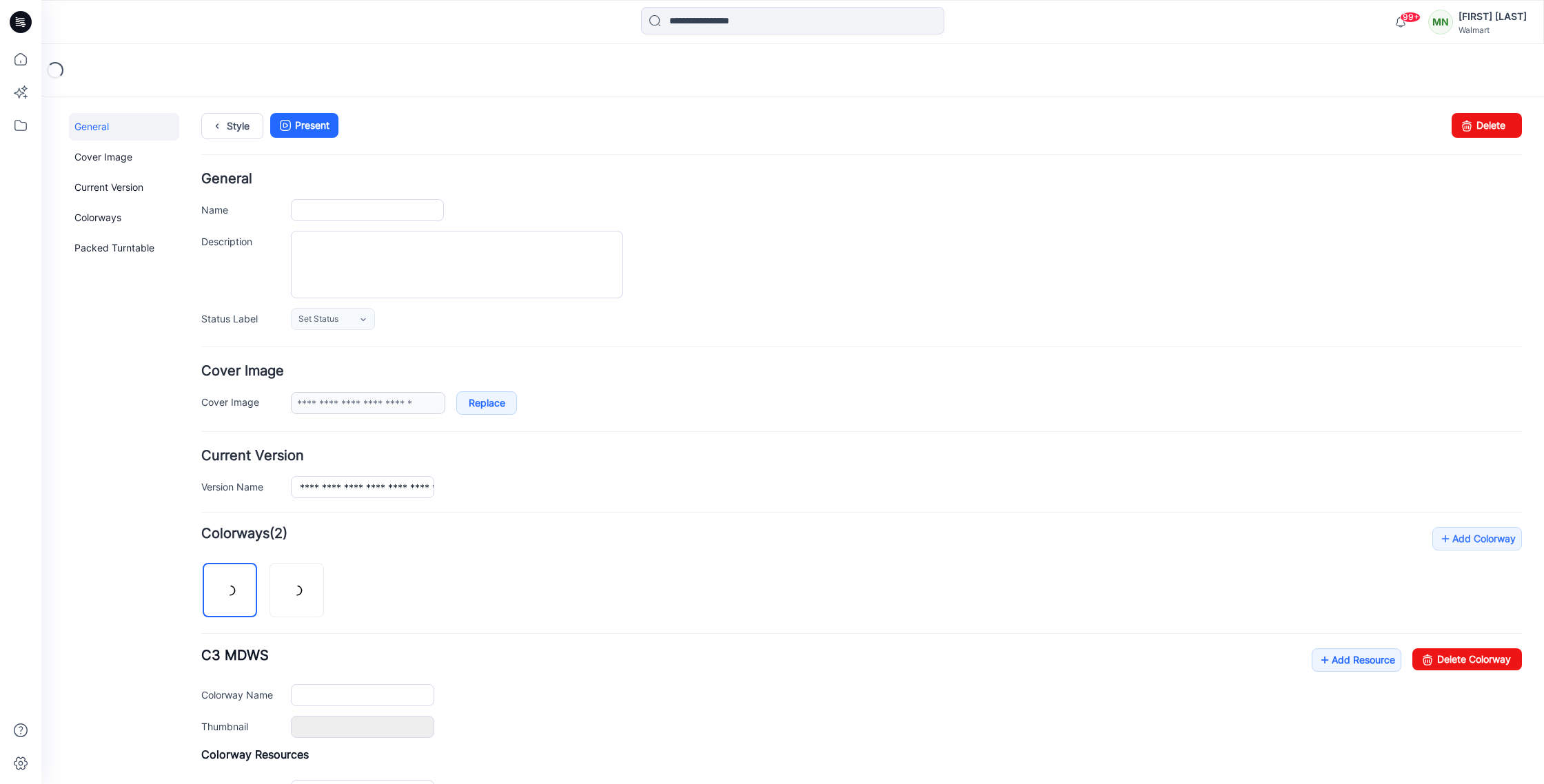 type on "**********" 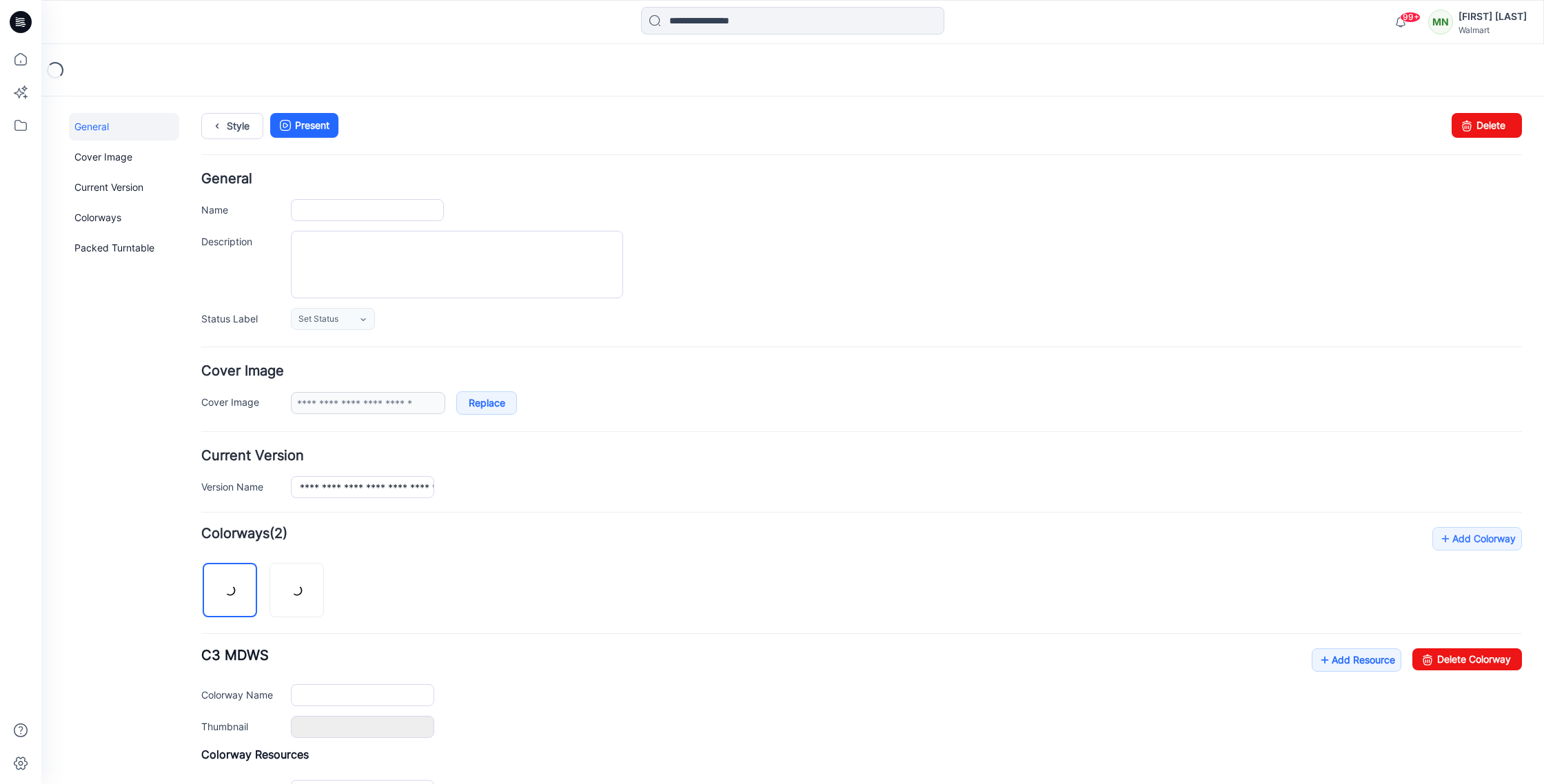 type on "*******" 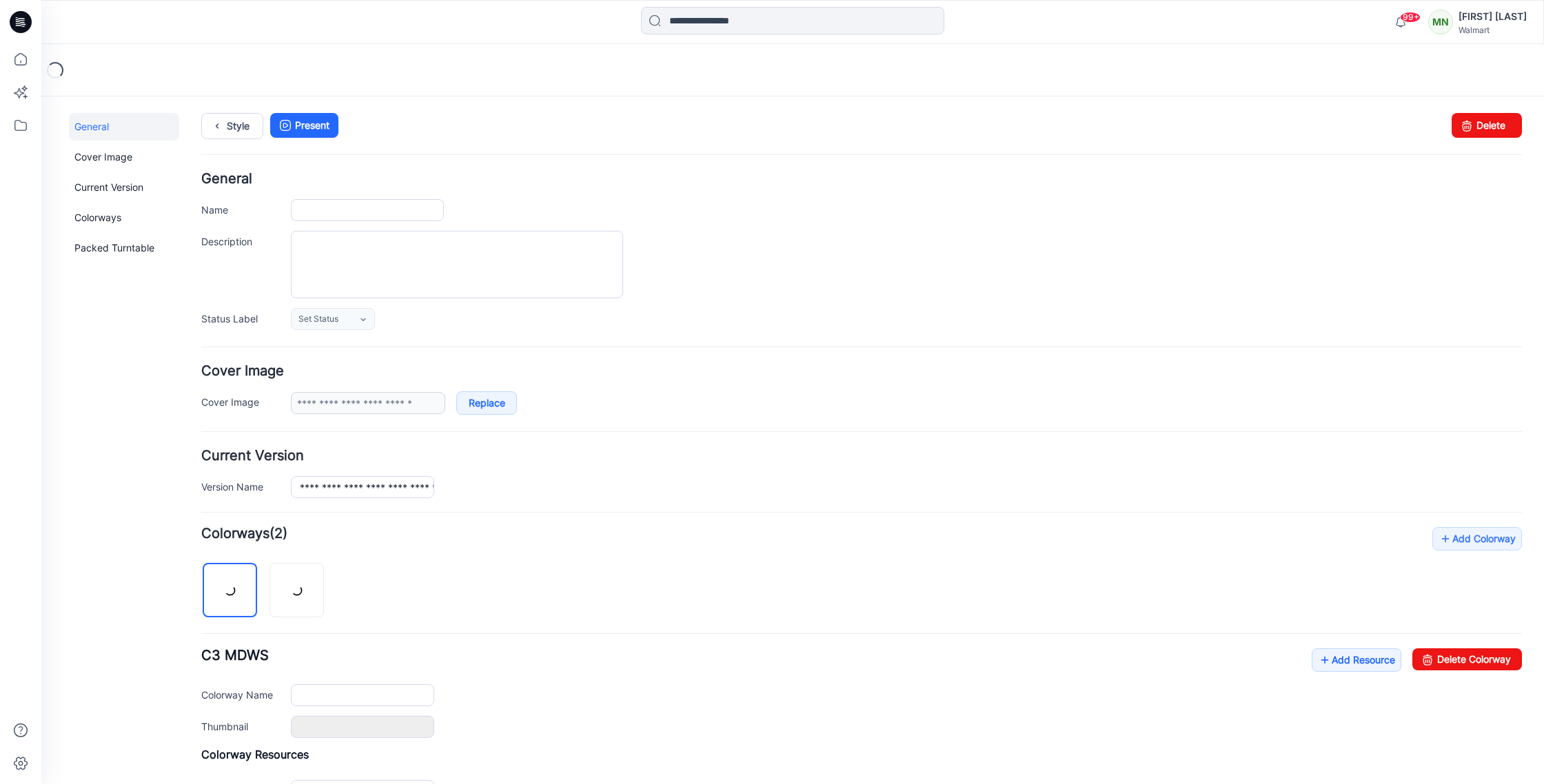 type on "**********" 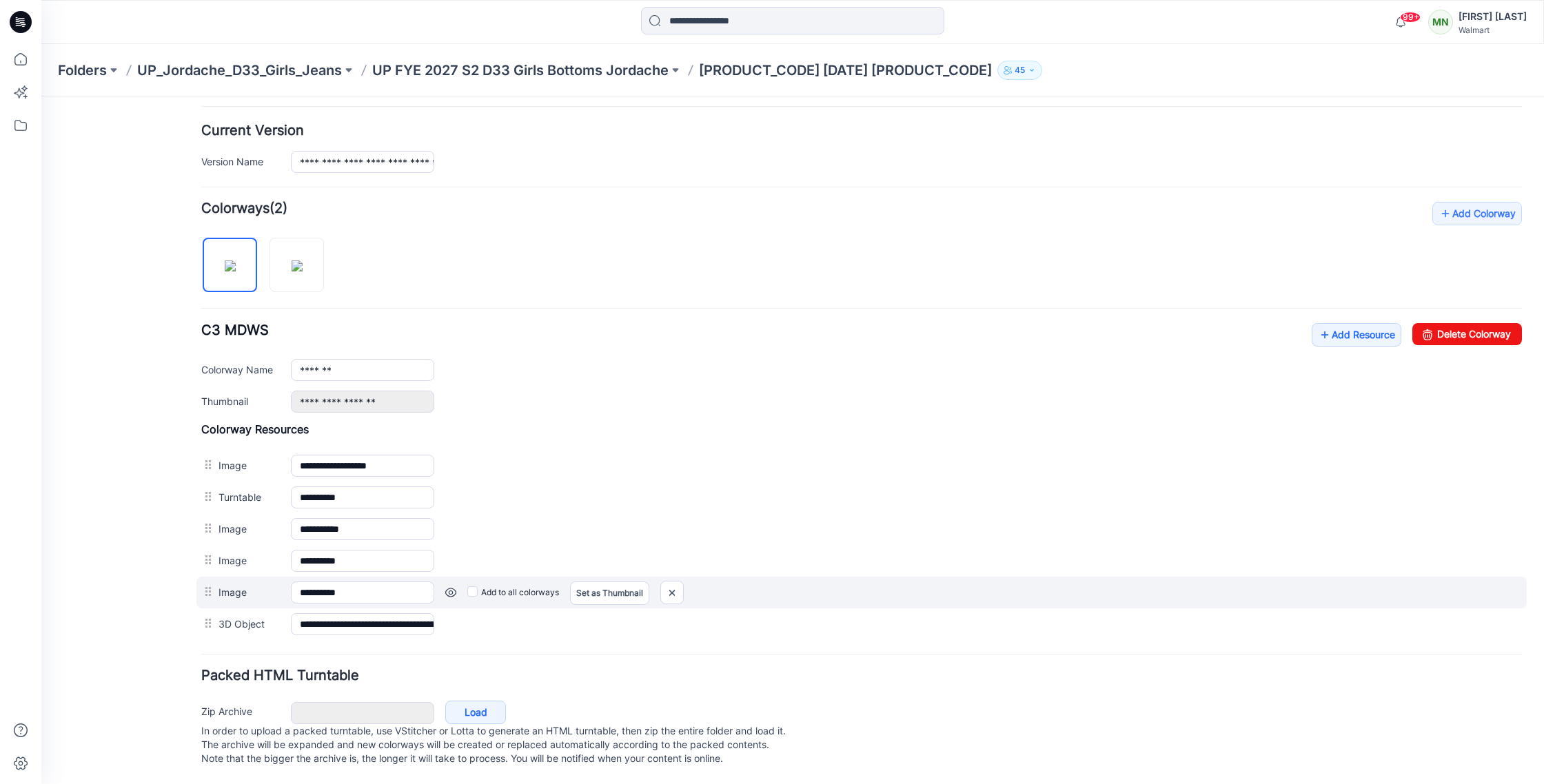scroll, scrollTop: 340, scrollLeft: 0, axis: vertical 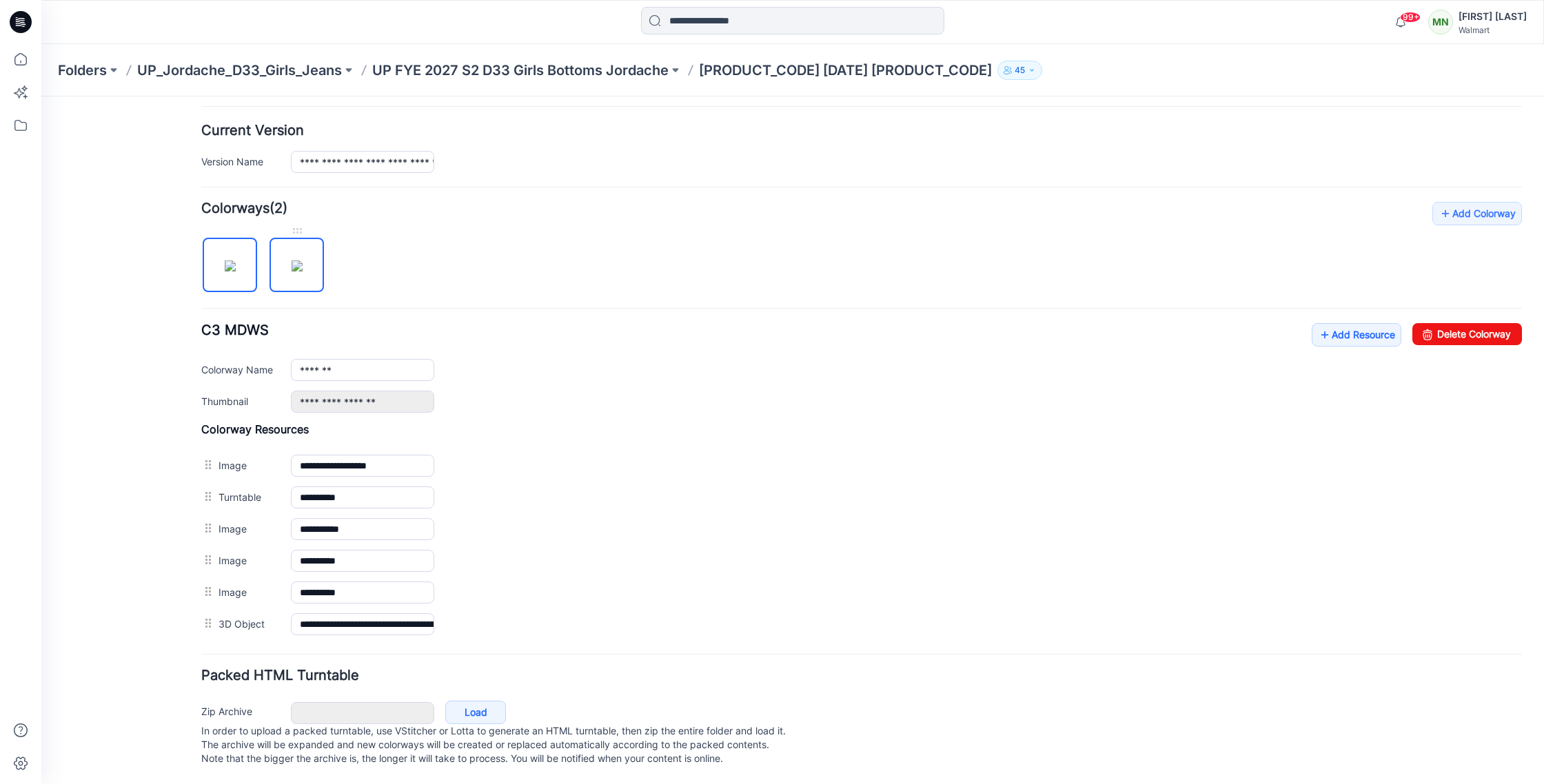 click at bounding box center [297, 266] 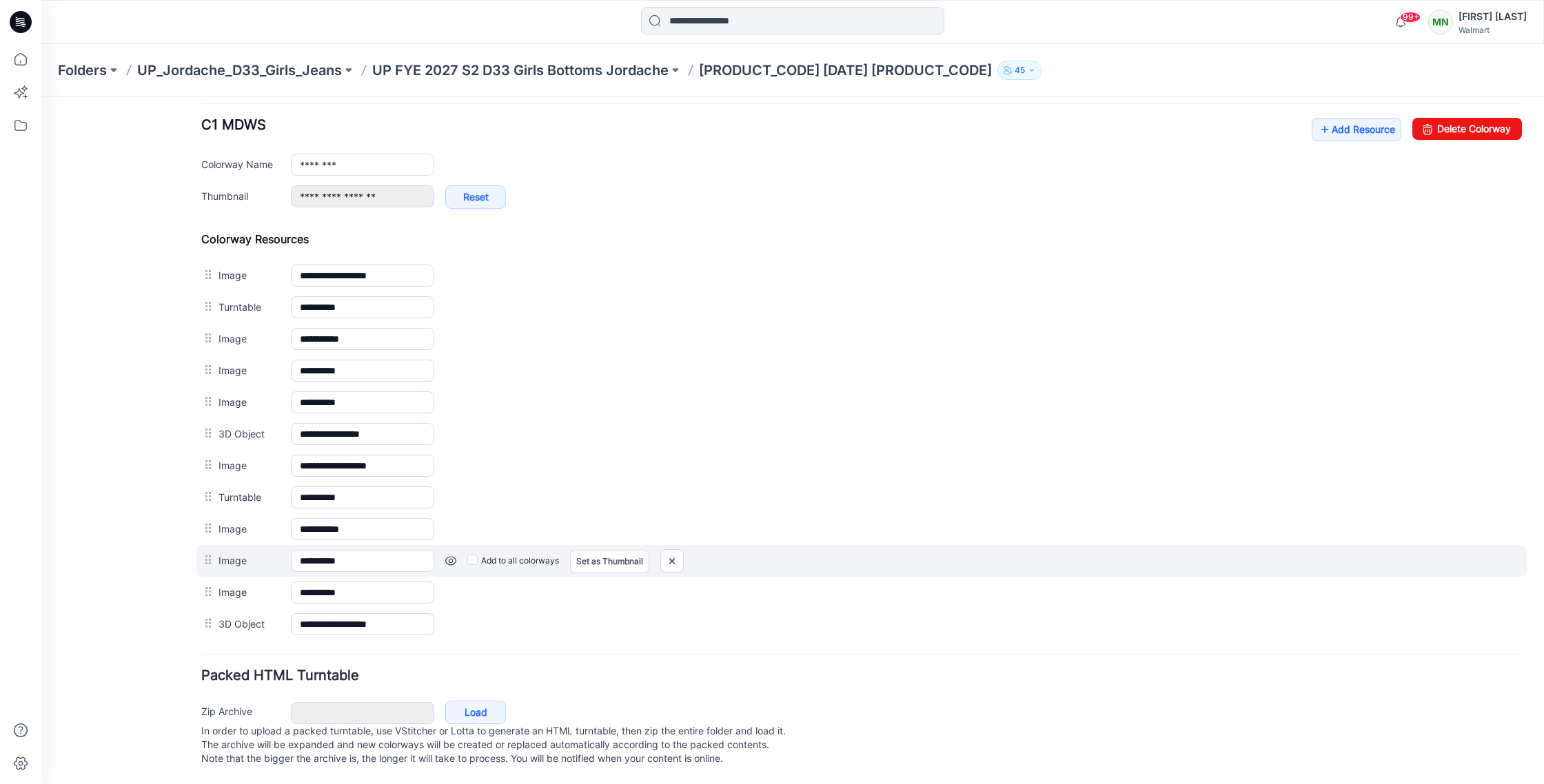 scroll, scrollTop: 545, scrollLeft: 0, axis: vertical 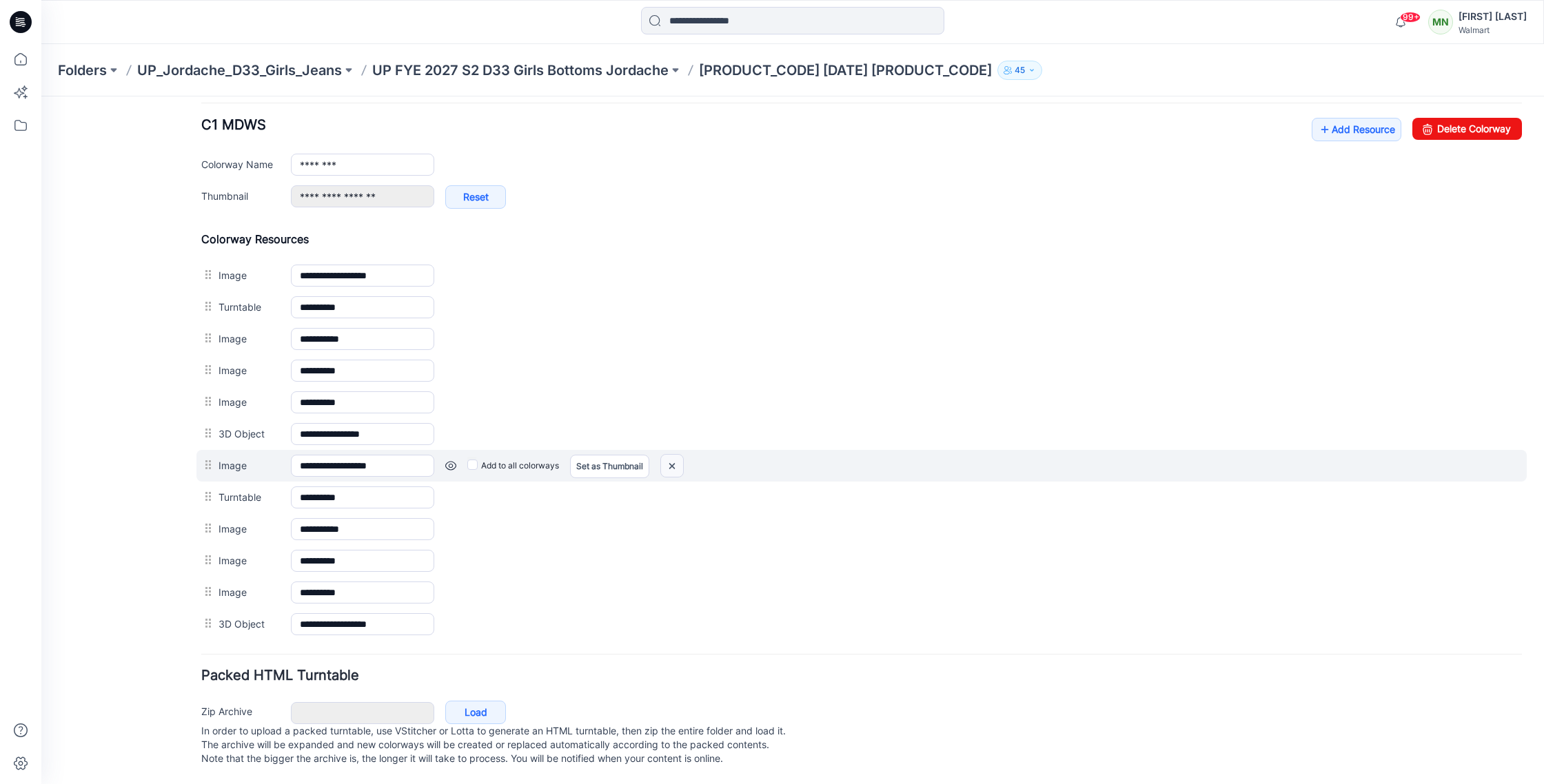 click at bounding box center [41, 96] 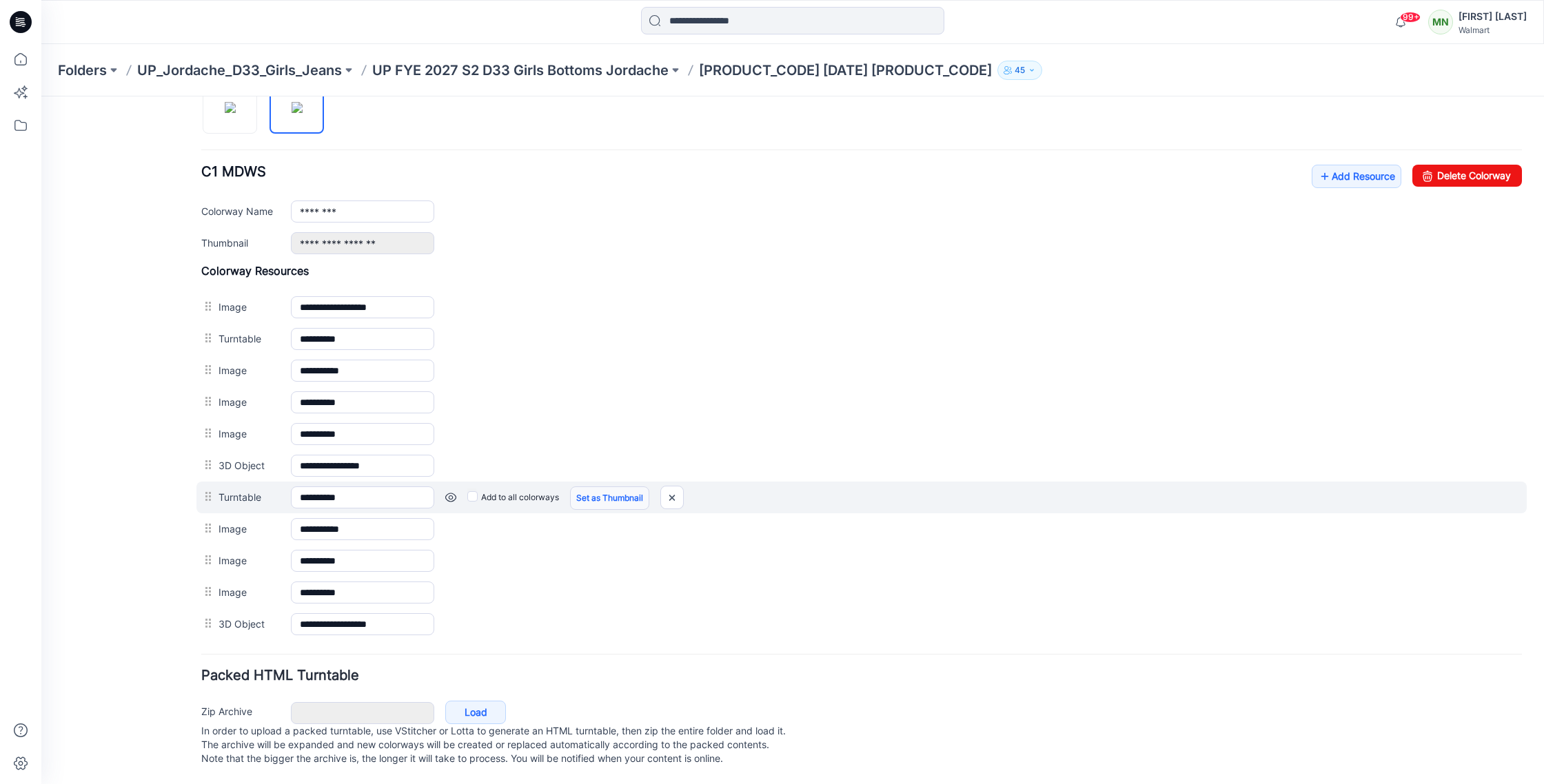 scroll, scrollTop: 498, scrollLeft: 0, axis: vertical 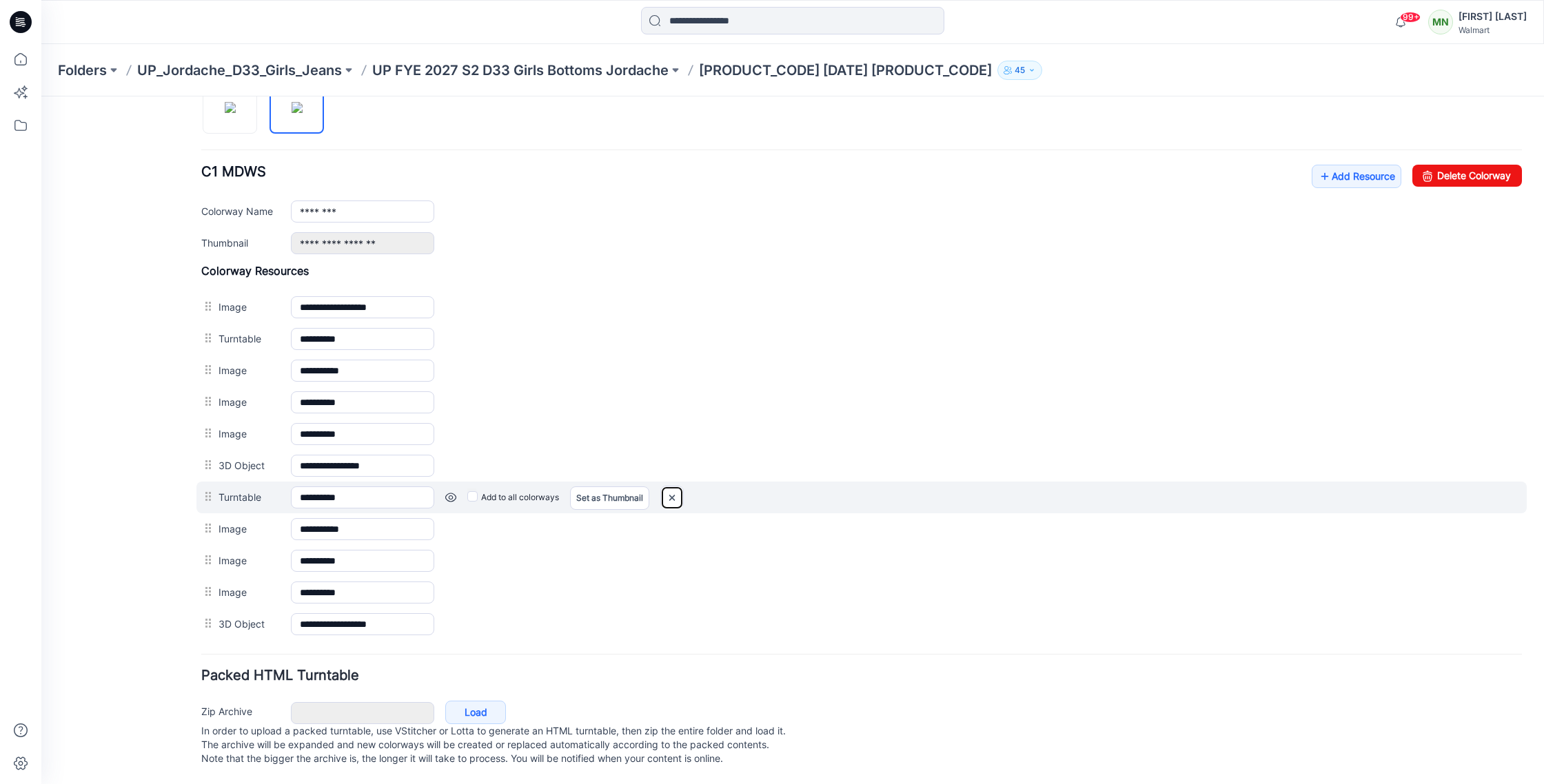 click at bounding box center [41, 96] 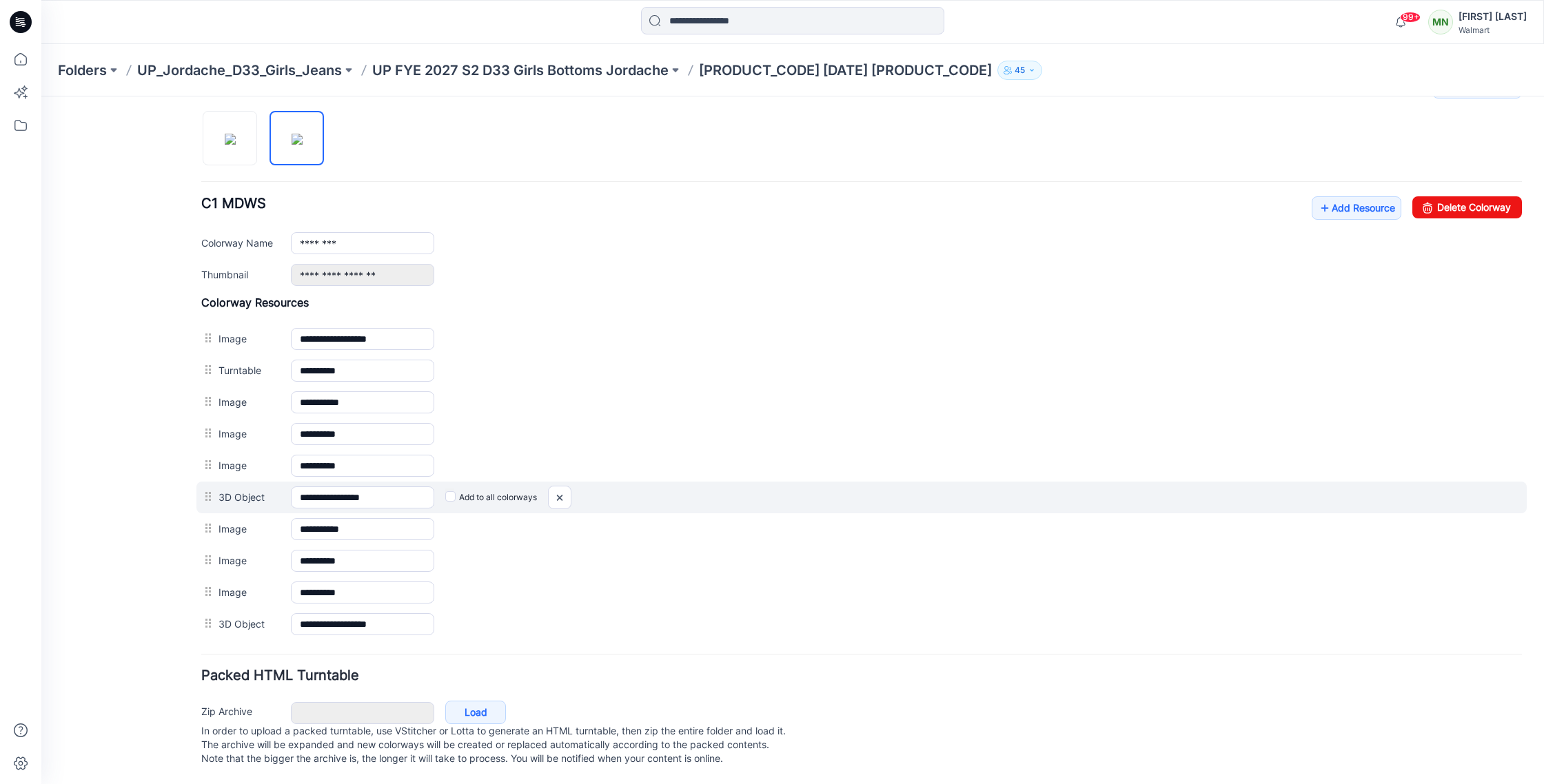 scroll, scrollTop: 466, scrollLeft: 0, axis: vertical 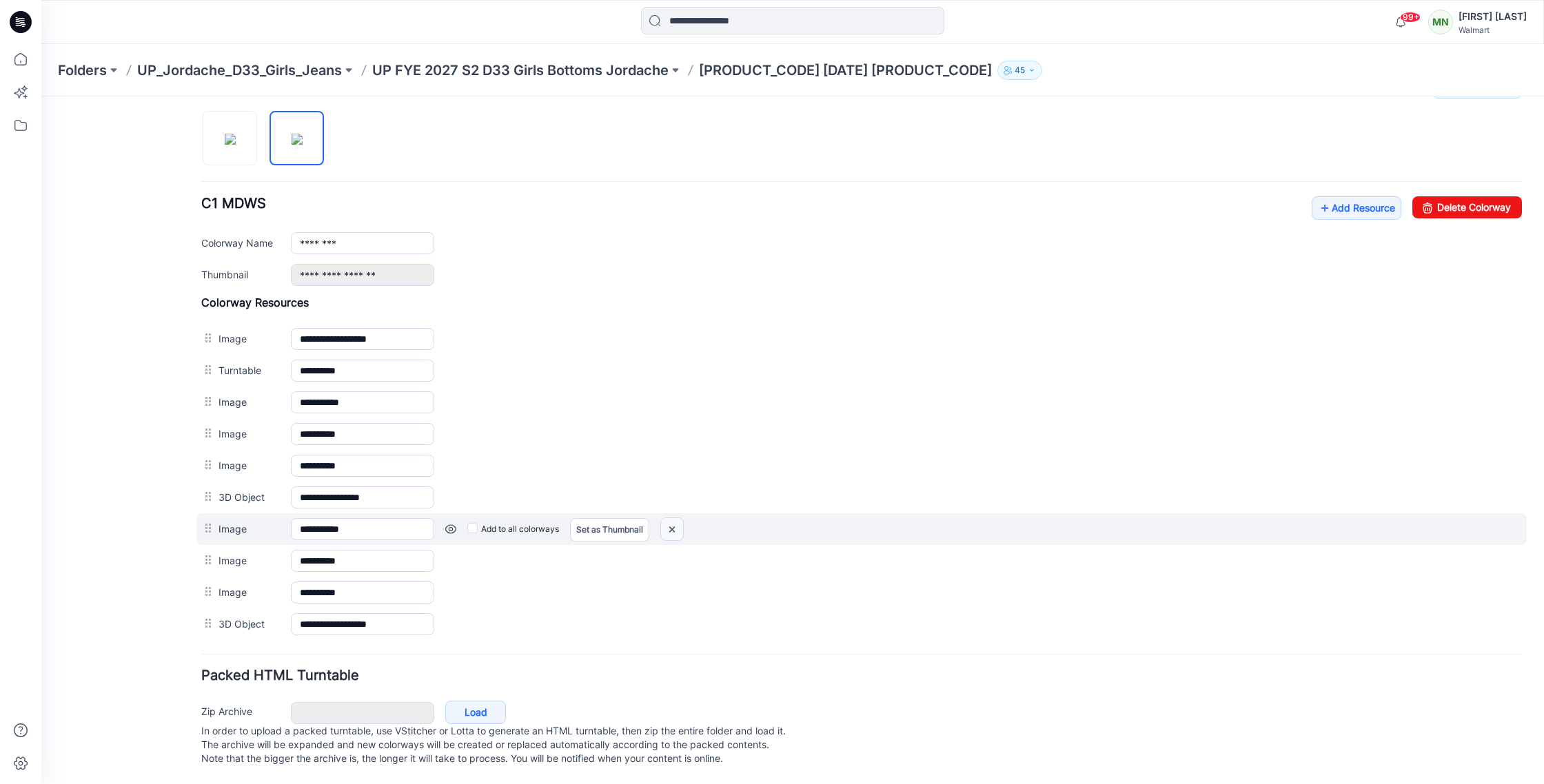 click at bounding box center [41, 96] 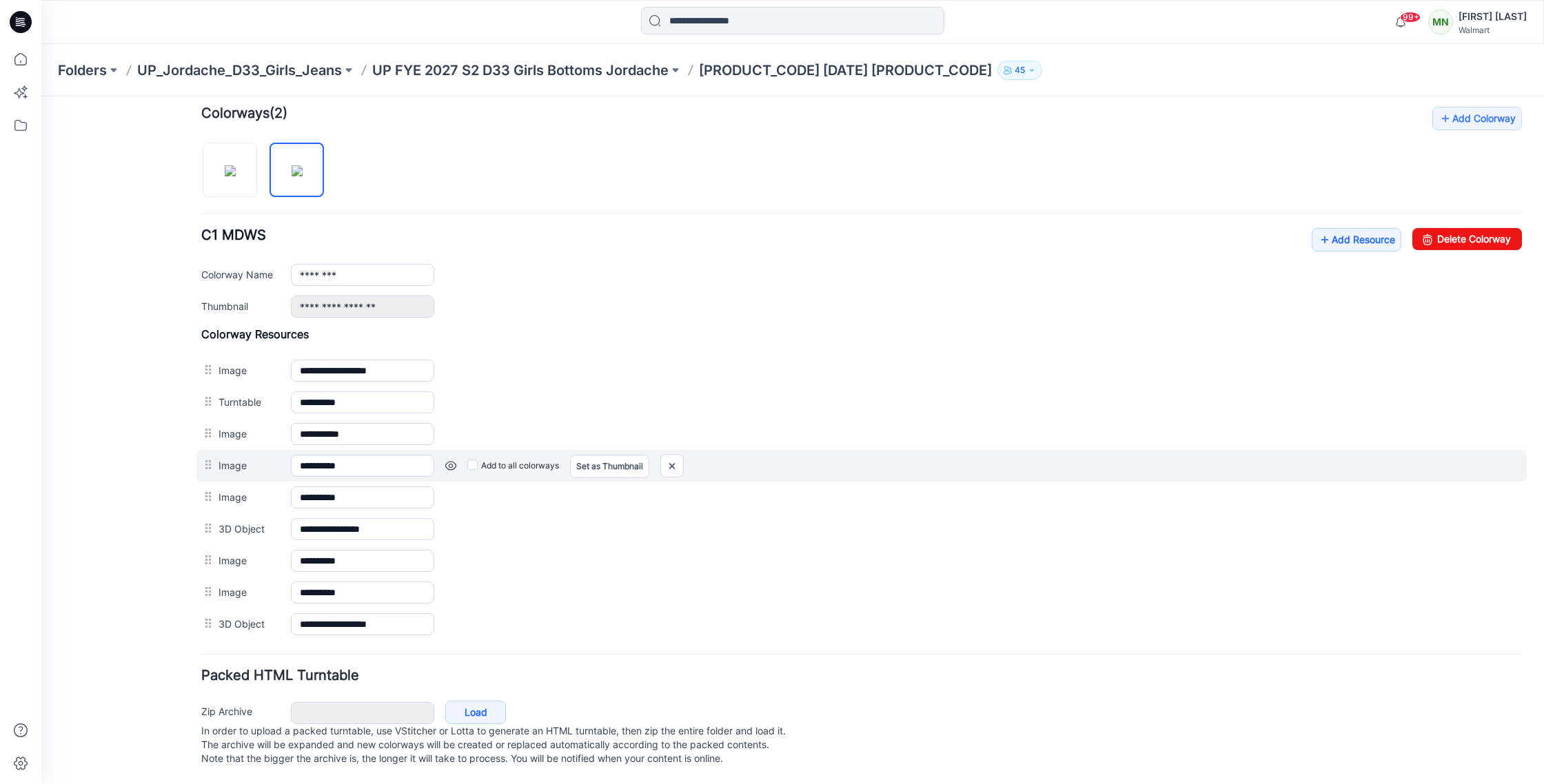 scroll, scrollTop: 435, scrollLeft: 0, axis: vertical 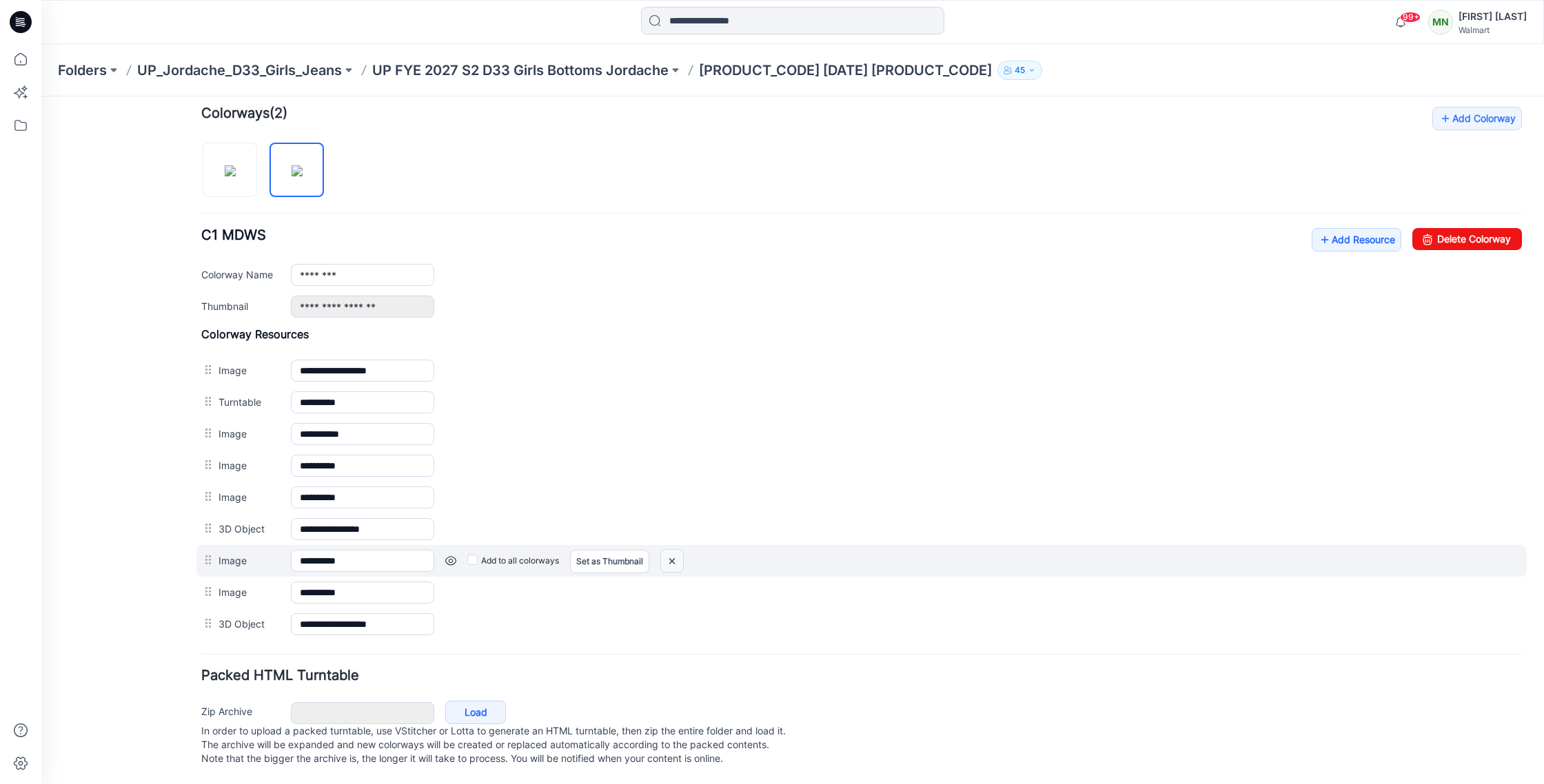 click at bounding box center [41, 96] 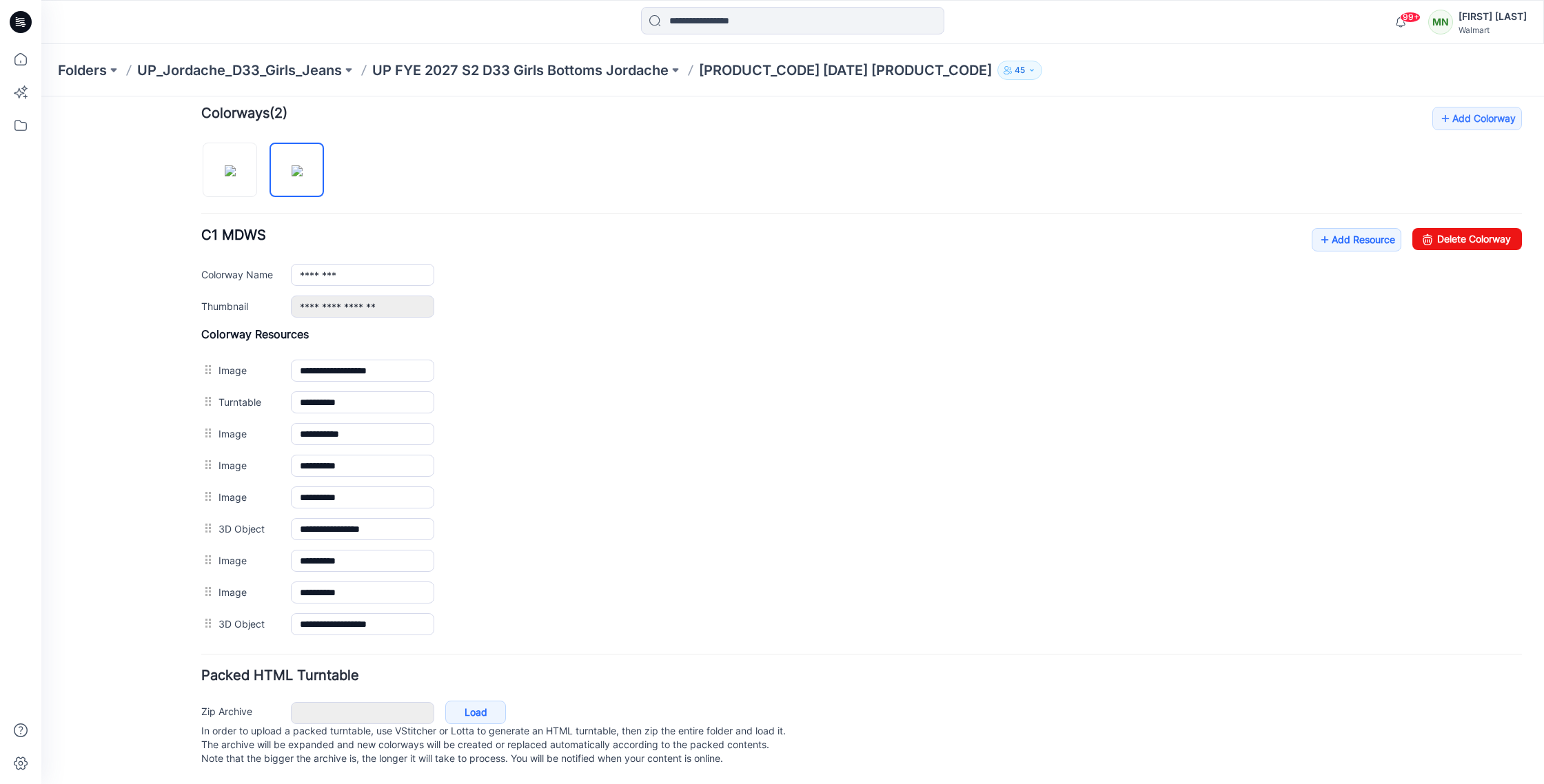 scroll, scrollTop: 403, scrollLeft: 0, axis: vertical 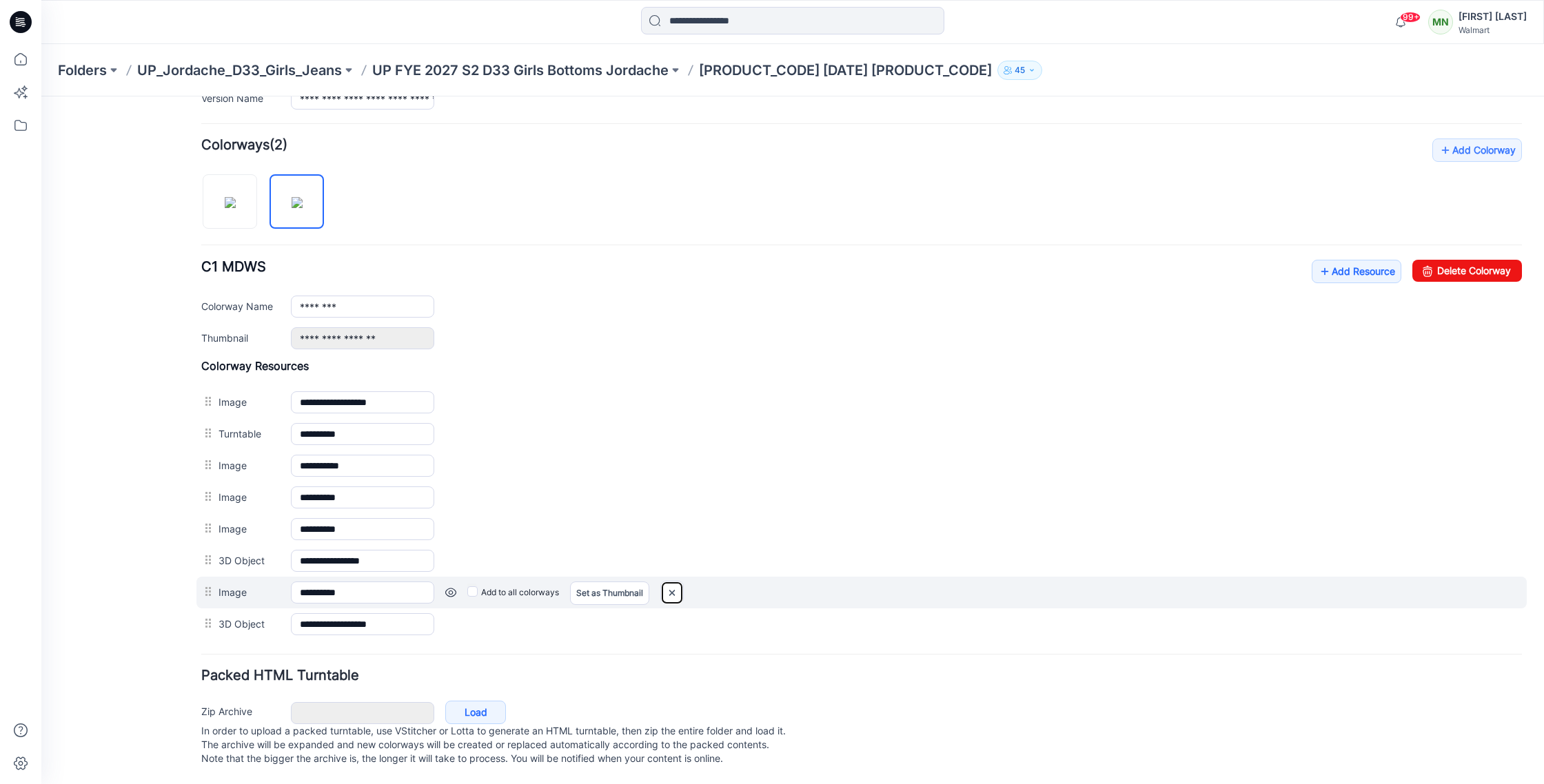 click at bounding box center (41, 96) 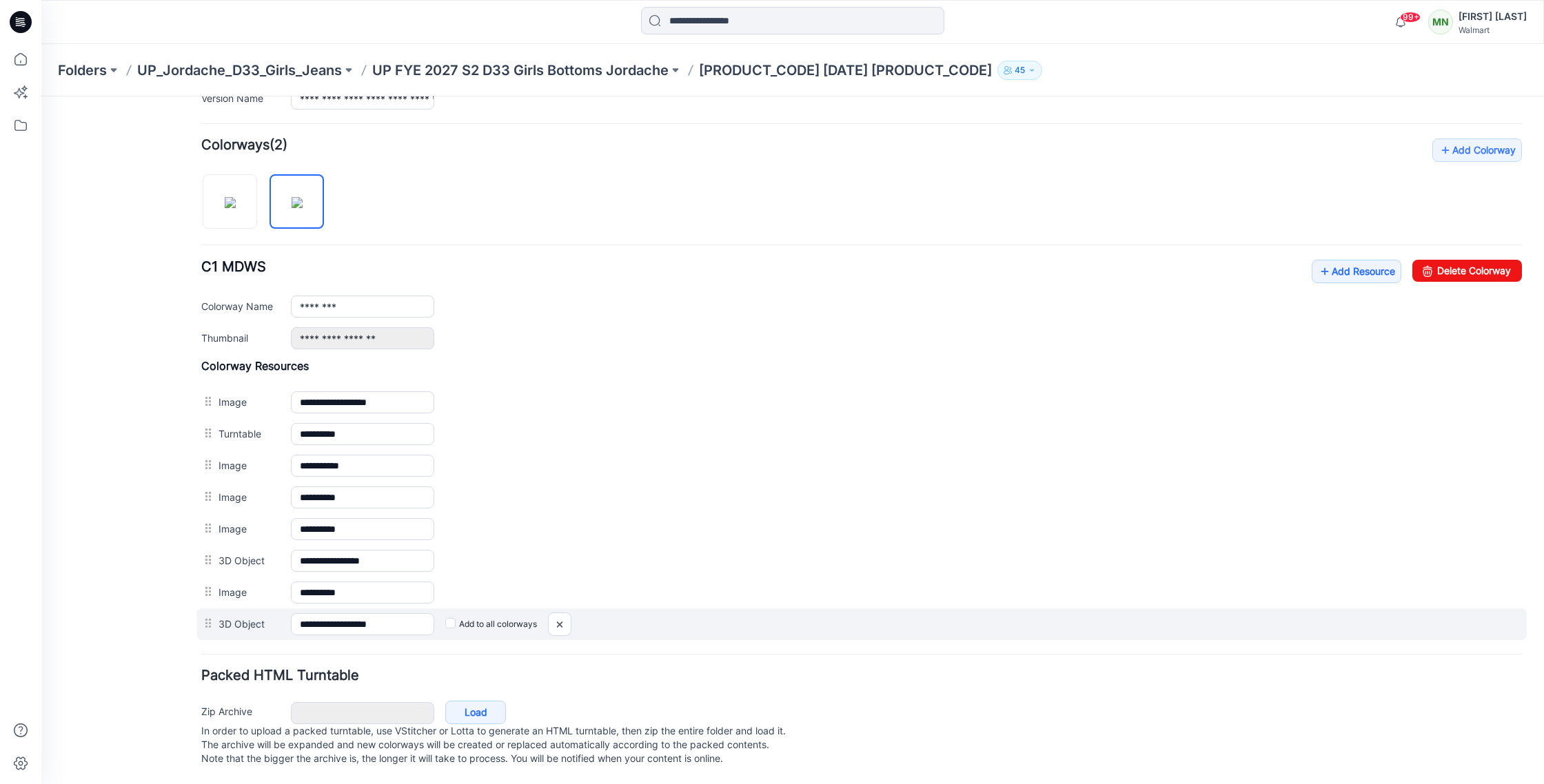 scroll, scrollTop: 371, scrollLeft: 0, axis: vertical 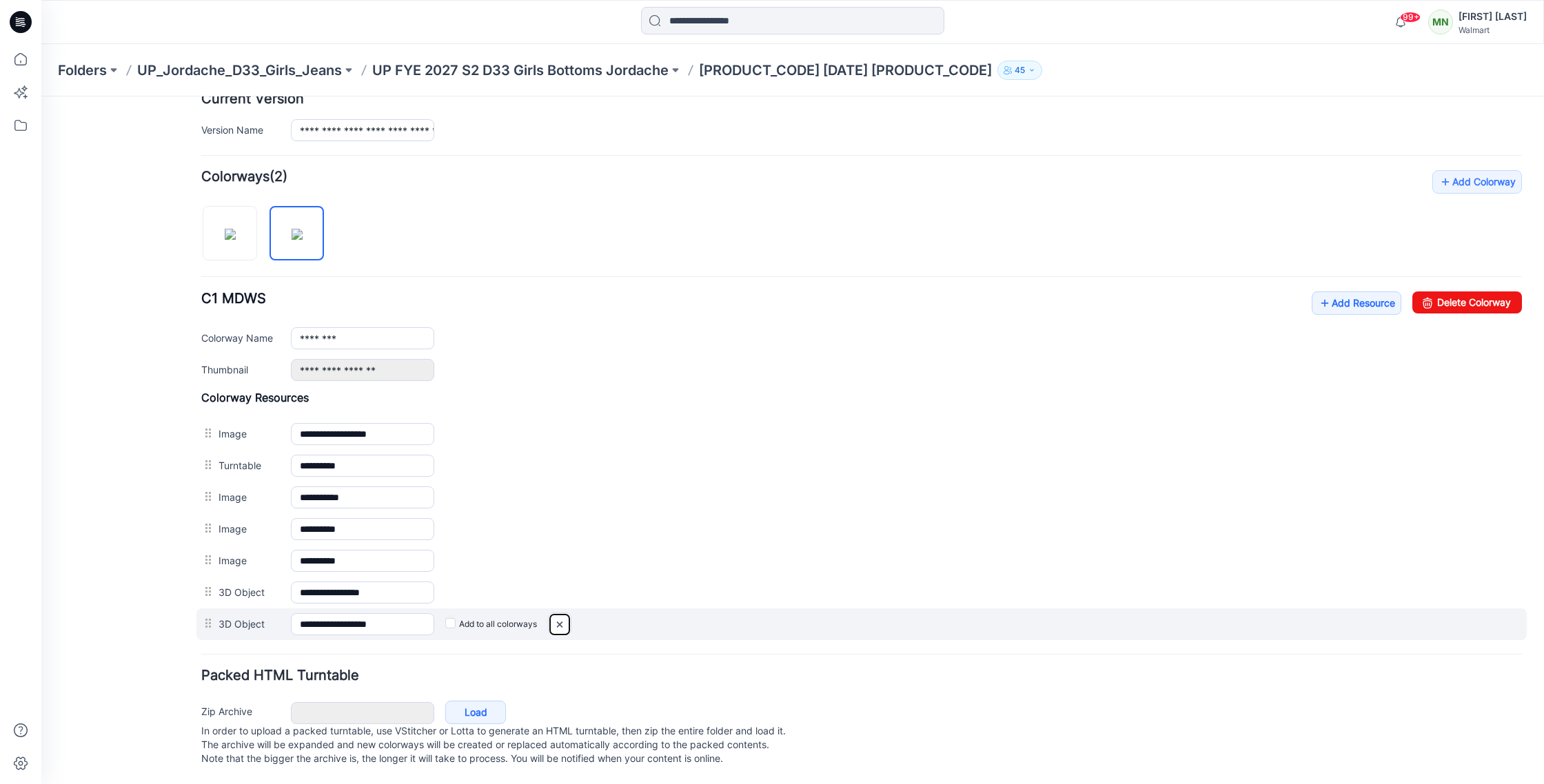click at bounding box center [41, 96] 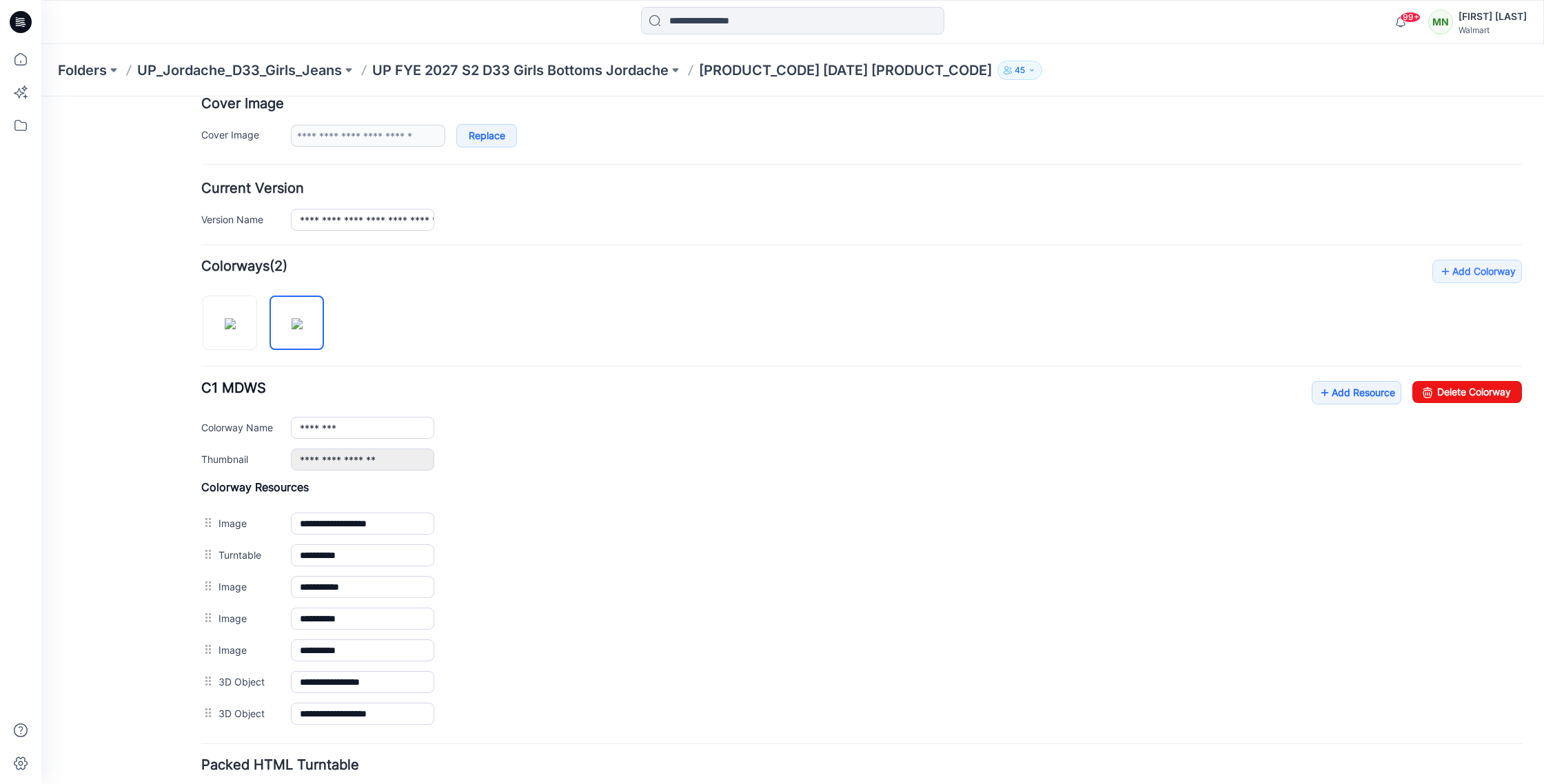 scroll, scrollTop: 0, scrollLeft: 0, axis: both 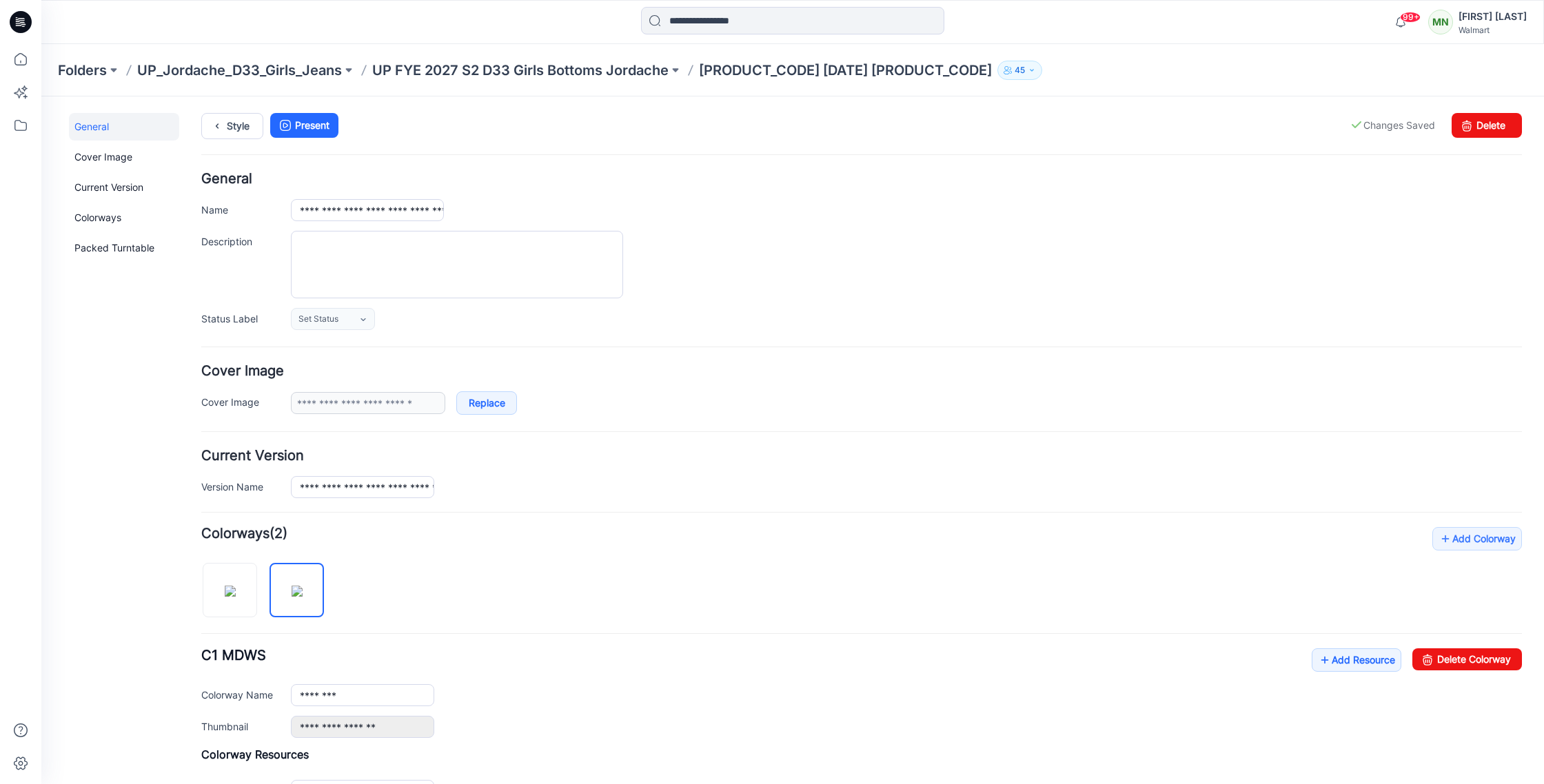 click on "UP FYE 2027 S2 D33 Girls Bottoms Jordache" at bounding box center (520, 70) 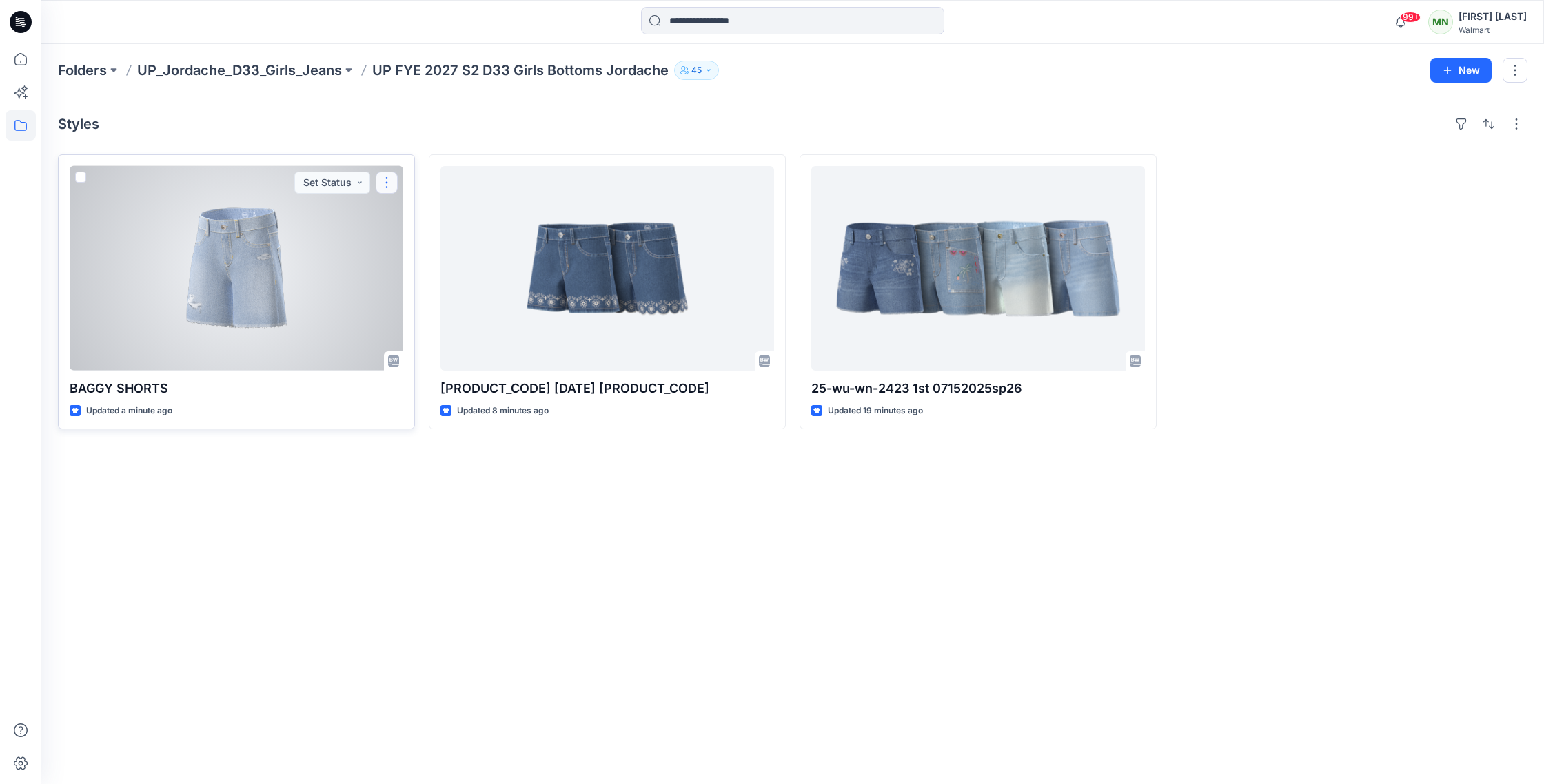 click at bounding box center (387, 183) 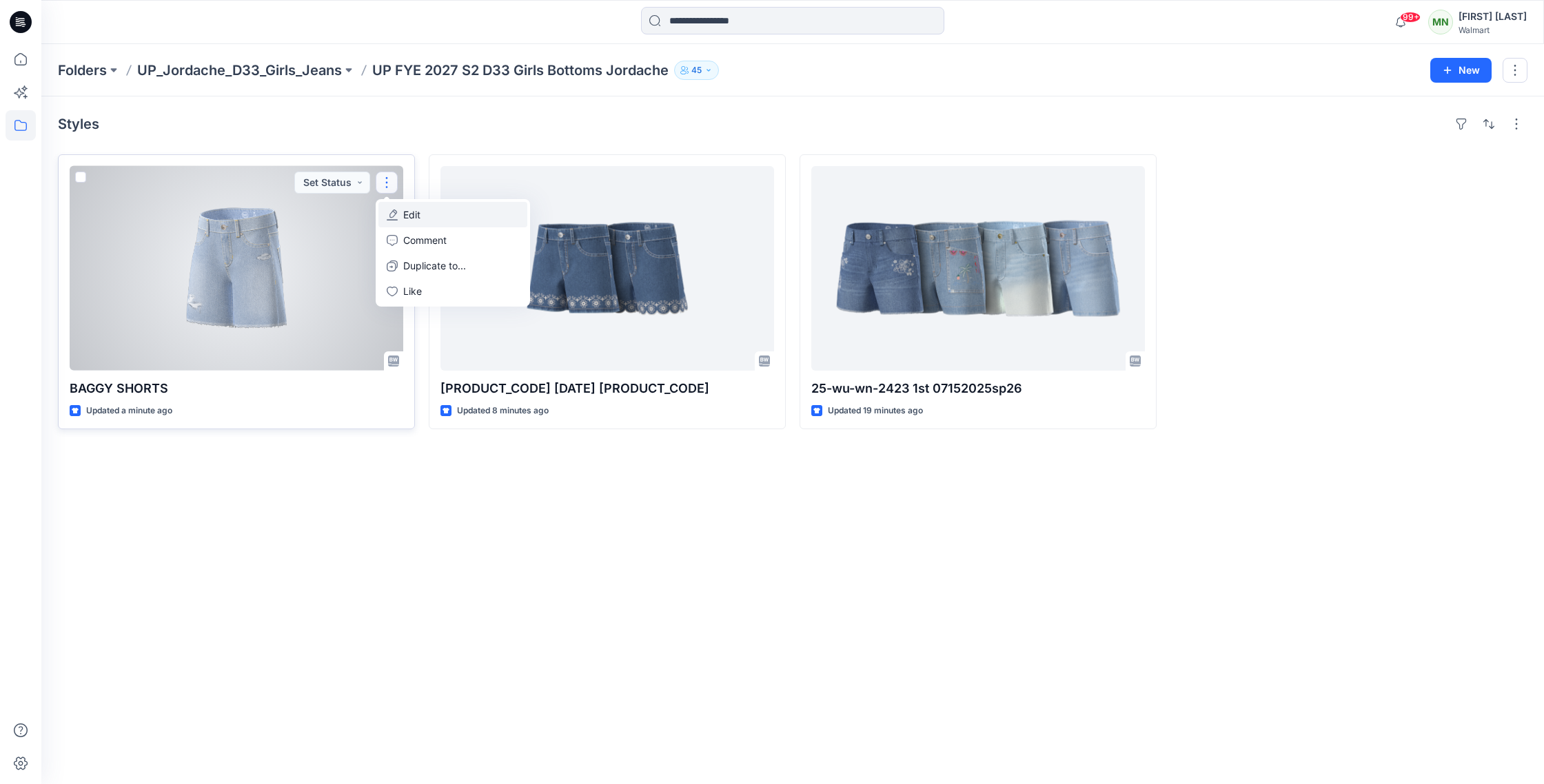 click on "Edit" at bounding box center [453, 214] 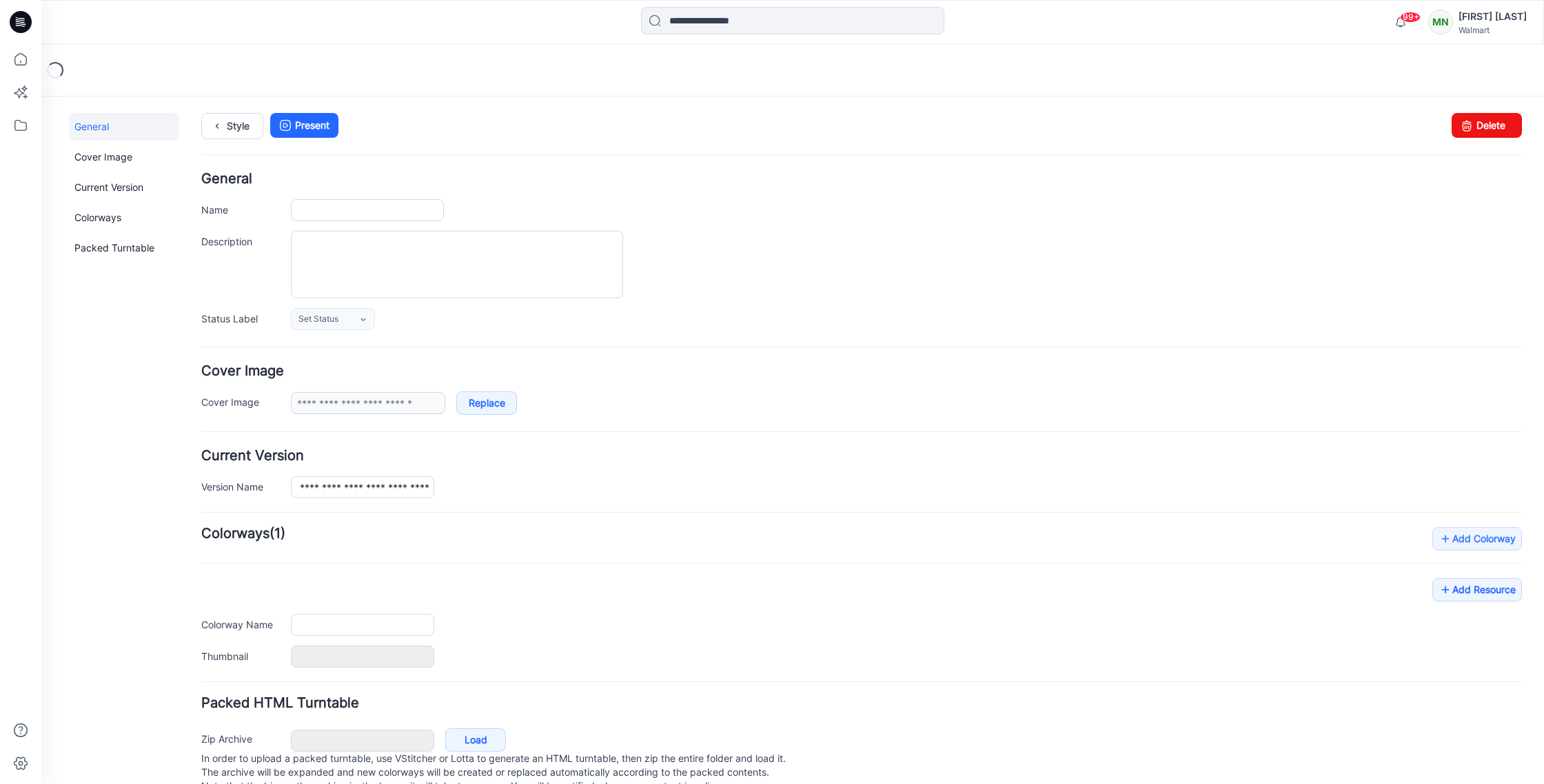 scroll, scrollTop: 0, scrollLeft: 0, axis: both 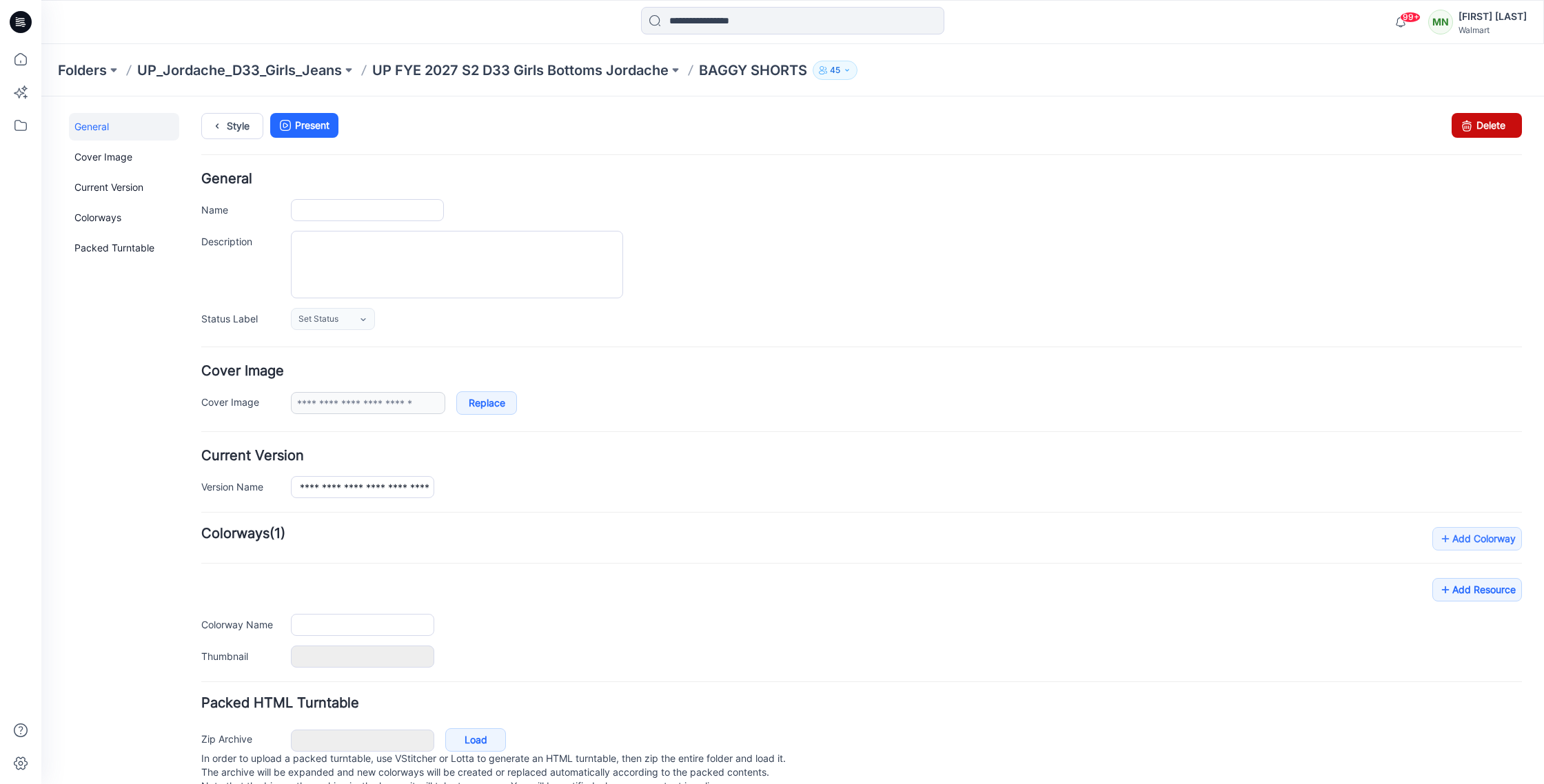 type on "**********" 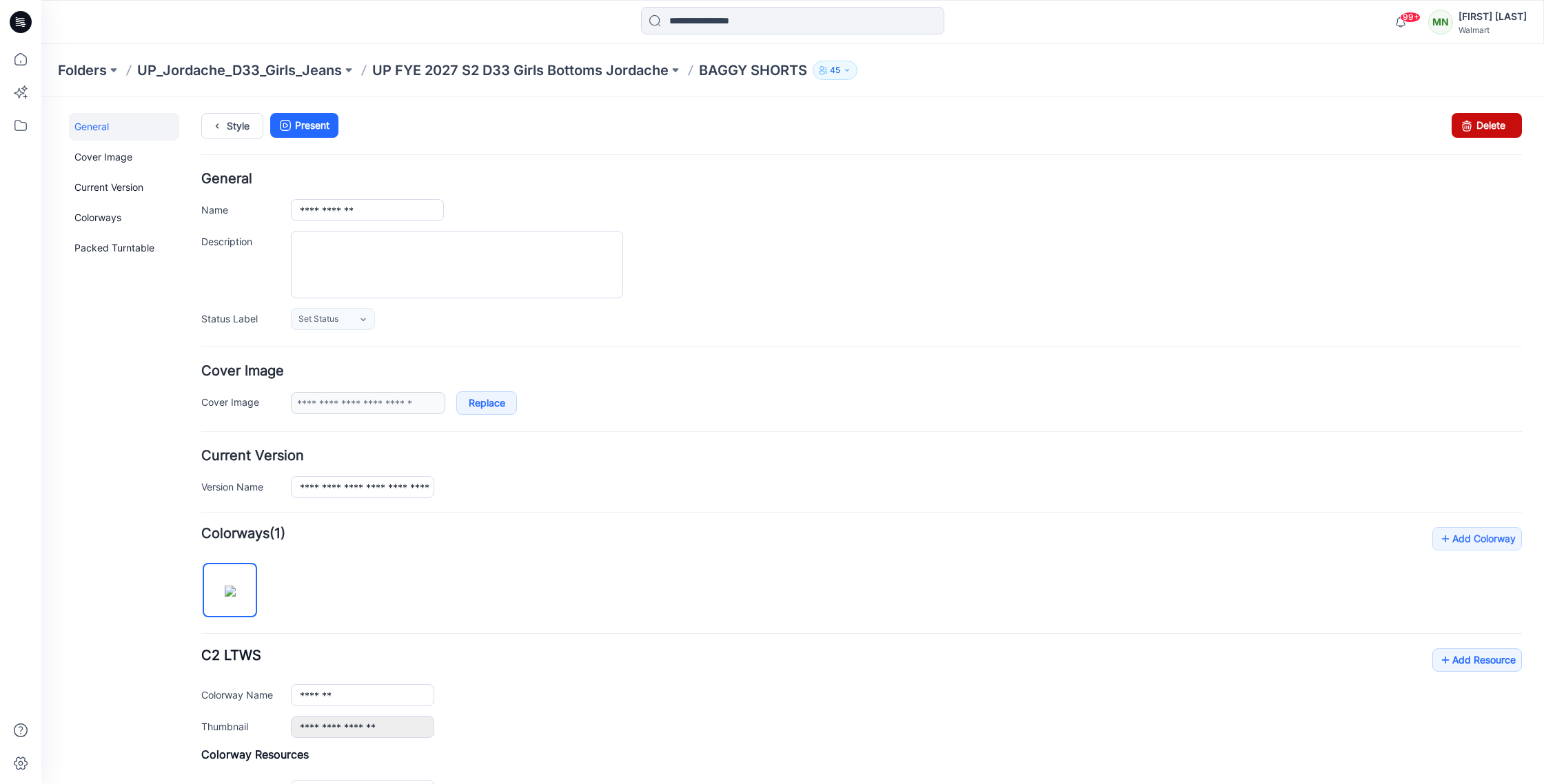 click on "Delete" at bounding box center (1487, 125) 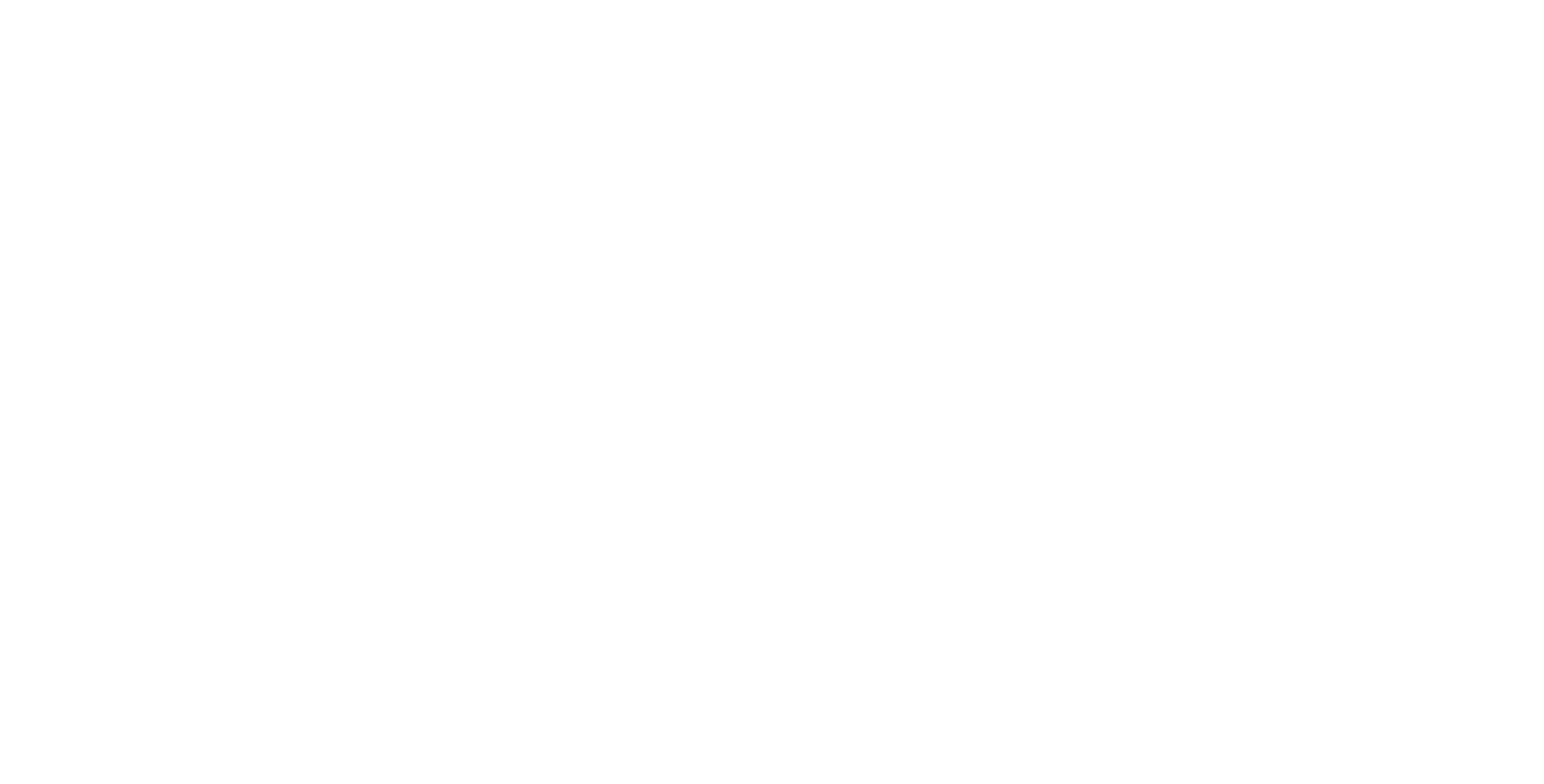 scroll, scrollTop: 0, scrollLeft: 0, axis: both 